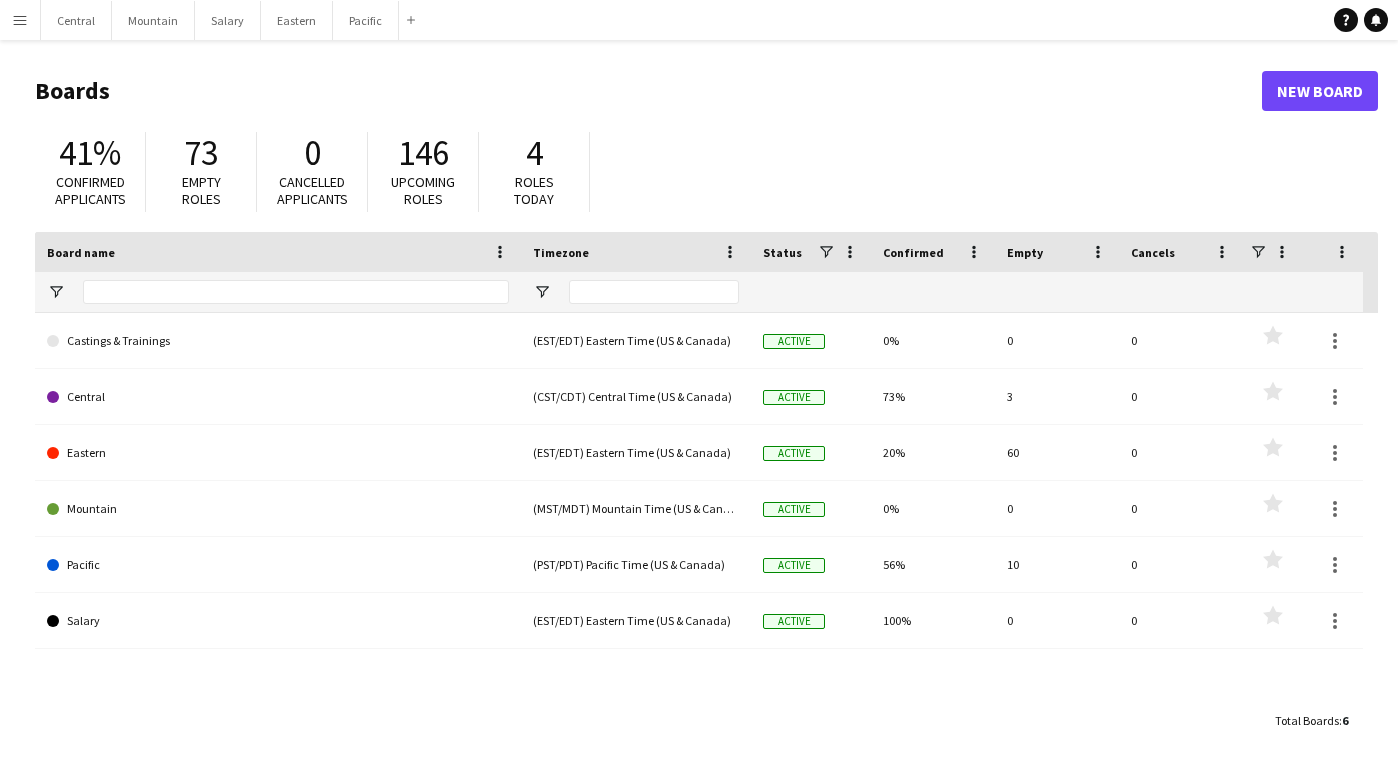 scroll, scrollTop: 0, scrollLeft: 0, axis: both 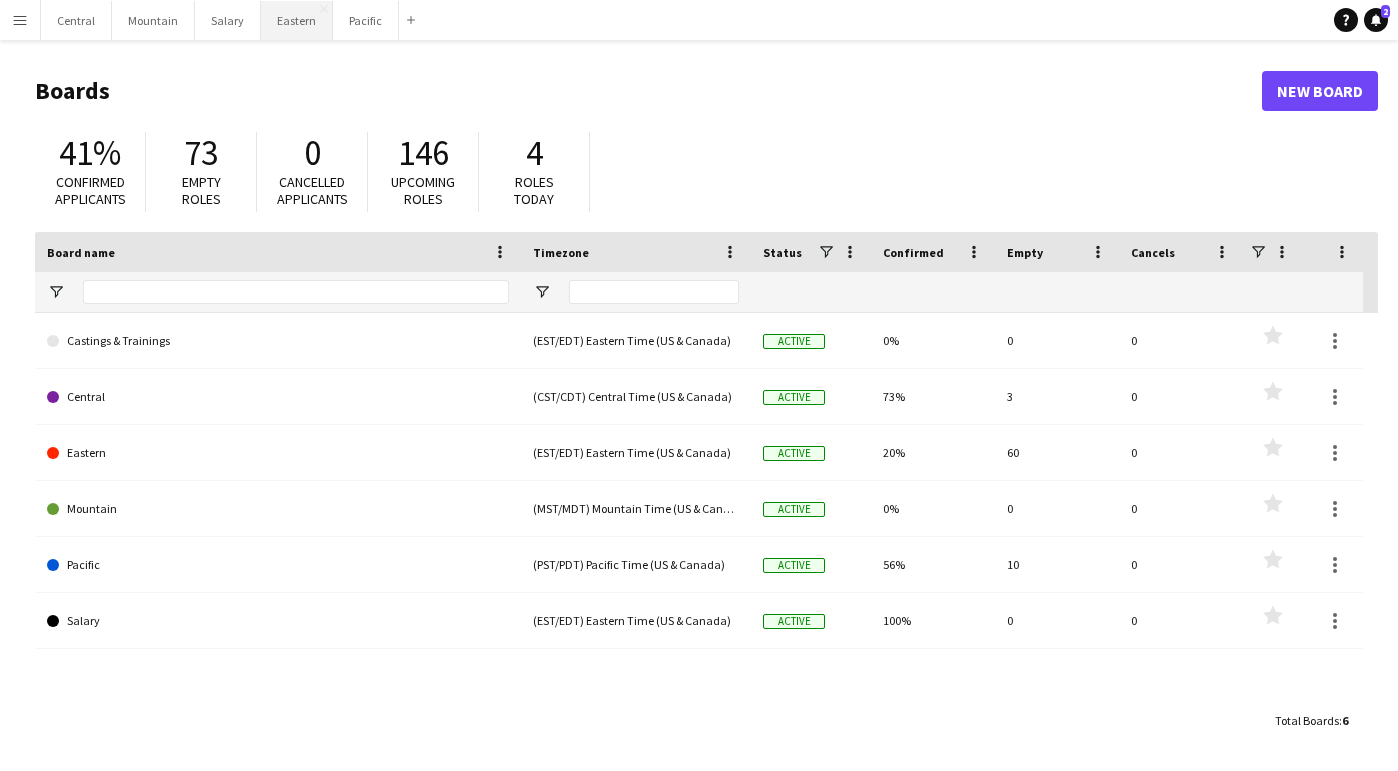 click on "[REGION]" at bounding box center [297, 20] 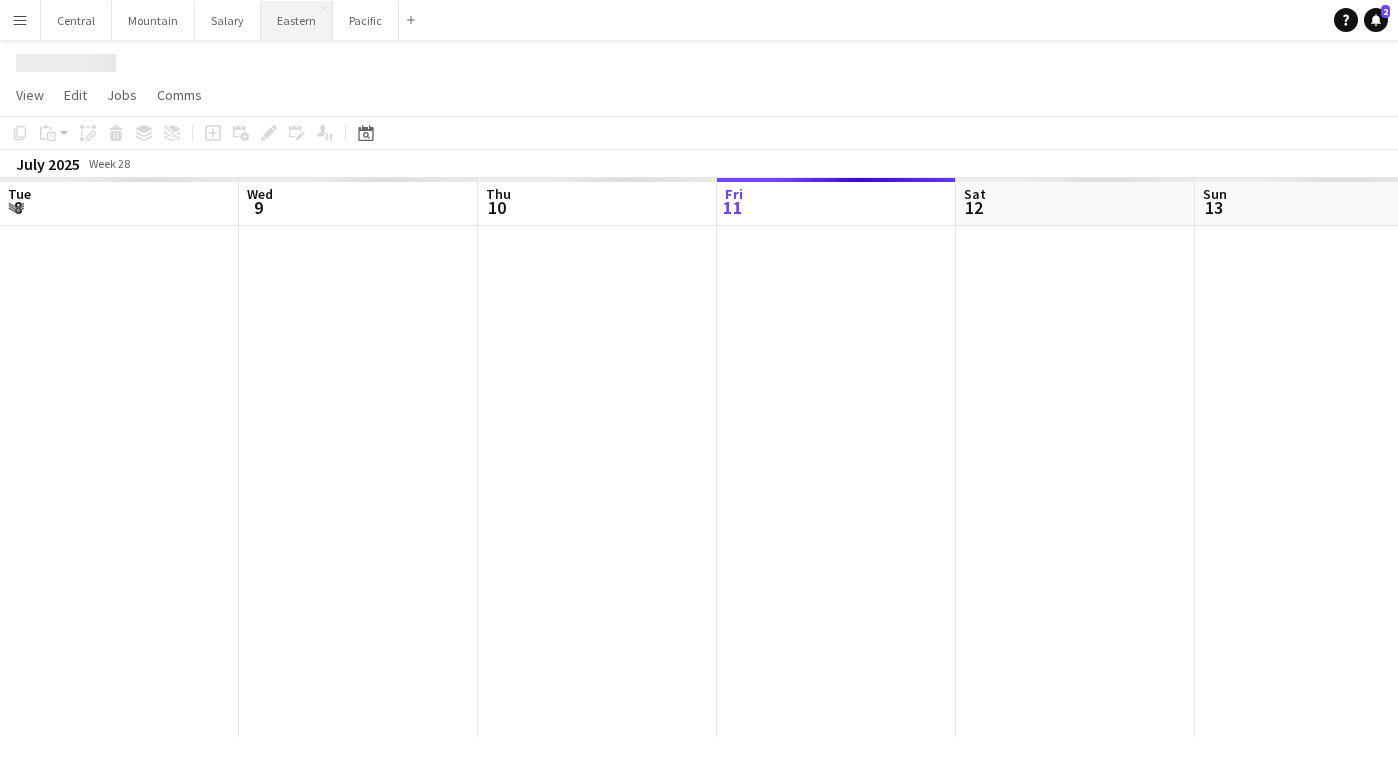 scroll, scrollTop: 0, scrollLeft: 478, axis: horizontal 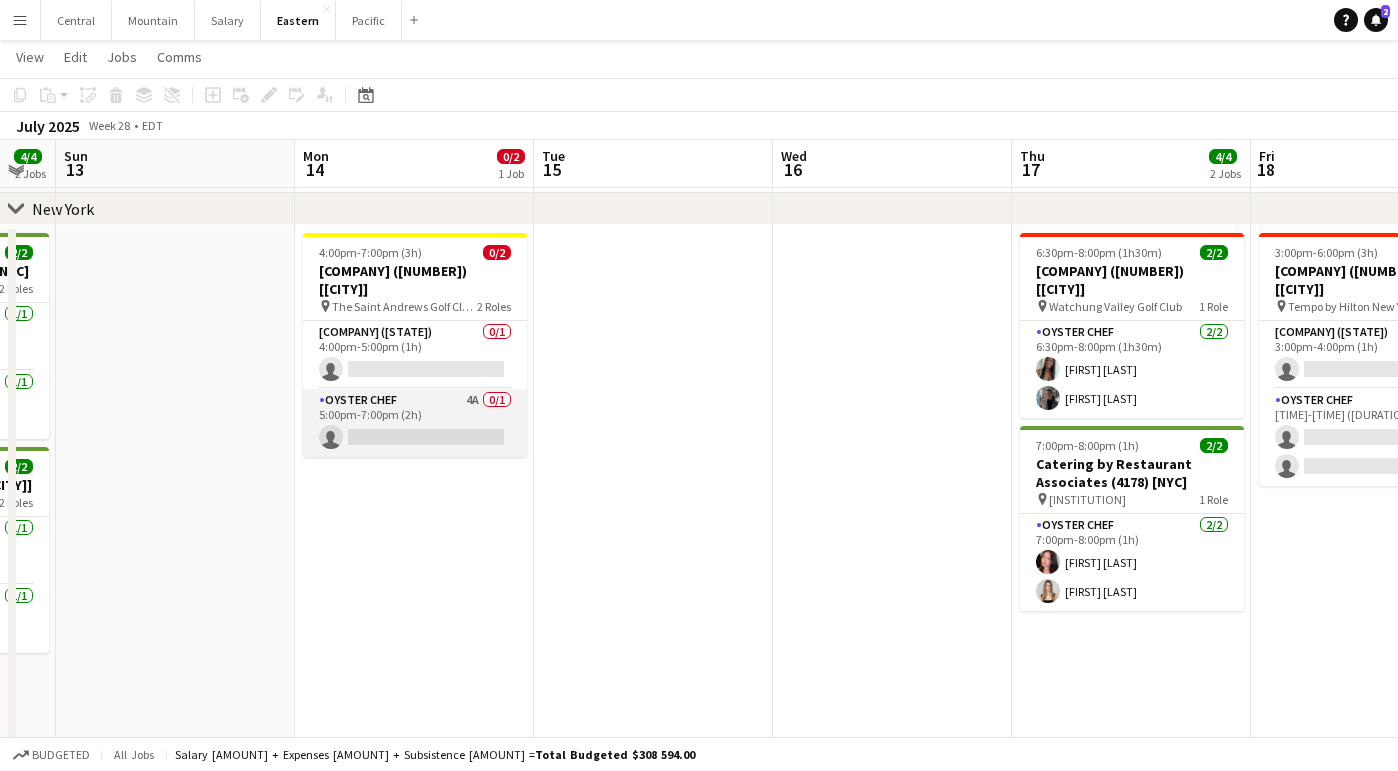 click on "[PERSON]   [NUMBER]A   [NUMBER]/[NUMBER]   [TIME]-[TIME] ([DURATION])
single-neutral-actions" at bounding box center [415, 423] 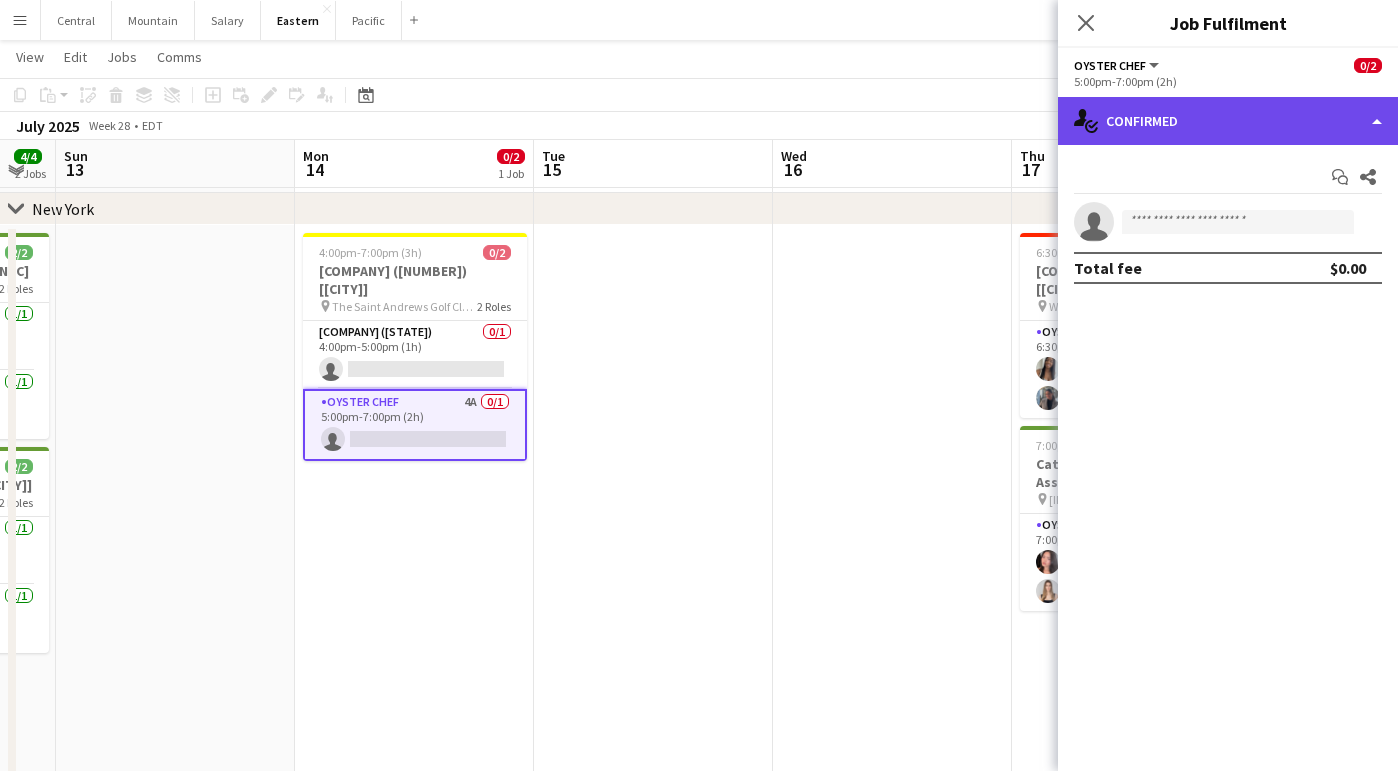 click on "single-neutral-actions-check-2
Confirmed" 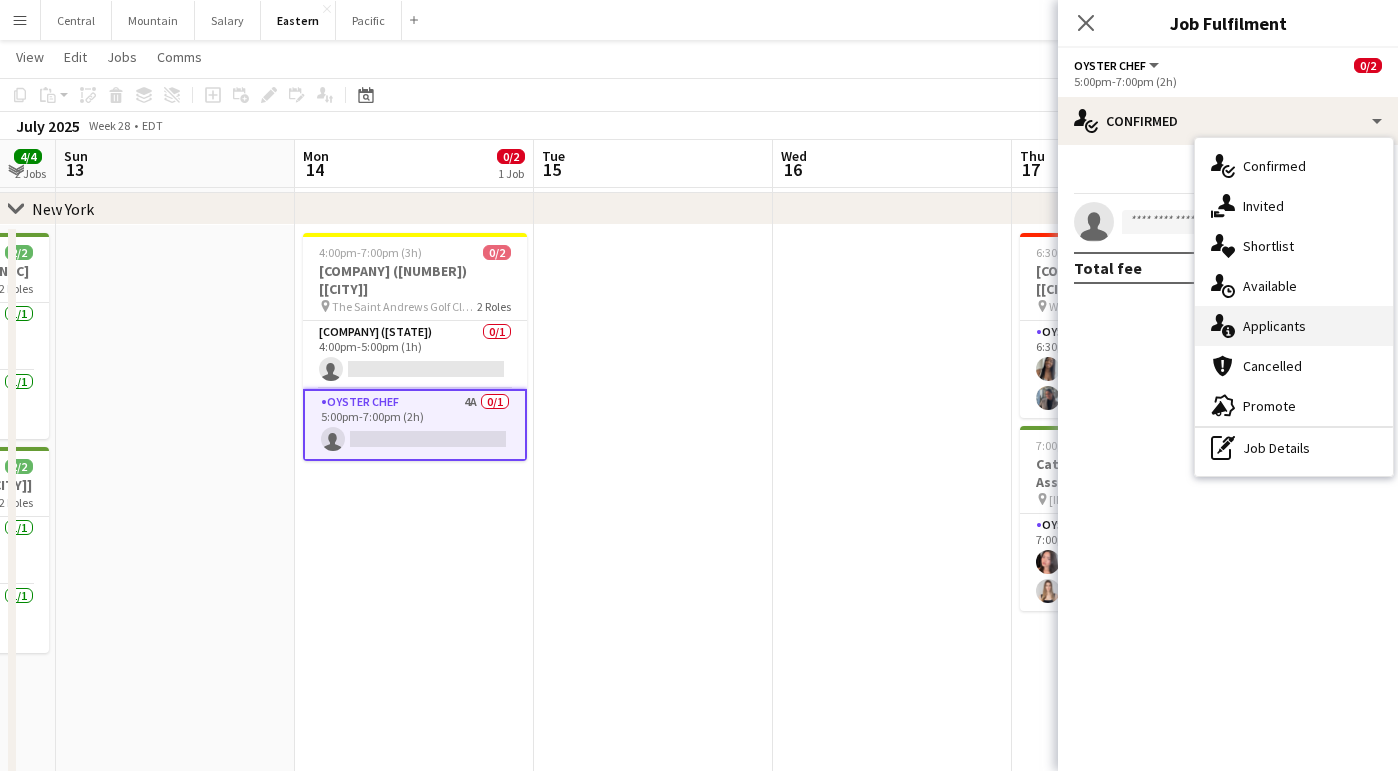 click on "single-neutral-actions-information
Applicants" at bounding box center (1294, 326) 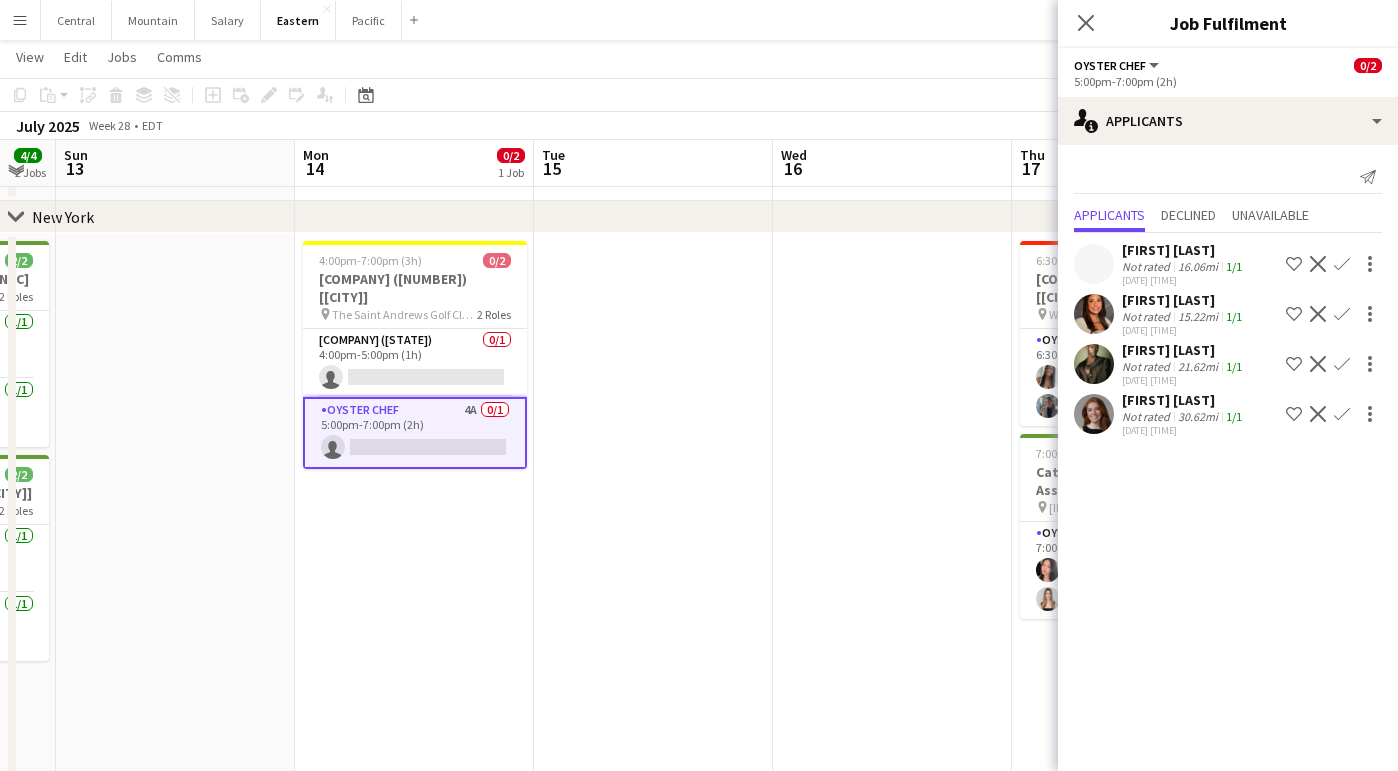 scroll, scrollTop: 358, scrollLeft: 0, axis: vertical 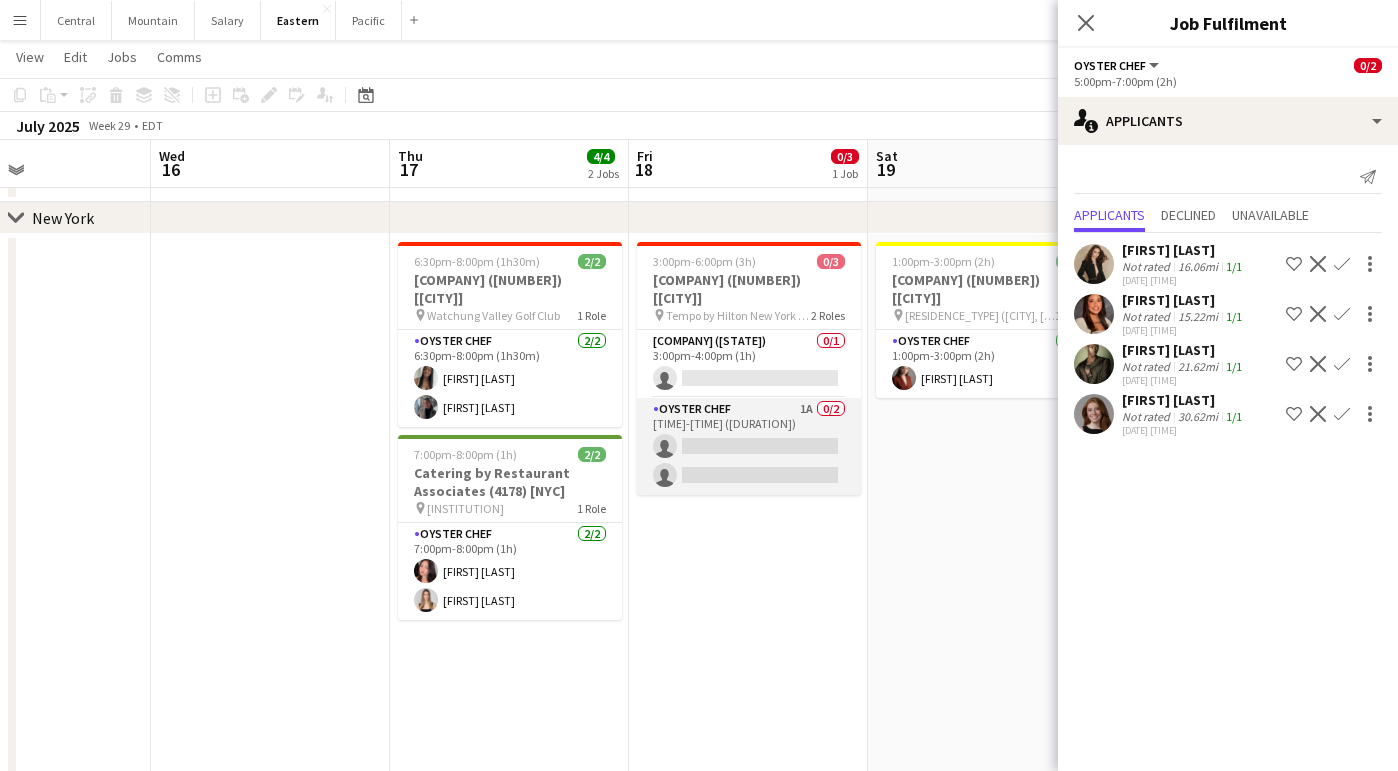 click on "[PERSON]   [NUMBER]A   [NUMBER]/[NUMBER]   [TIME]-[TIME] ([DURATION])
single-neutral-actions
single-neutral-actions" at bounding box center (749, 446) 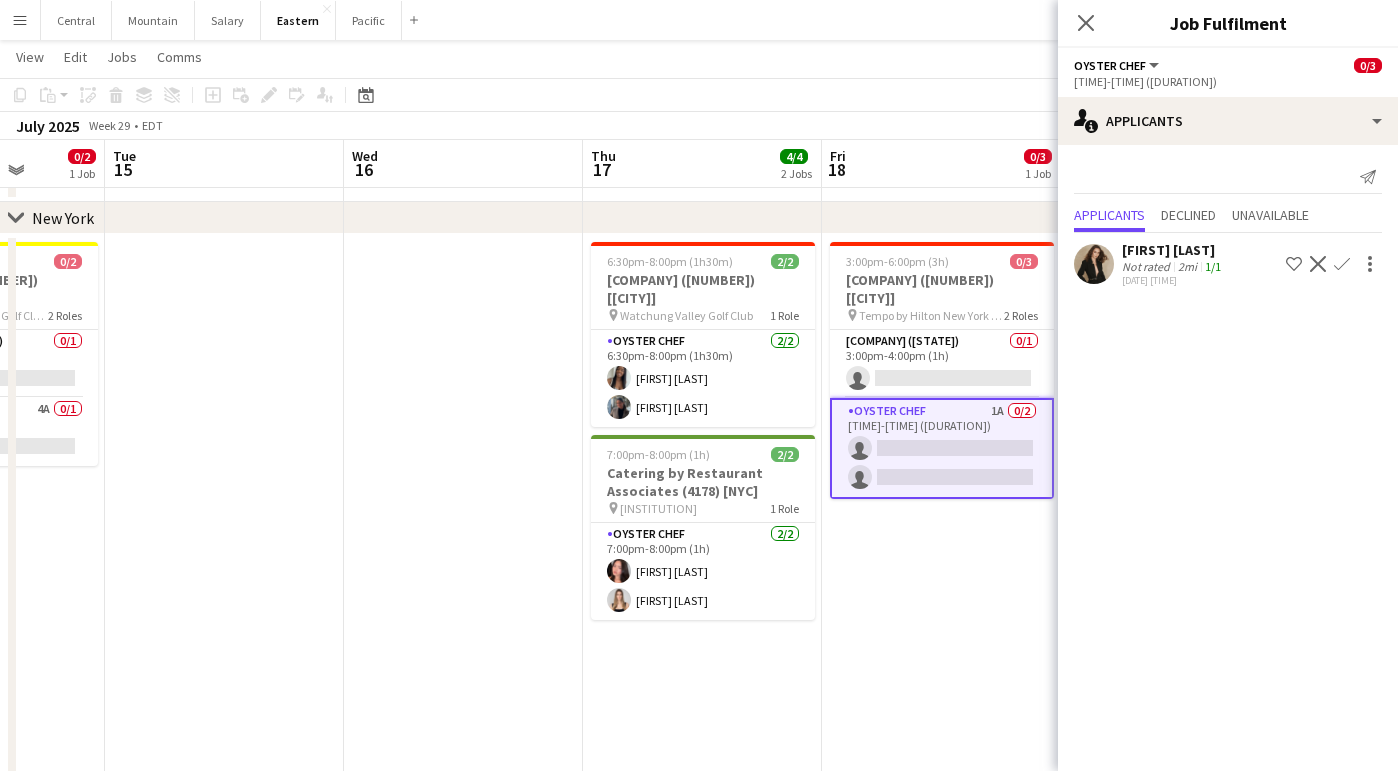 scroll, scrollTop: 0, scrollLeft: 602, axis: horizontal 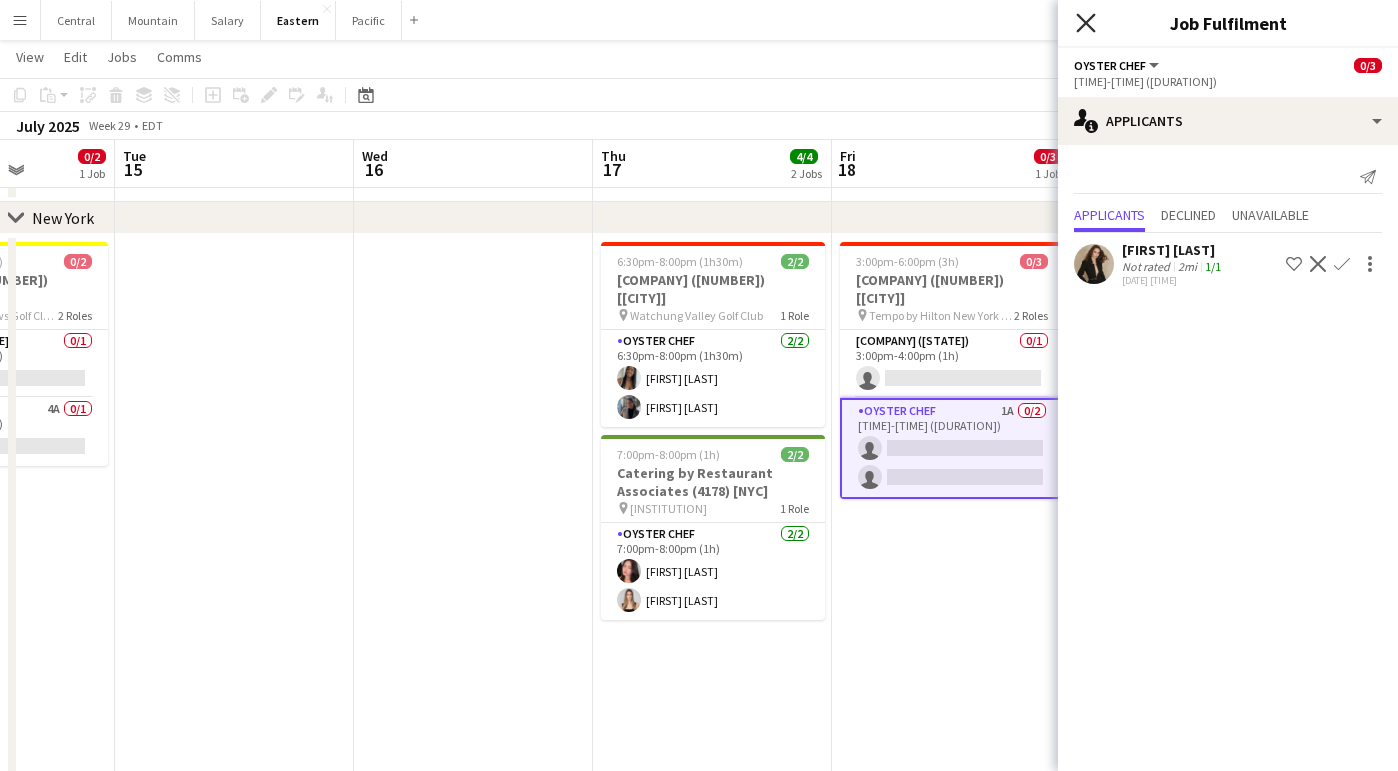 click on "Close pop-in" 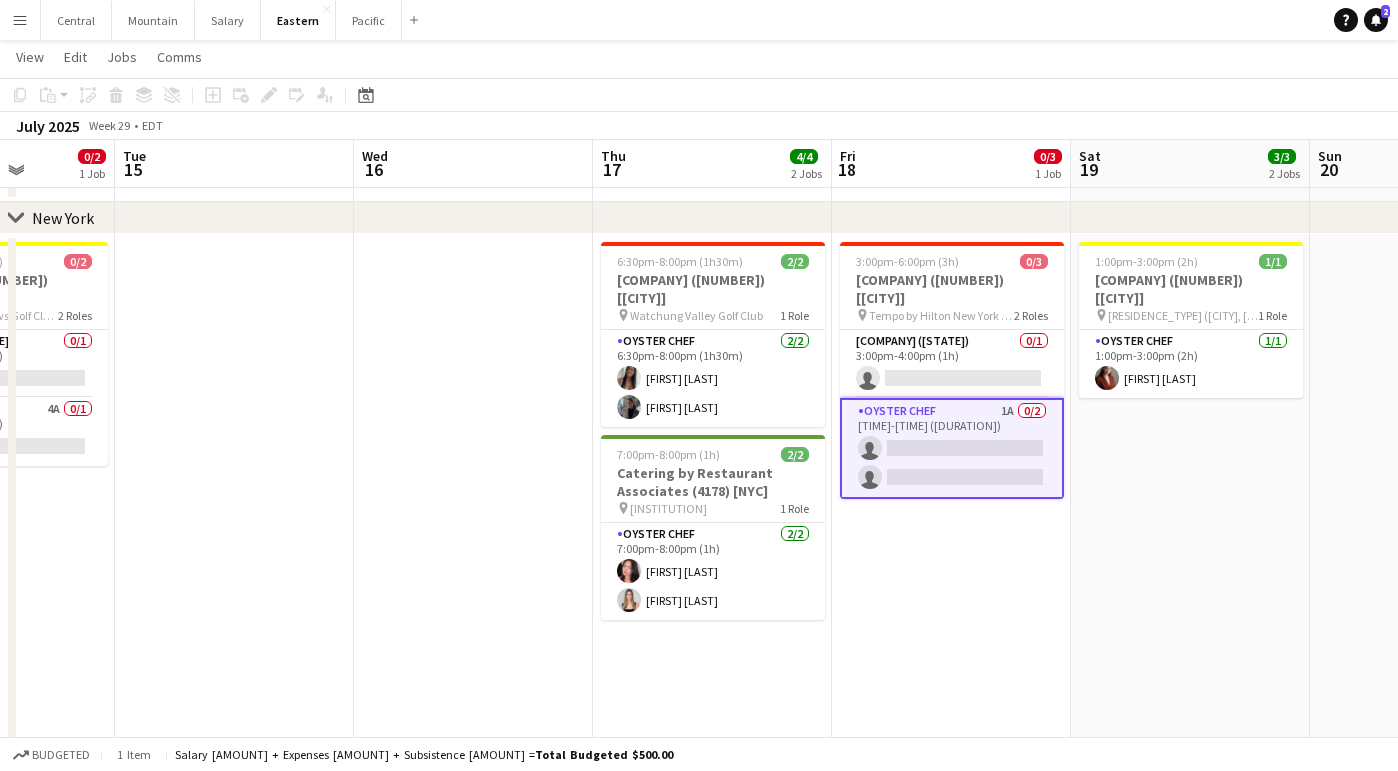 click at bounding box center (473, 516) 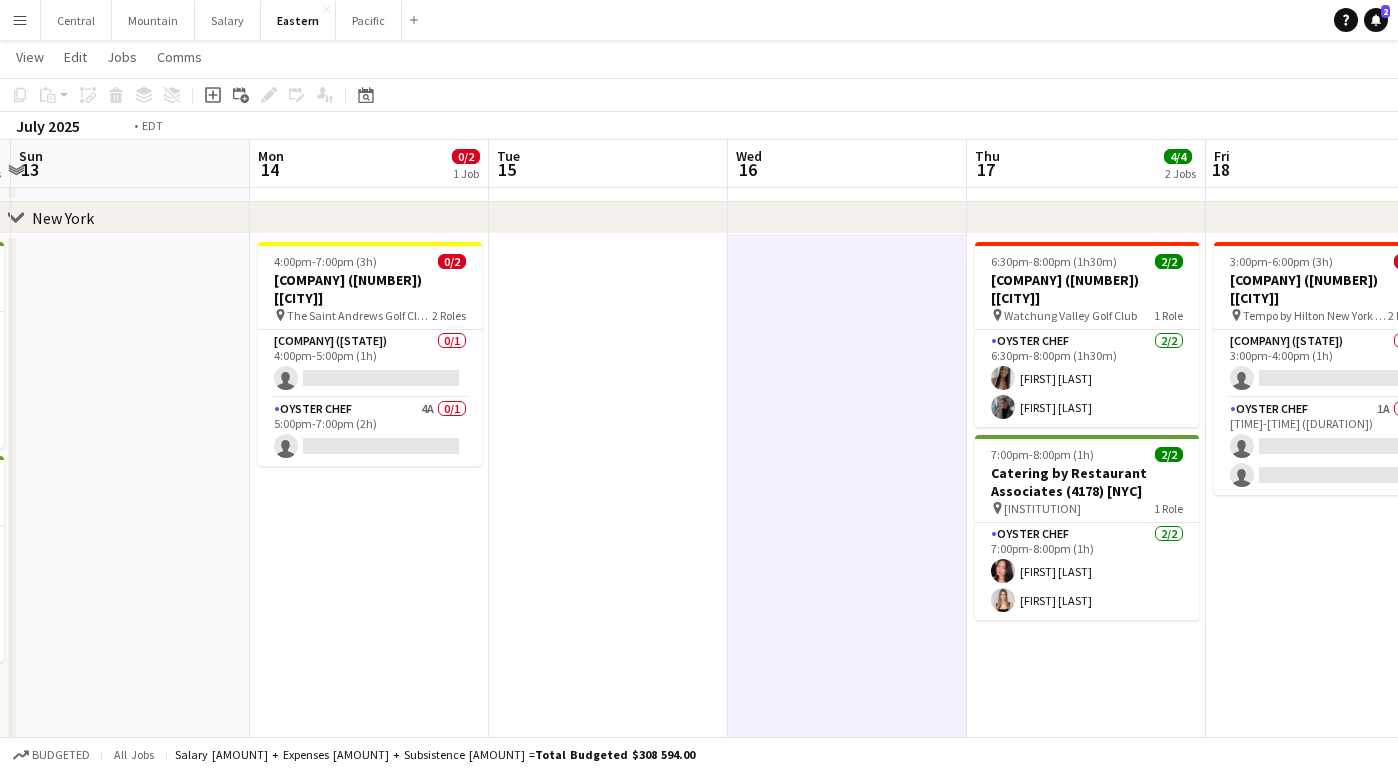 scroll, scrollTop: 0, scrollLeft: 761, axis: horizontal 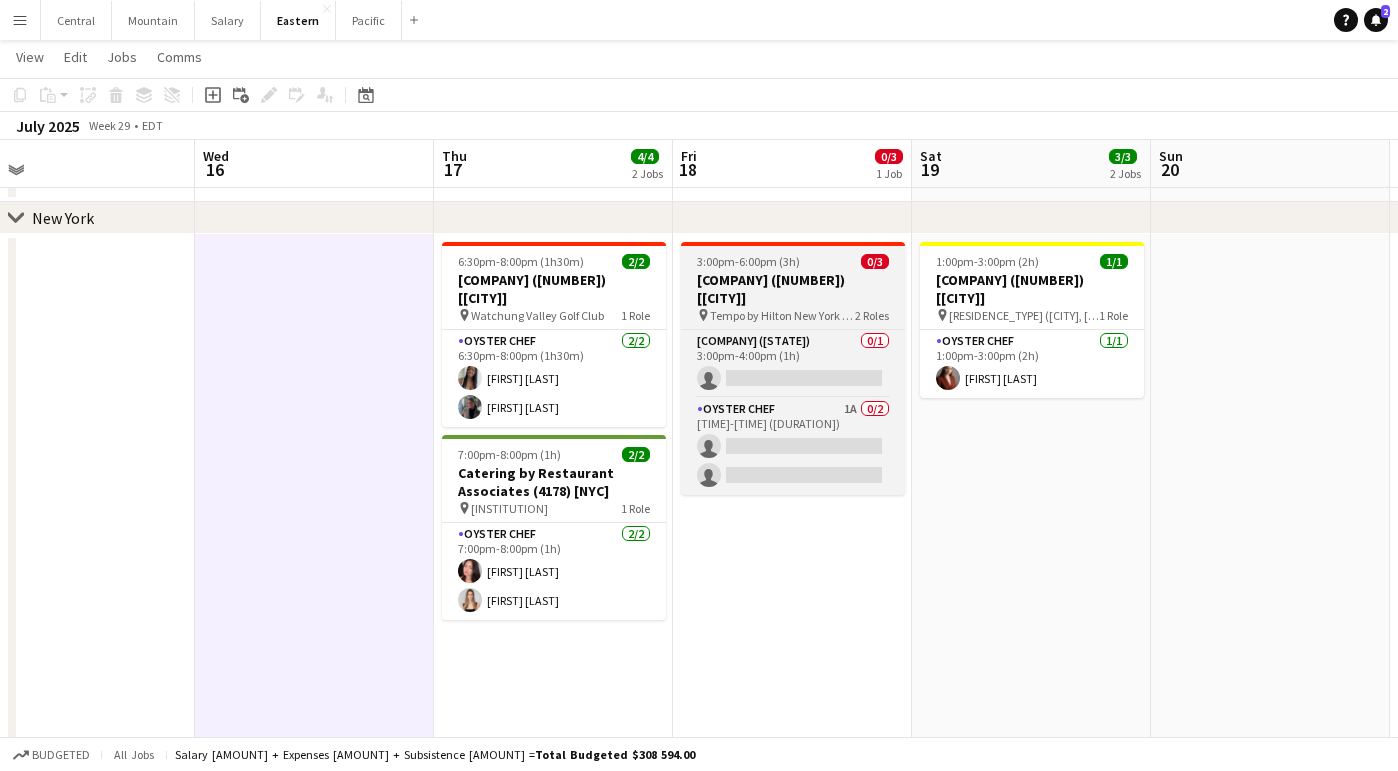 click on "[TIME]-[TIME] ([DURATION])    [NUMBER]/[NUMBER]" at bounding box center [793, 261] 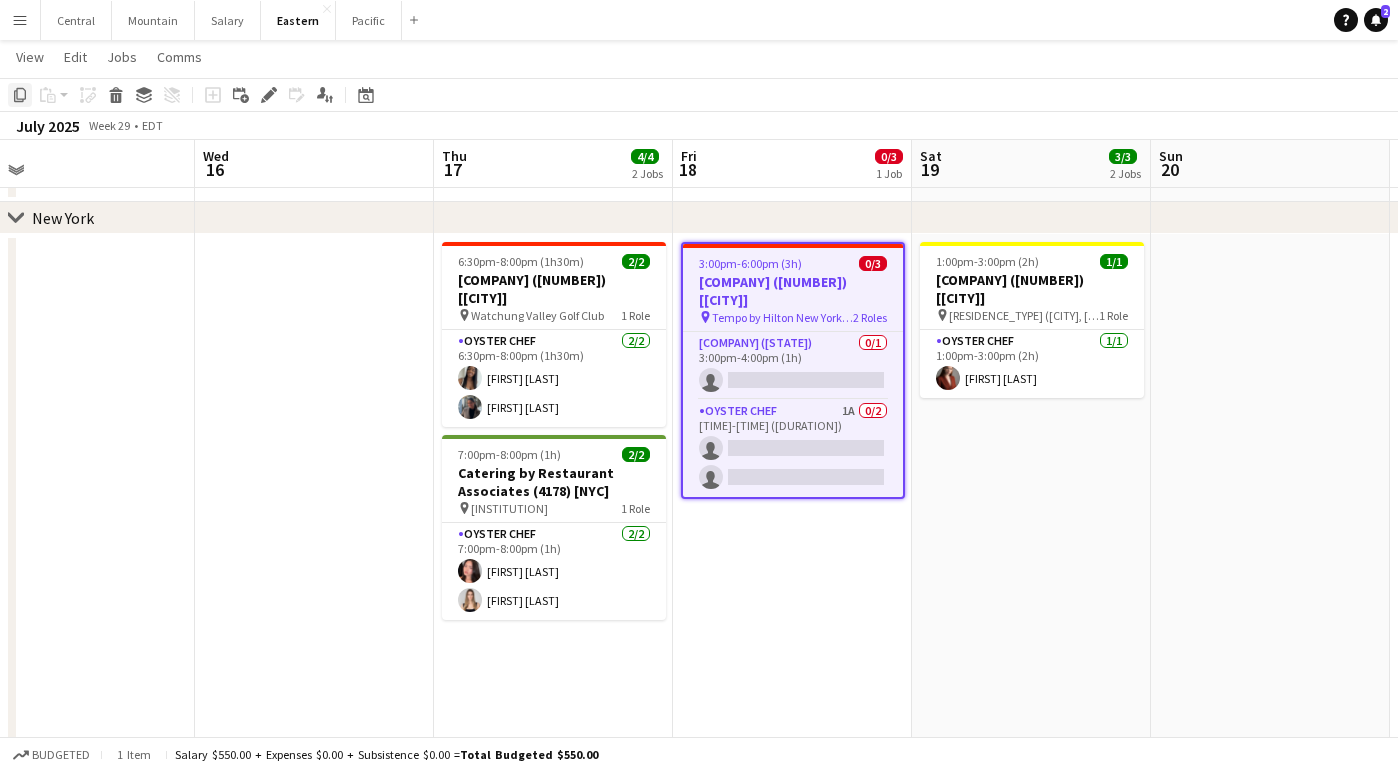 click on "Copy" 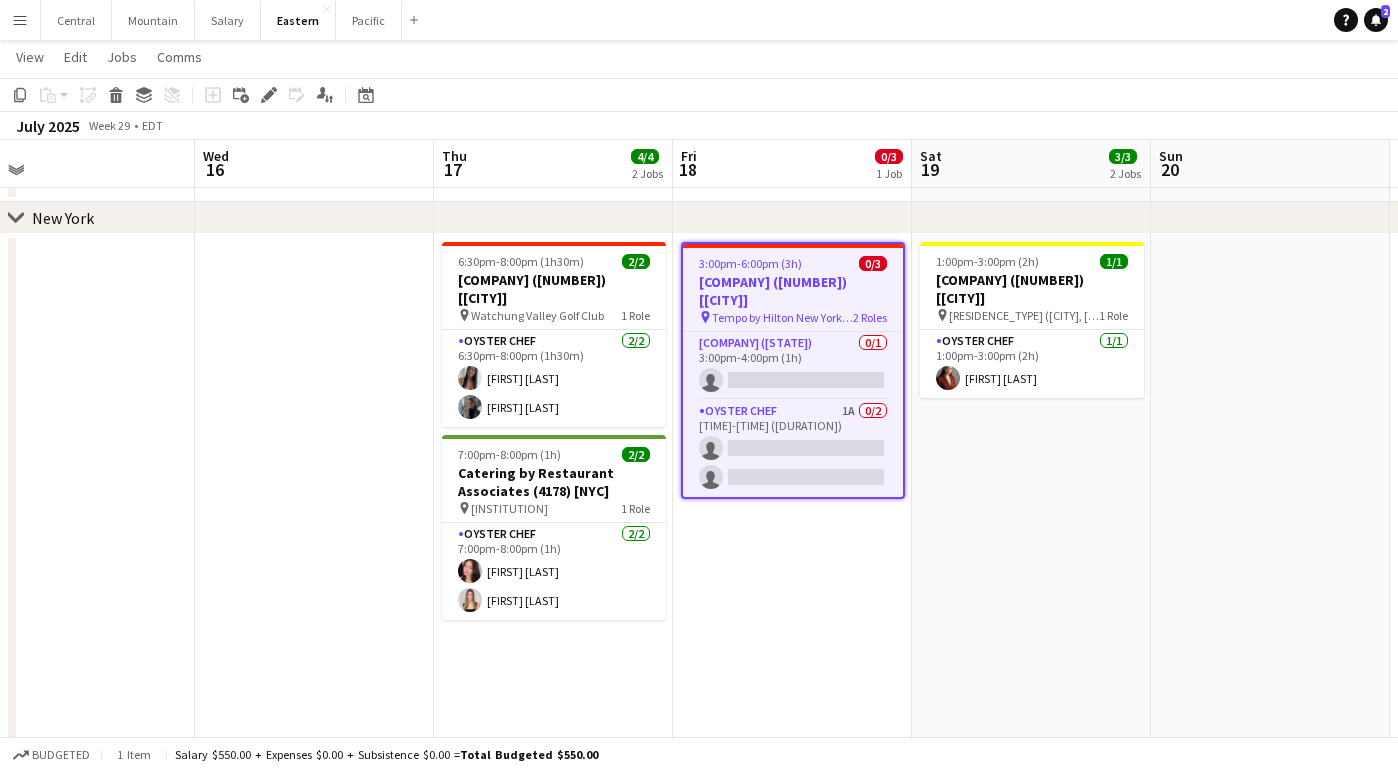 click at bounding box center (314, 516) 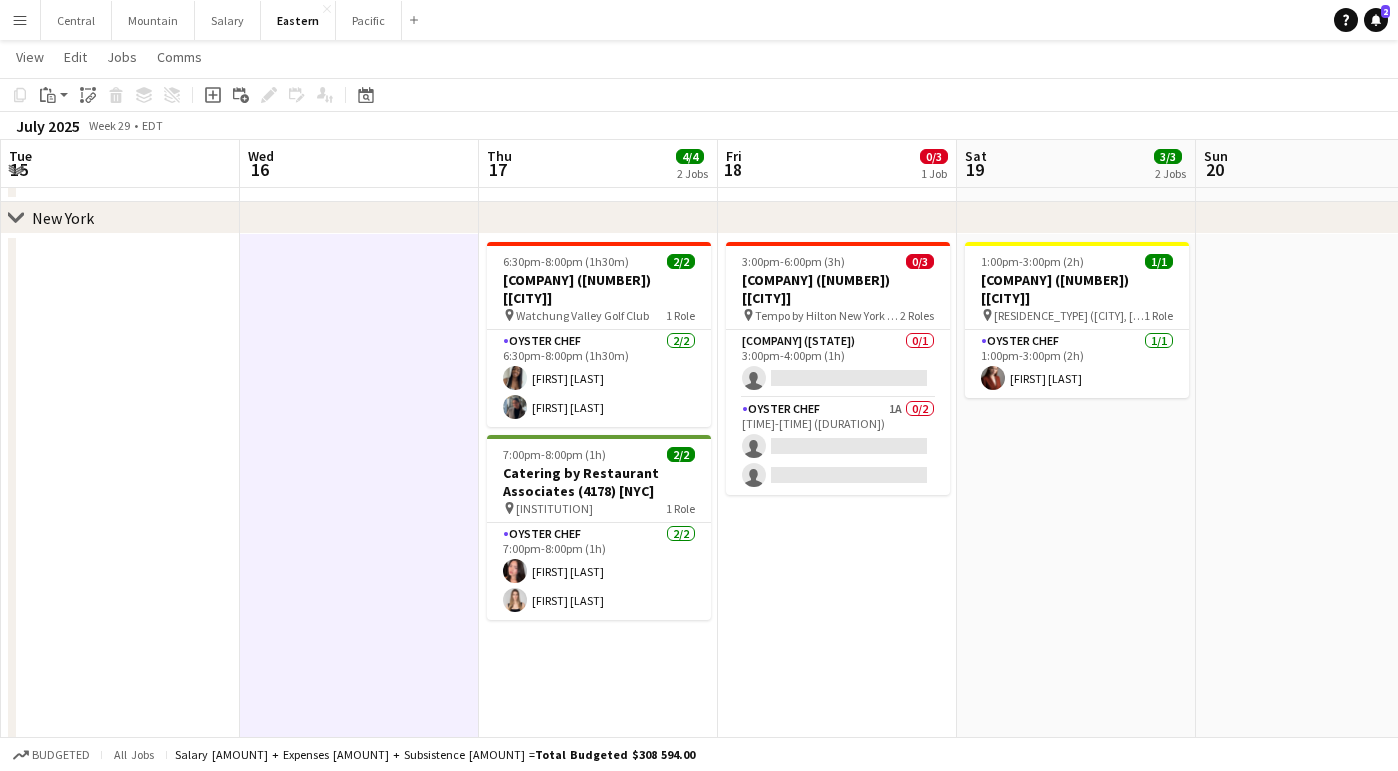 scroll, scrollTop: 0, scrollLeft: 712, axis: horizontal 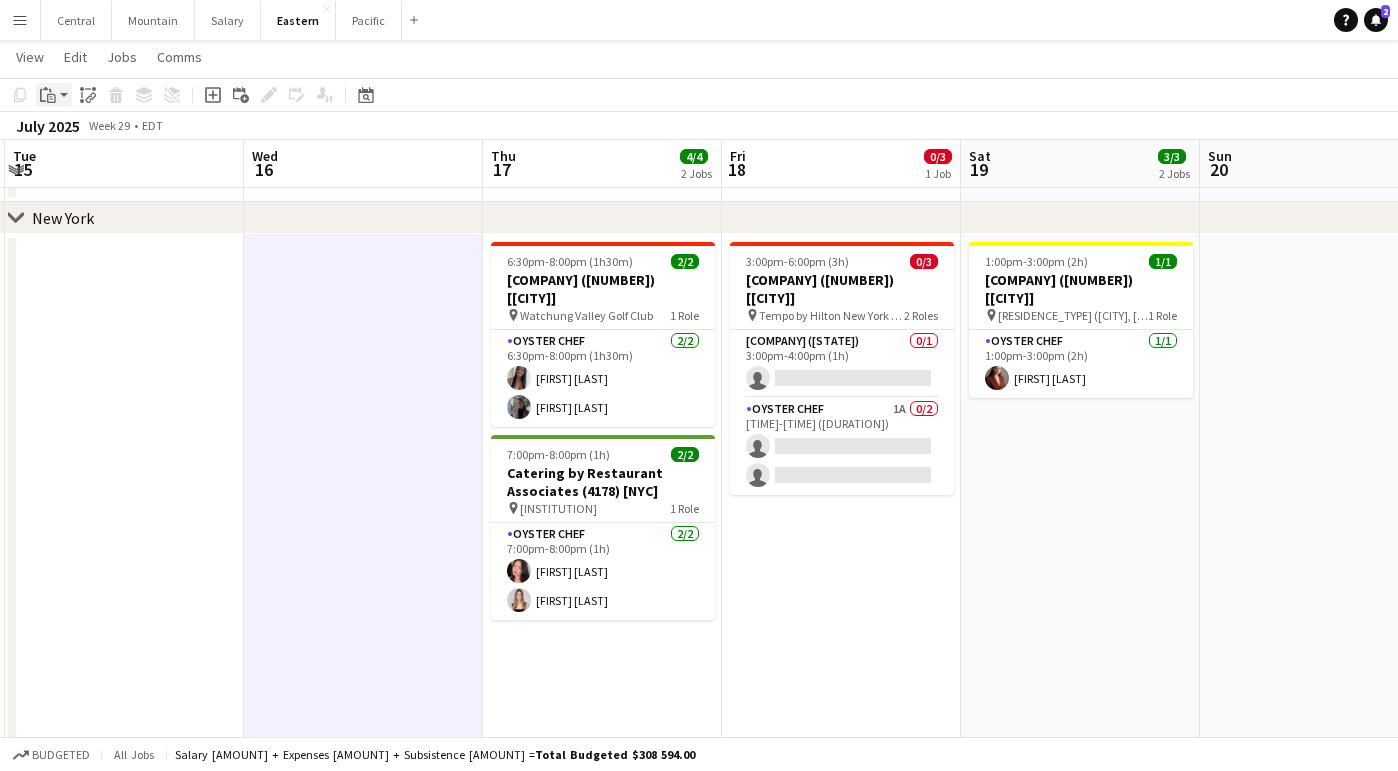 click on "Paste" 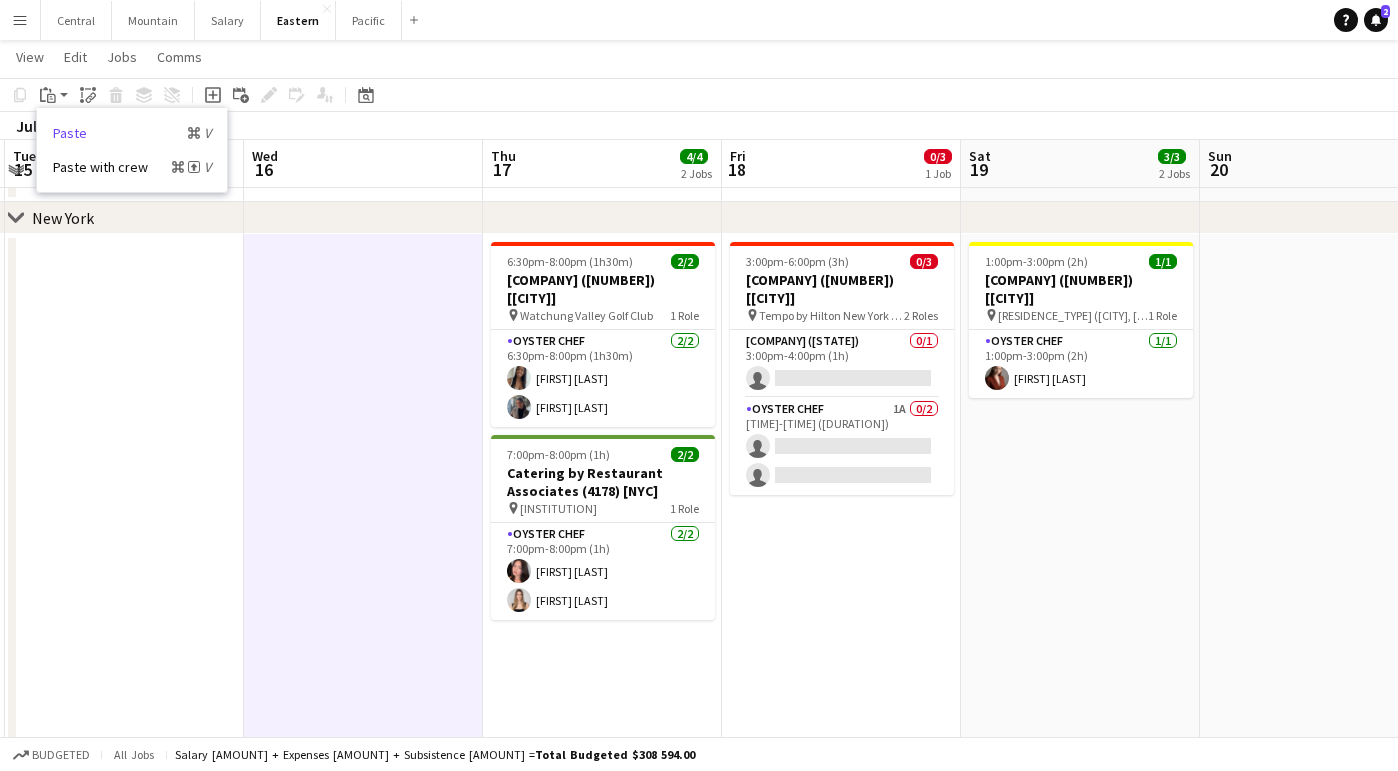 click on "Paste
Command
V" at bounding box center [132, 133] 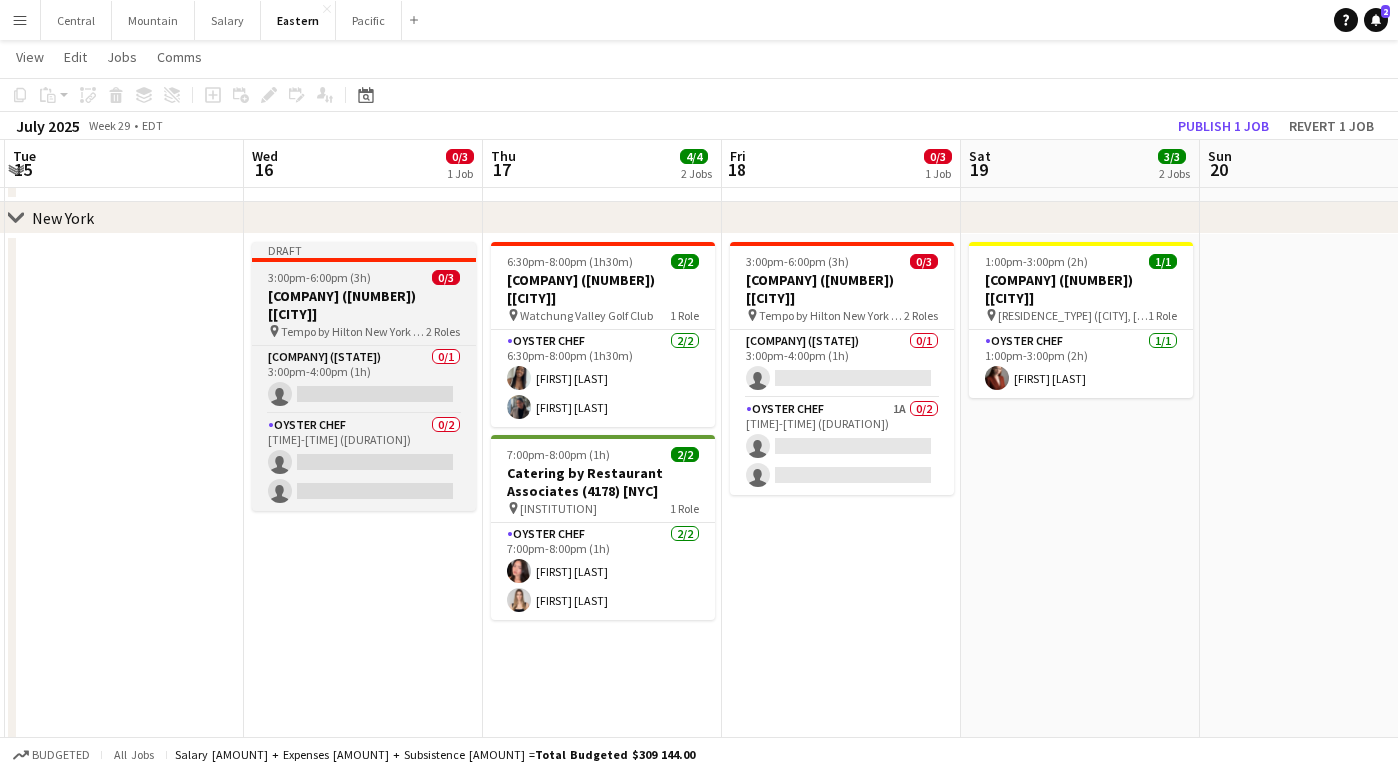 click 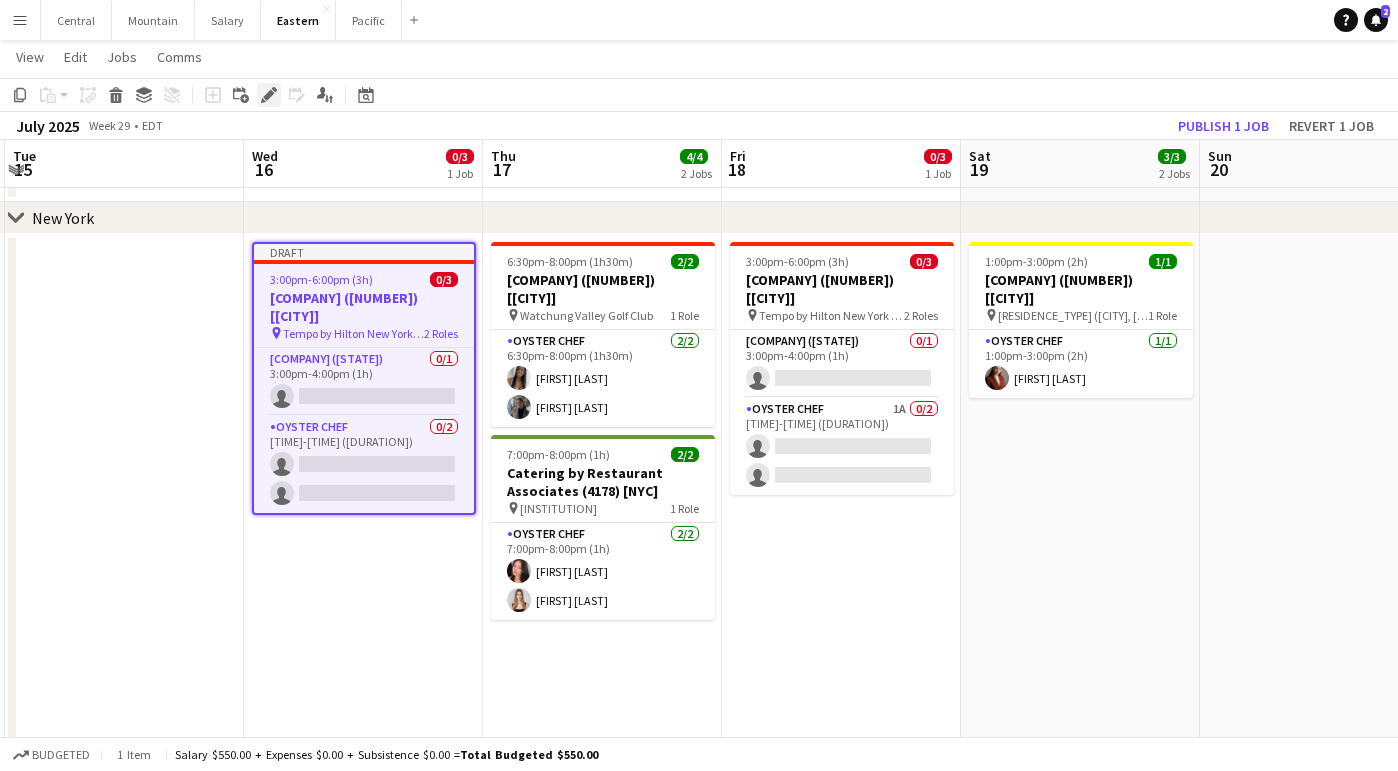 click on "Edit" 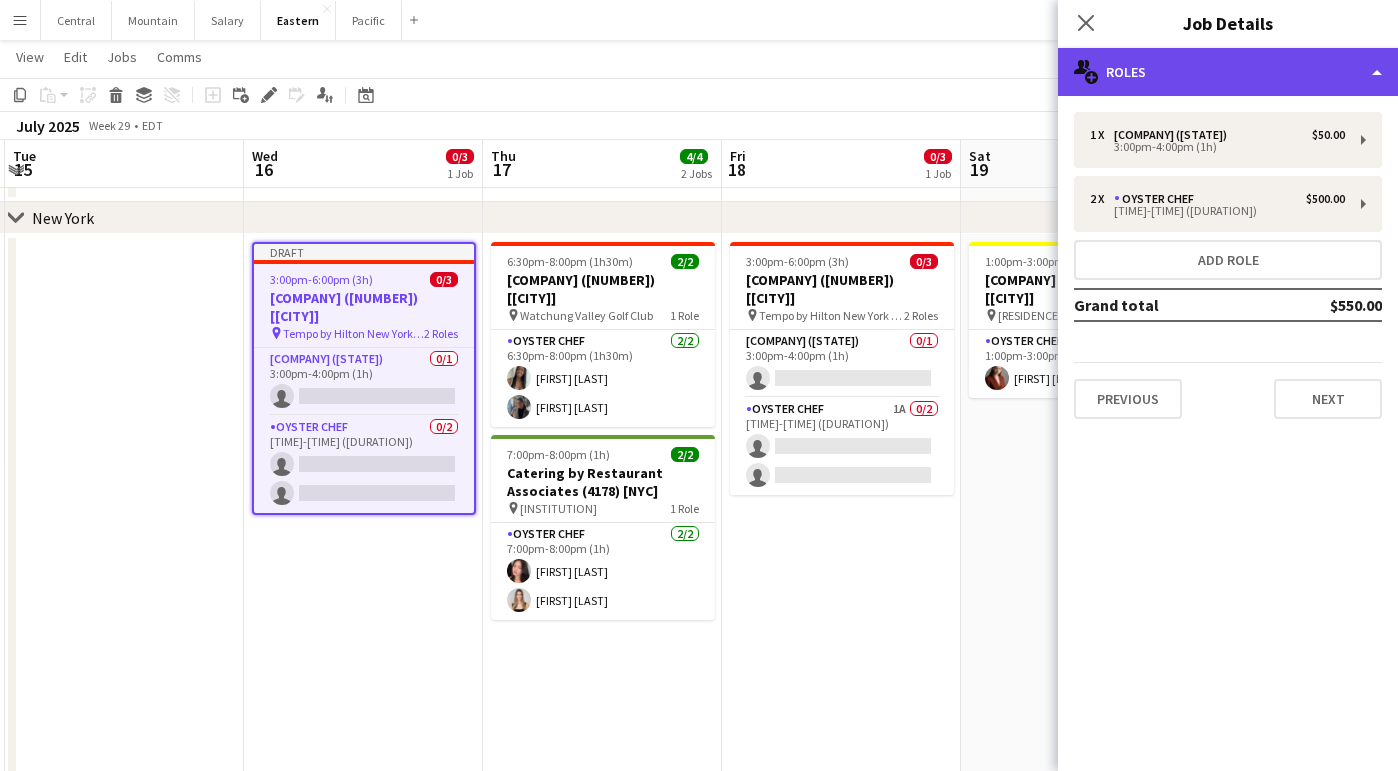 click on "multiple-users-add
Roles" 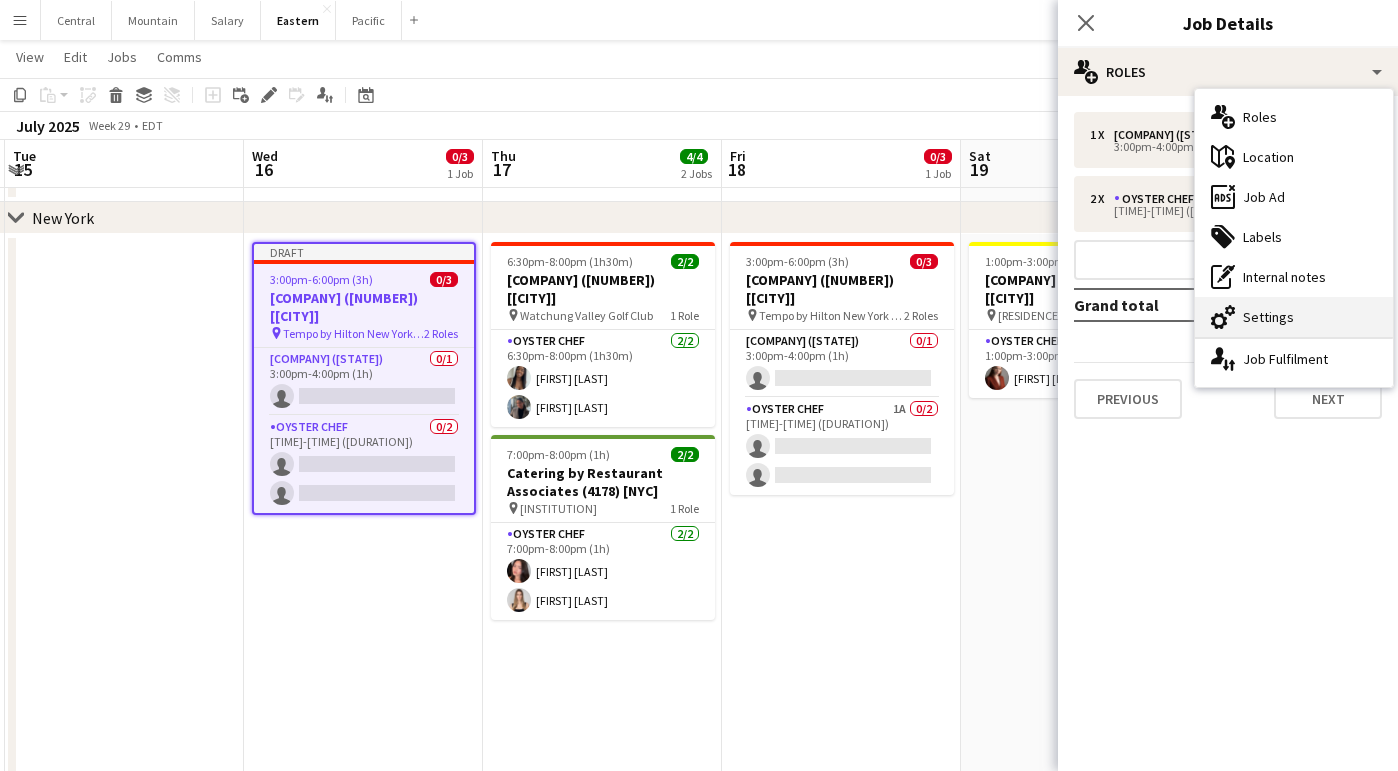 click on "cog-double-3
Settings" at bounding box center [1294, 317] 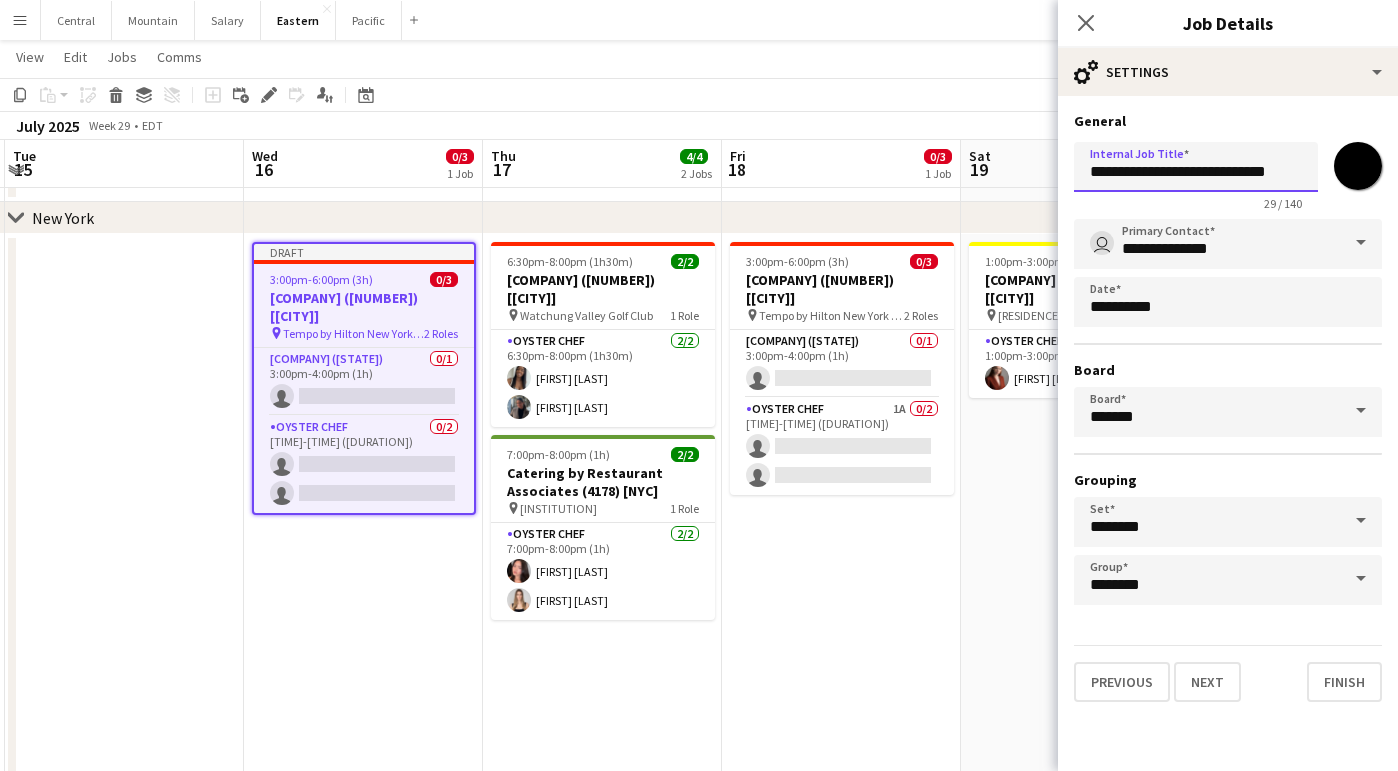 drag, startPoint x: 1203, startPoint y: 170, endPoint x: 1006, endPoint y: 150, distance: 198.01262 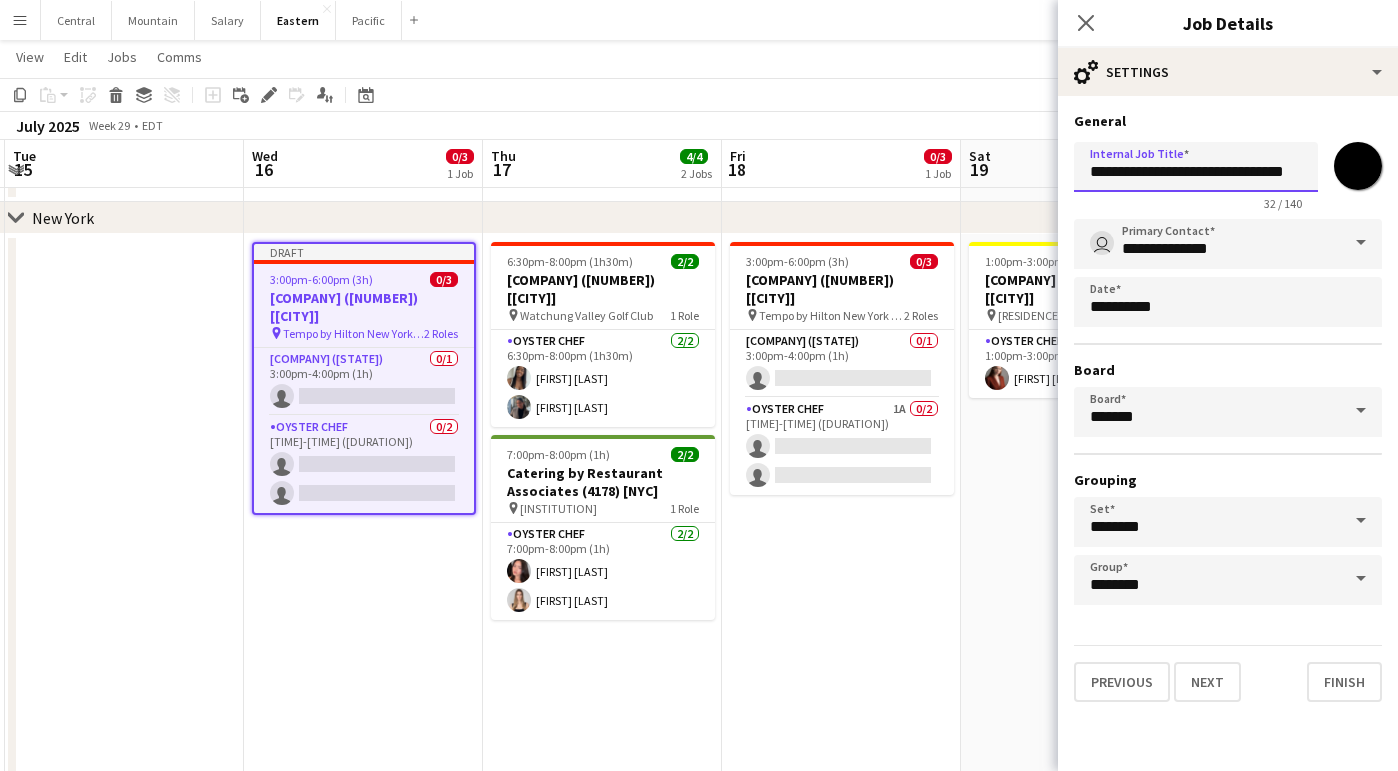 drag, startPoint x: 1262, startPoint y: 172, endPoint x: 1237, endPoint y: 170, distance: 25.079872 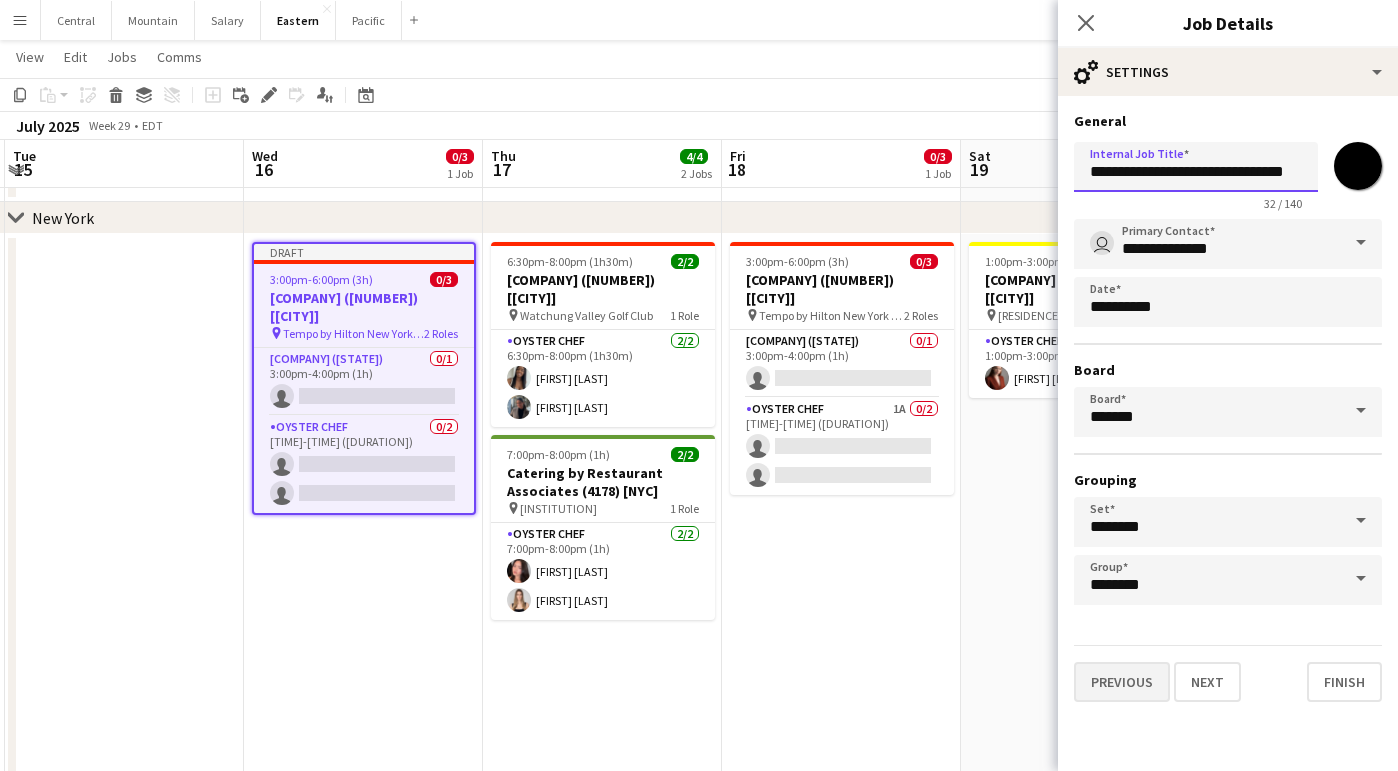 type on "**********" 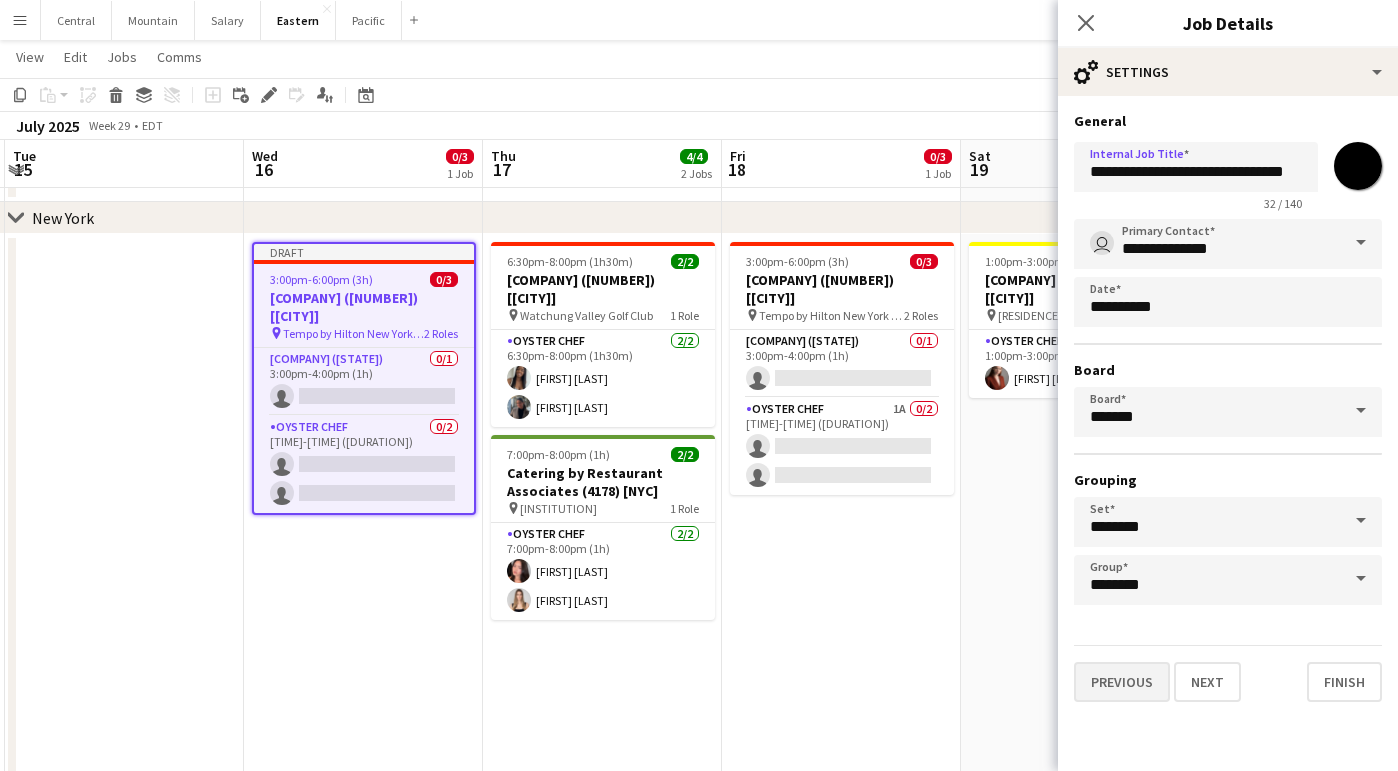 click on "Previous" at bounding box center [1122, 682] 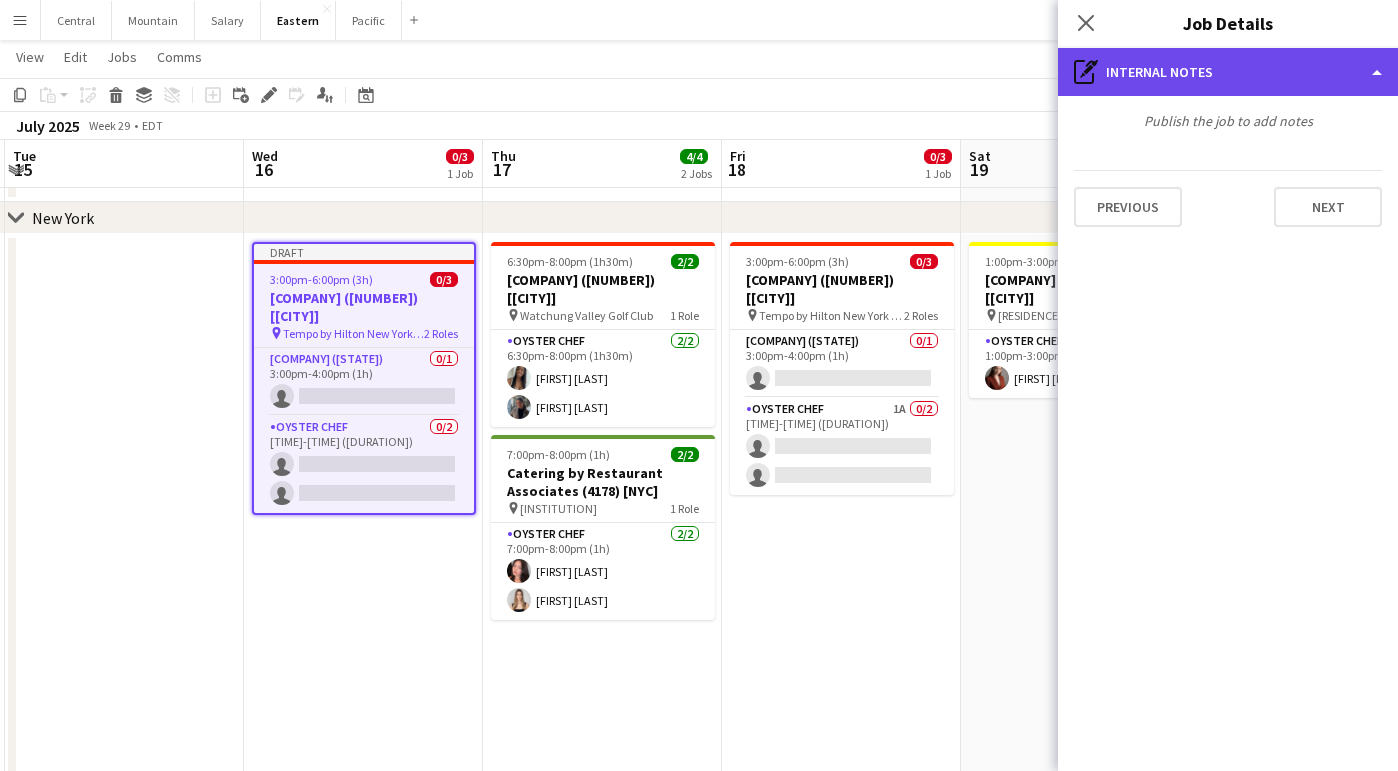 click on "pen-write
Internal notes" 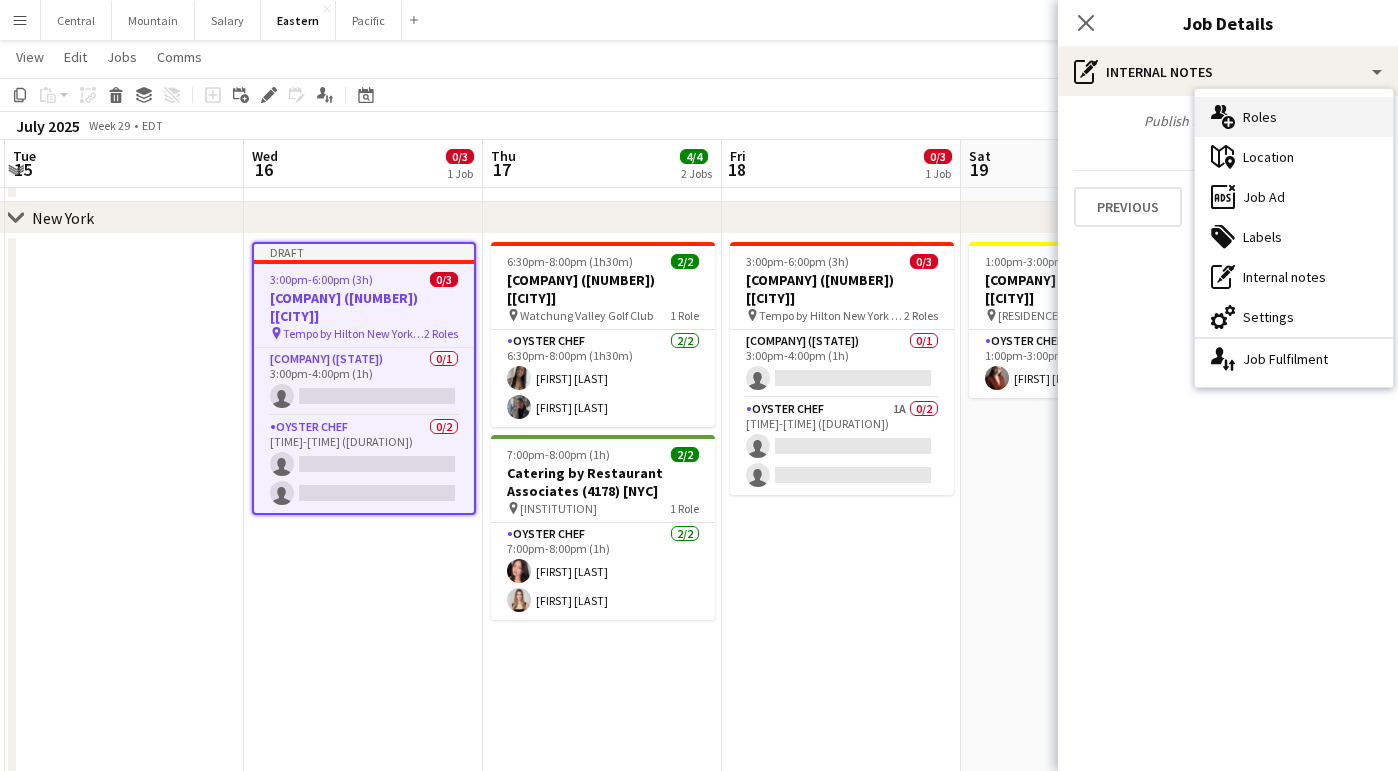 click on "multiple-users-add
Roles" at bounding box center (1294, 117) 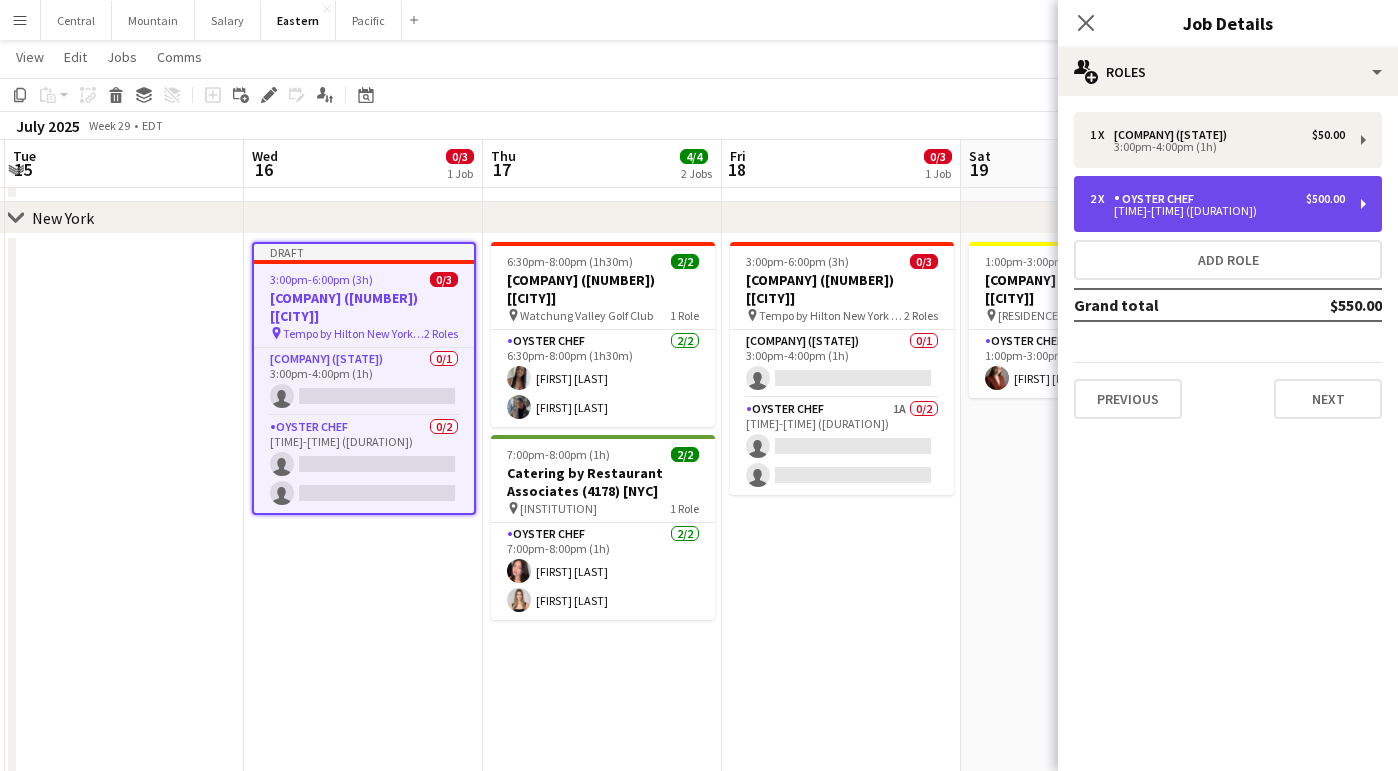 click on "Oyster Chef" at bounding box center (1158, 199) 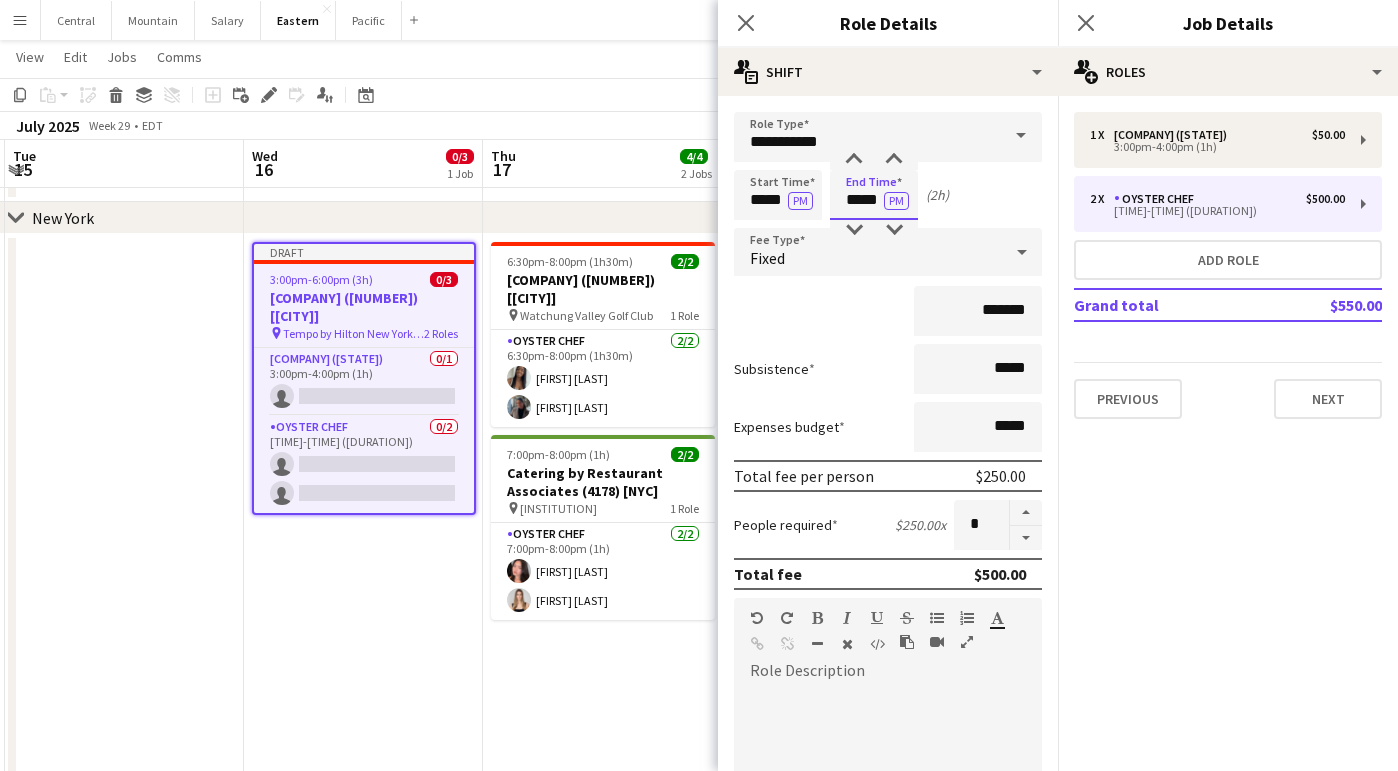 click on "*****" at bounding box center (874, 195) 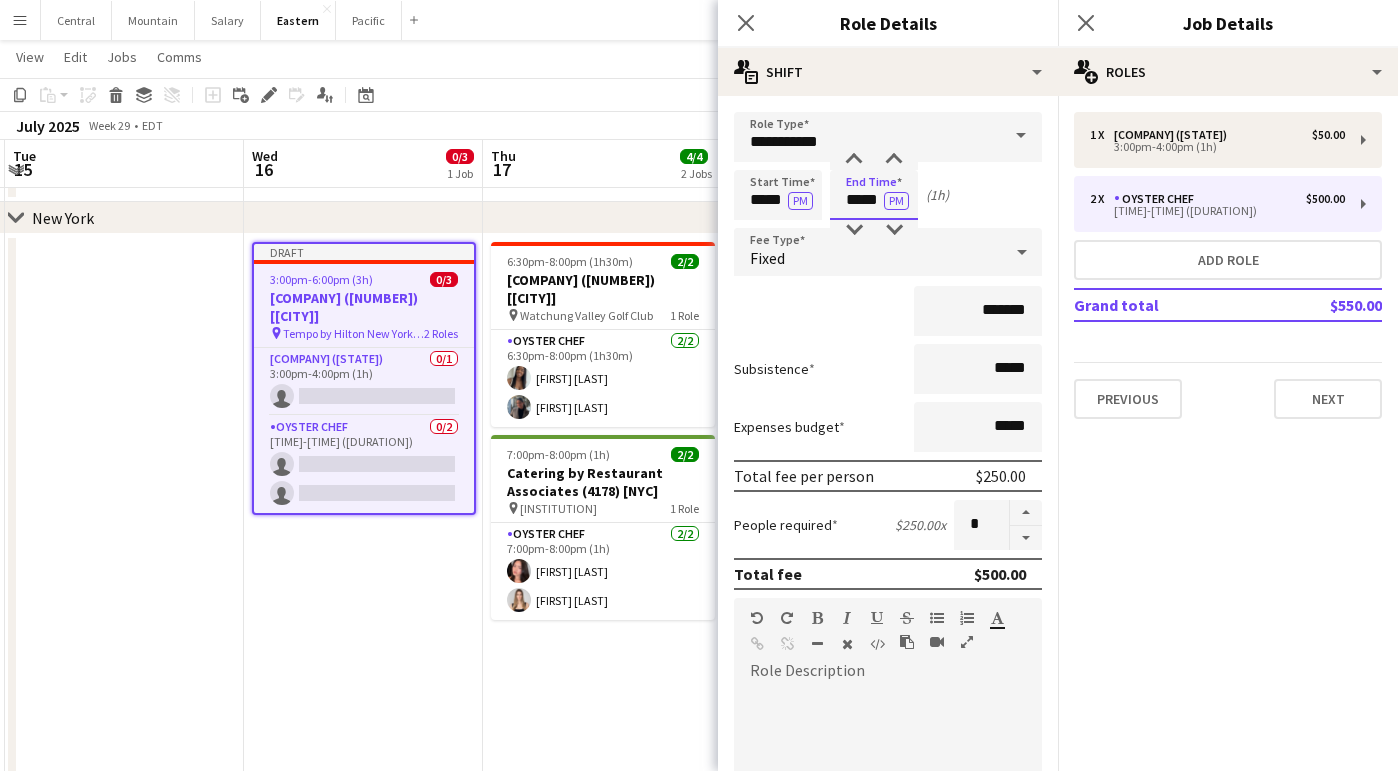 click on "*****" at bounding box center (874, 195) 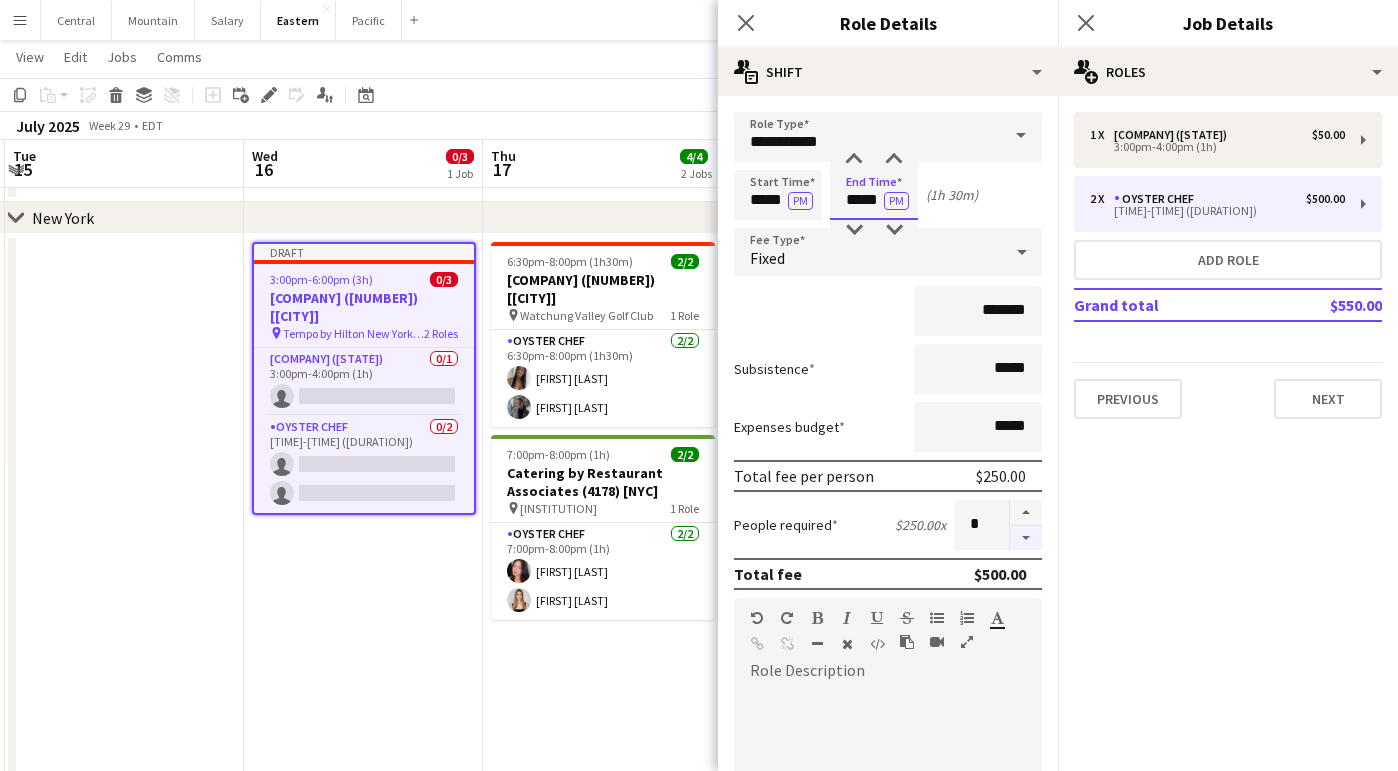 type on "*****" 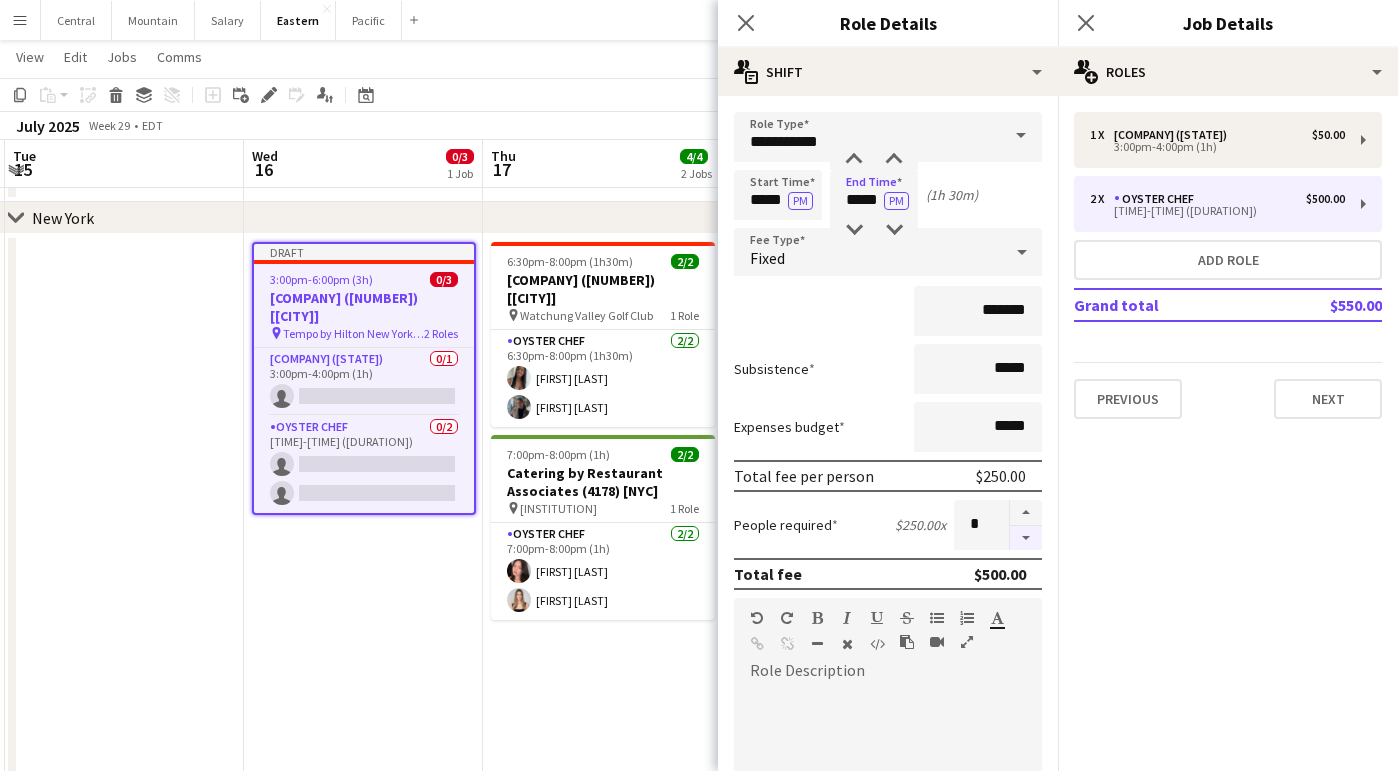 click at bounding box center (1026, 538) 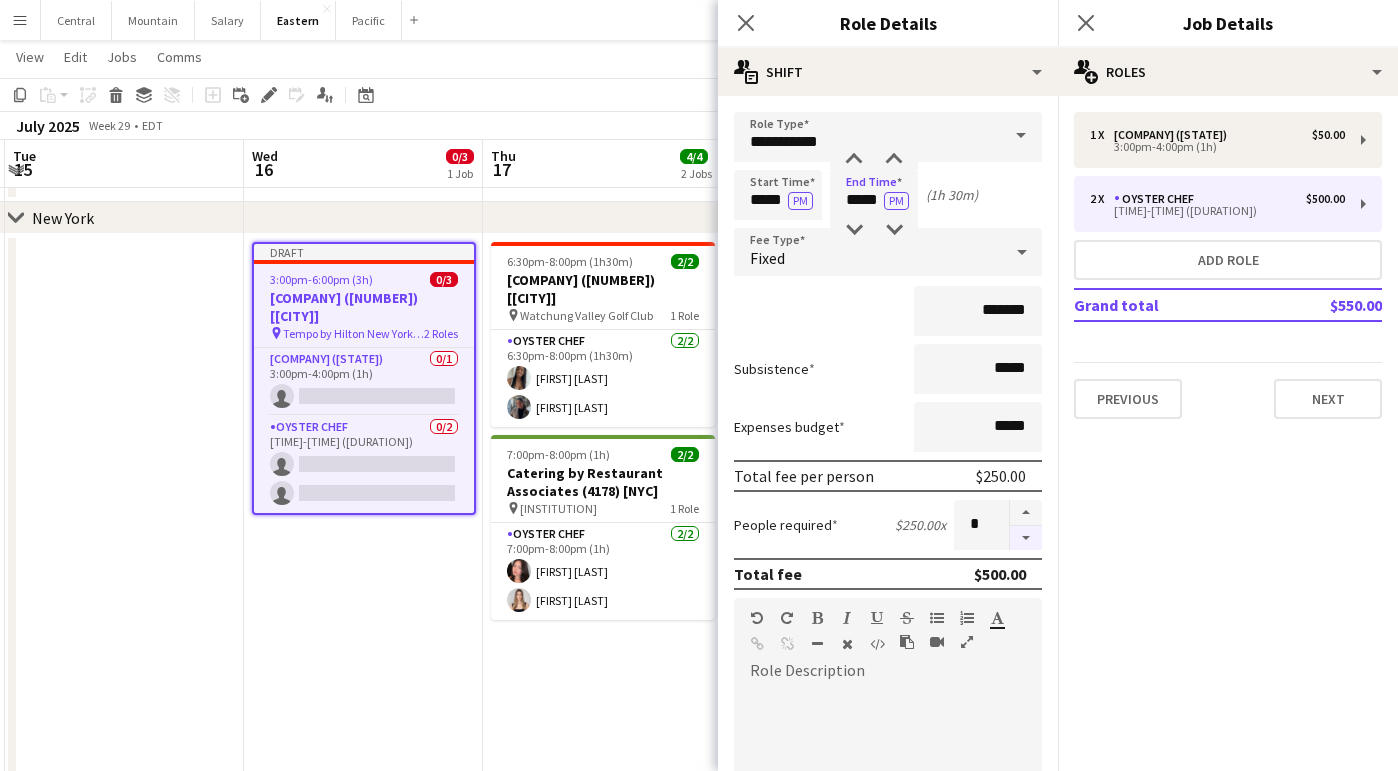 type on "*" 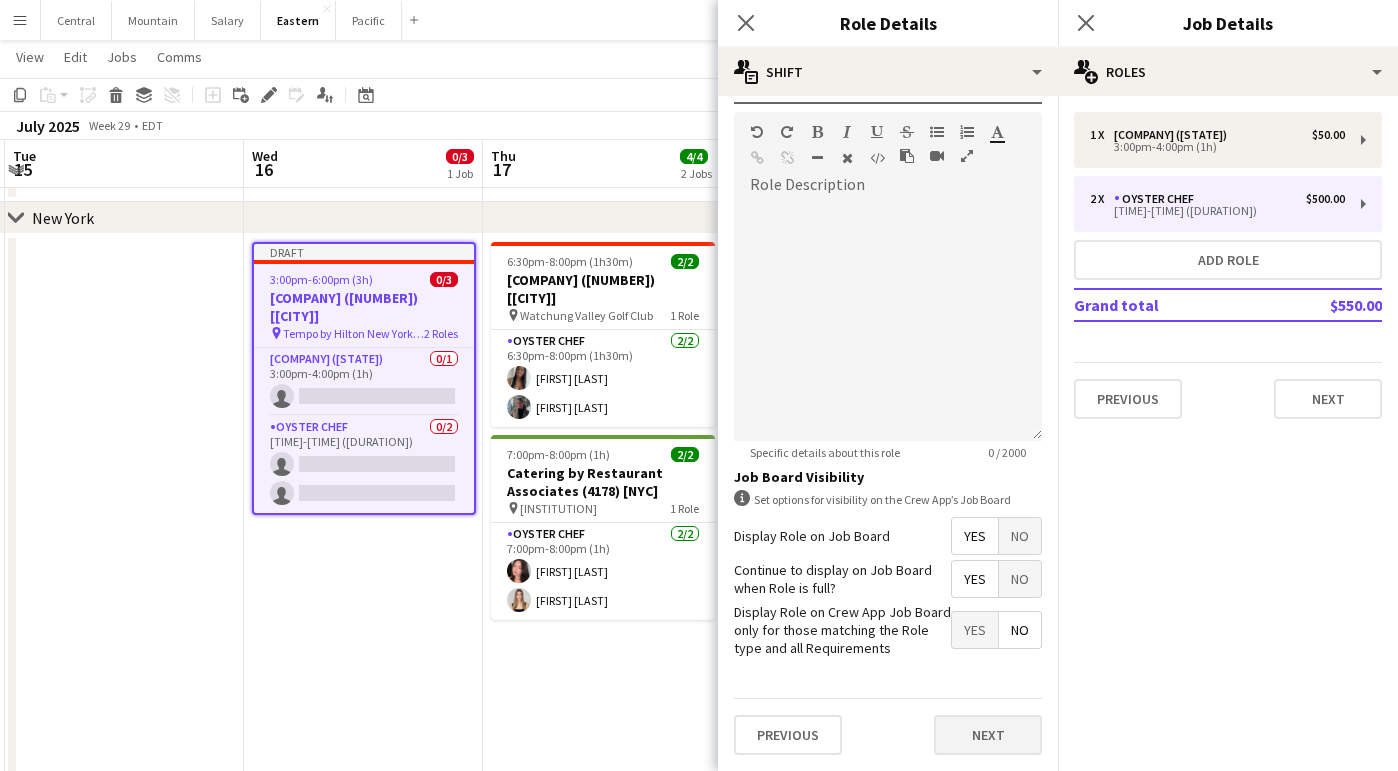 scroll, scrollTop: 485, scrollLeft: 0, axis: vertical 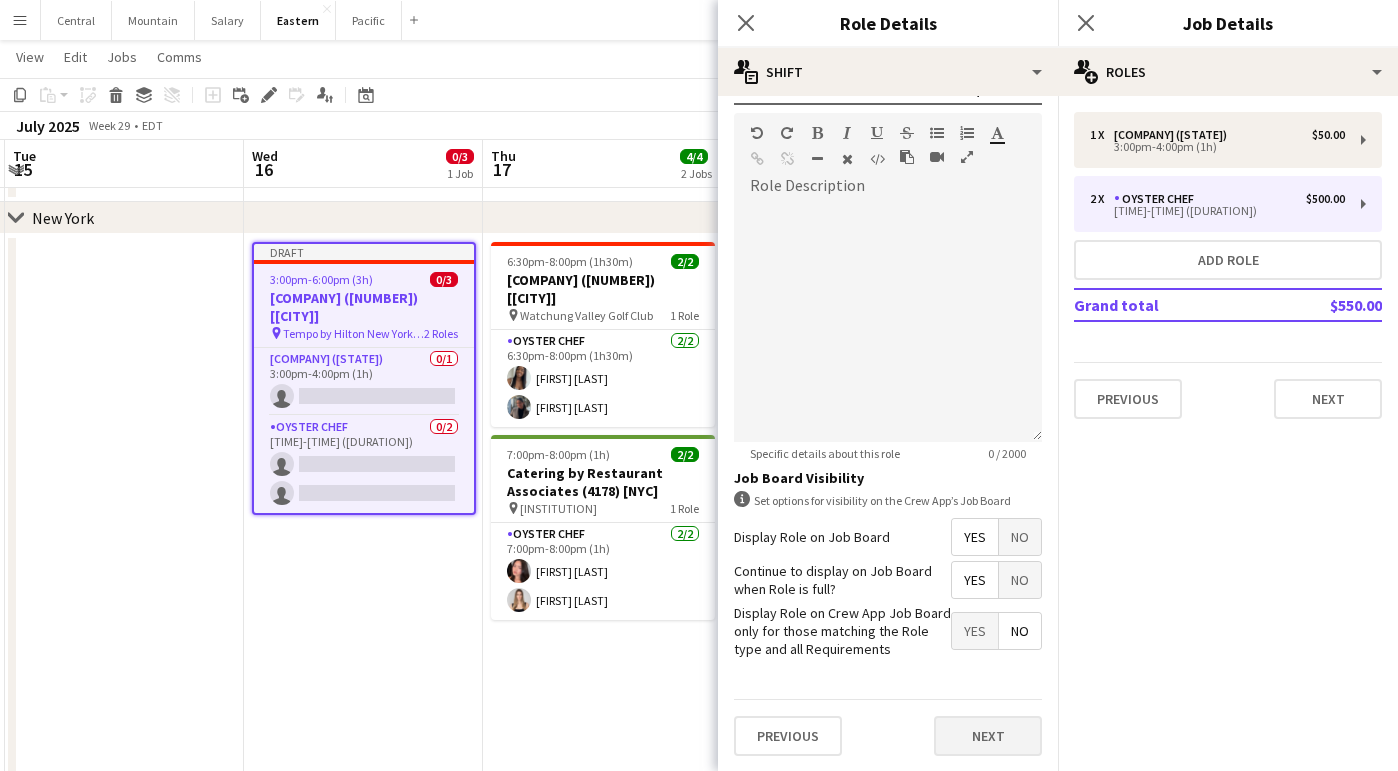 click on "Next" at bounding box center [988, 736] 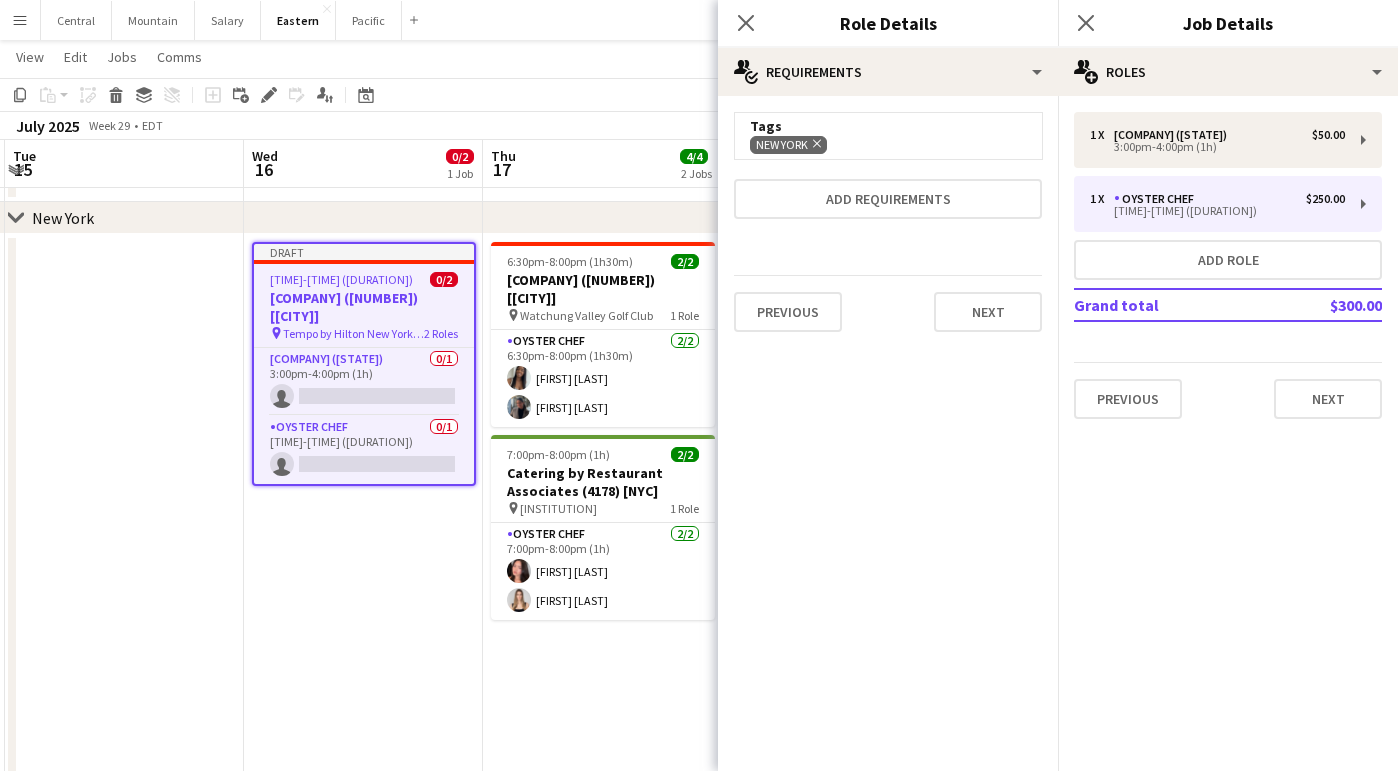 click on "Previous   Next" at bounding box center [888, 311] 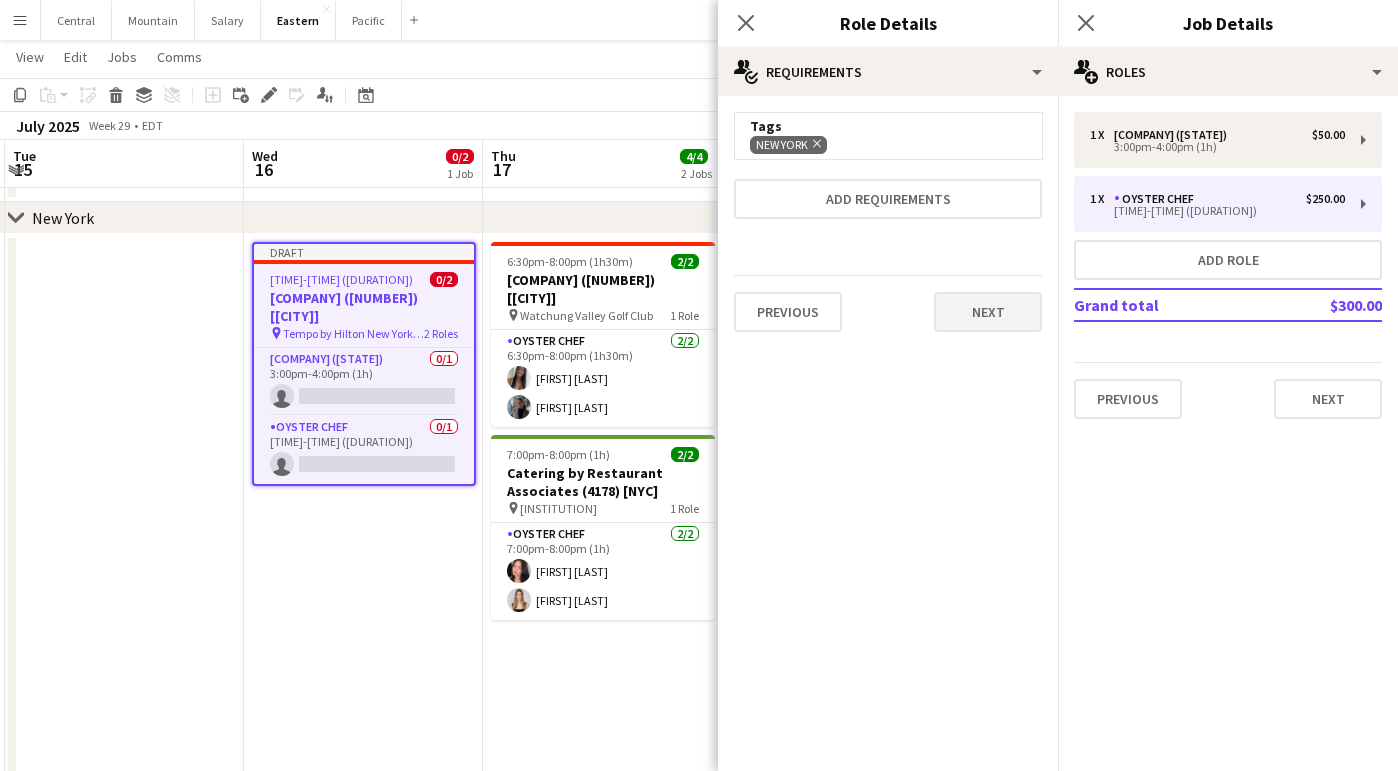 click on "Next" at bounding box center [988, 312] 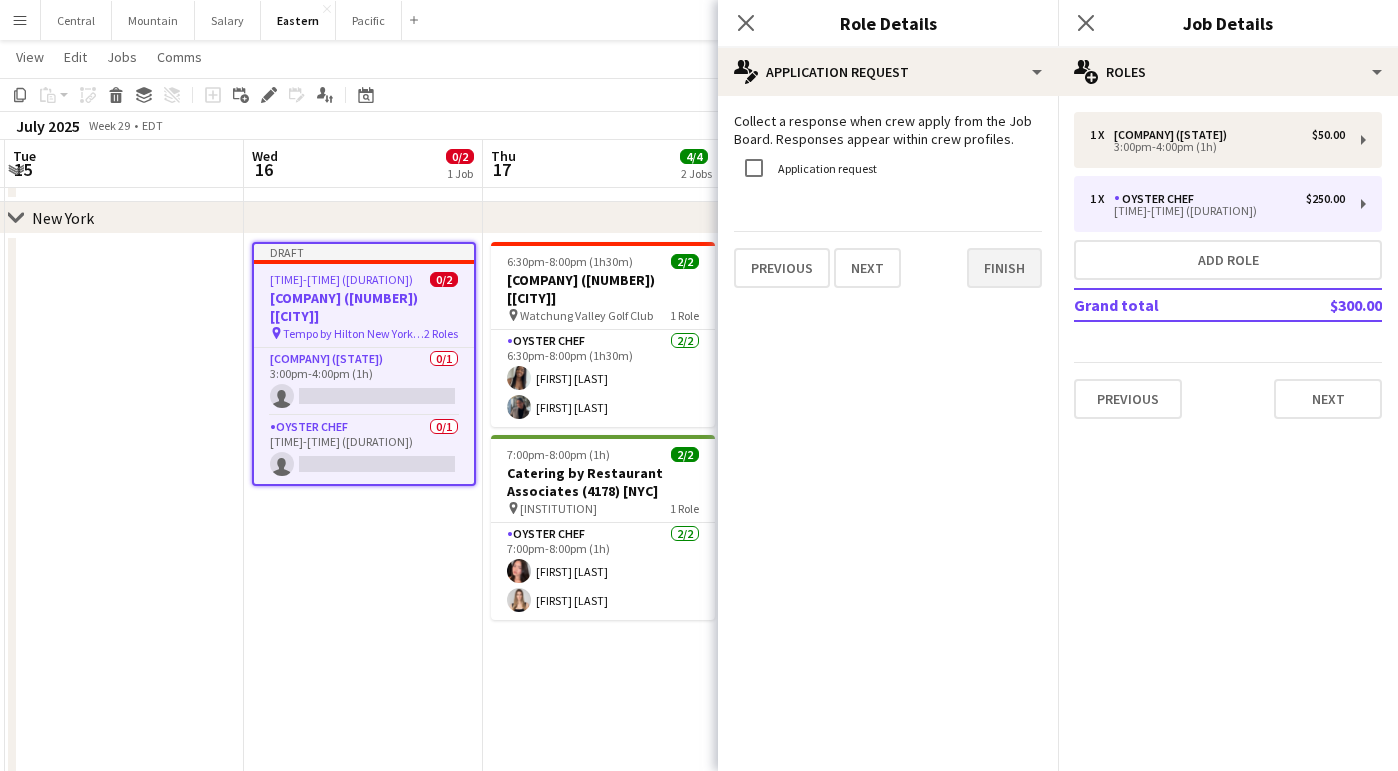 click on "Finish" at bounding box center (1004, 268) 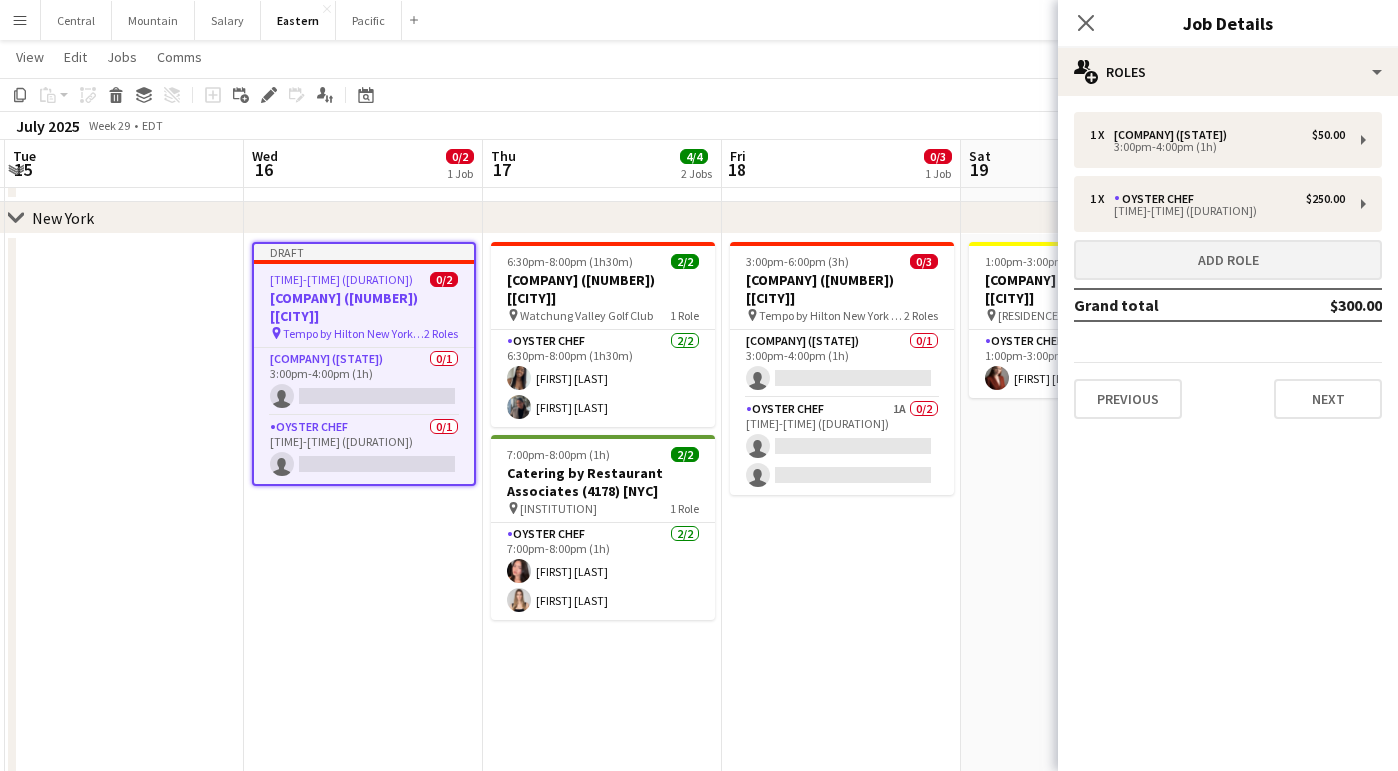 click on "Add role" at bounding box center (1228, 260) 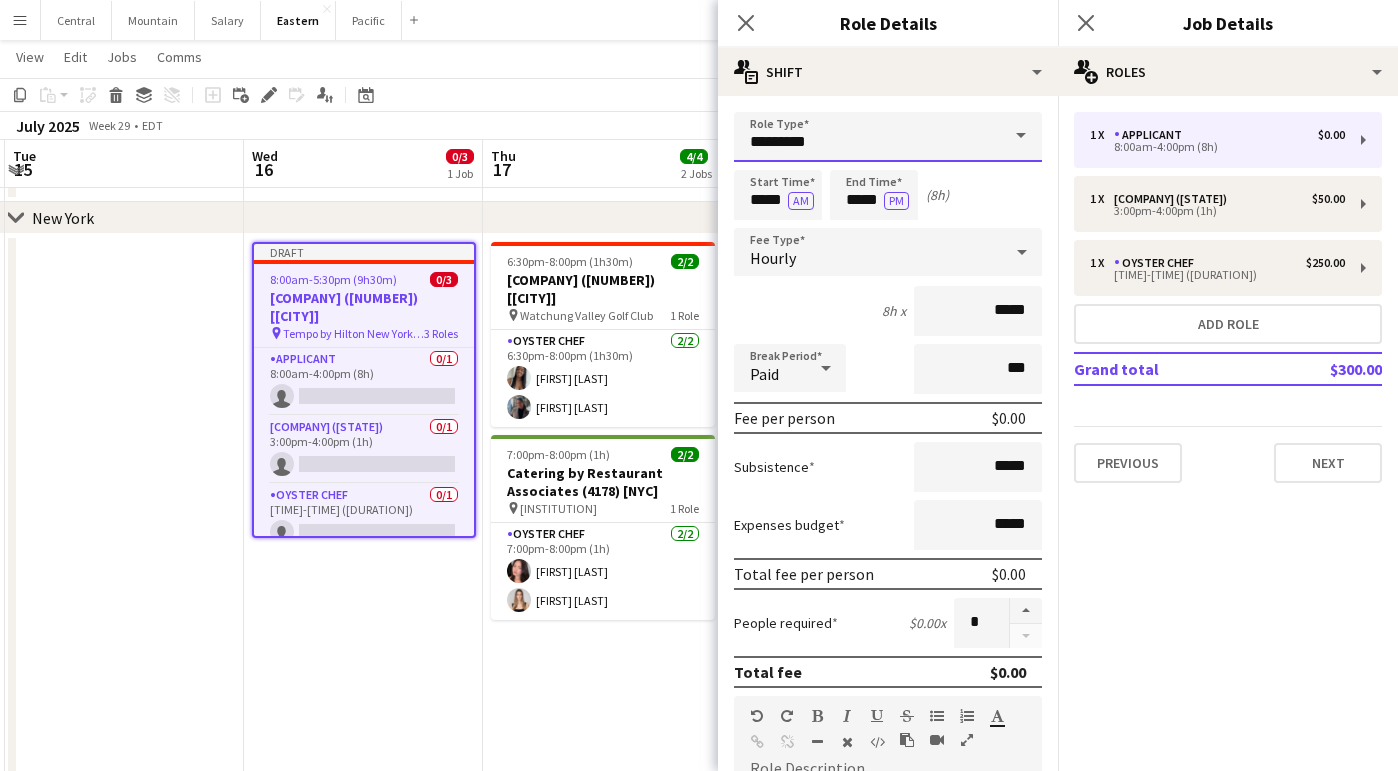 click on "*********" at bounding box center [888, 137] 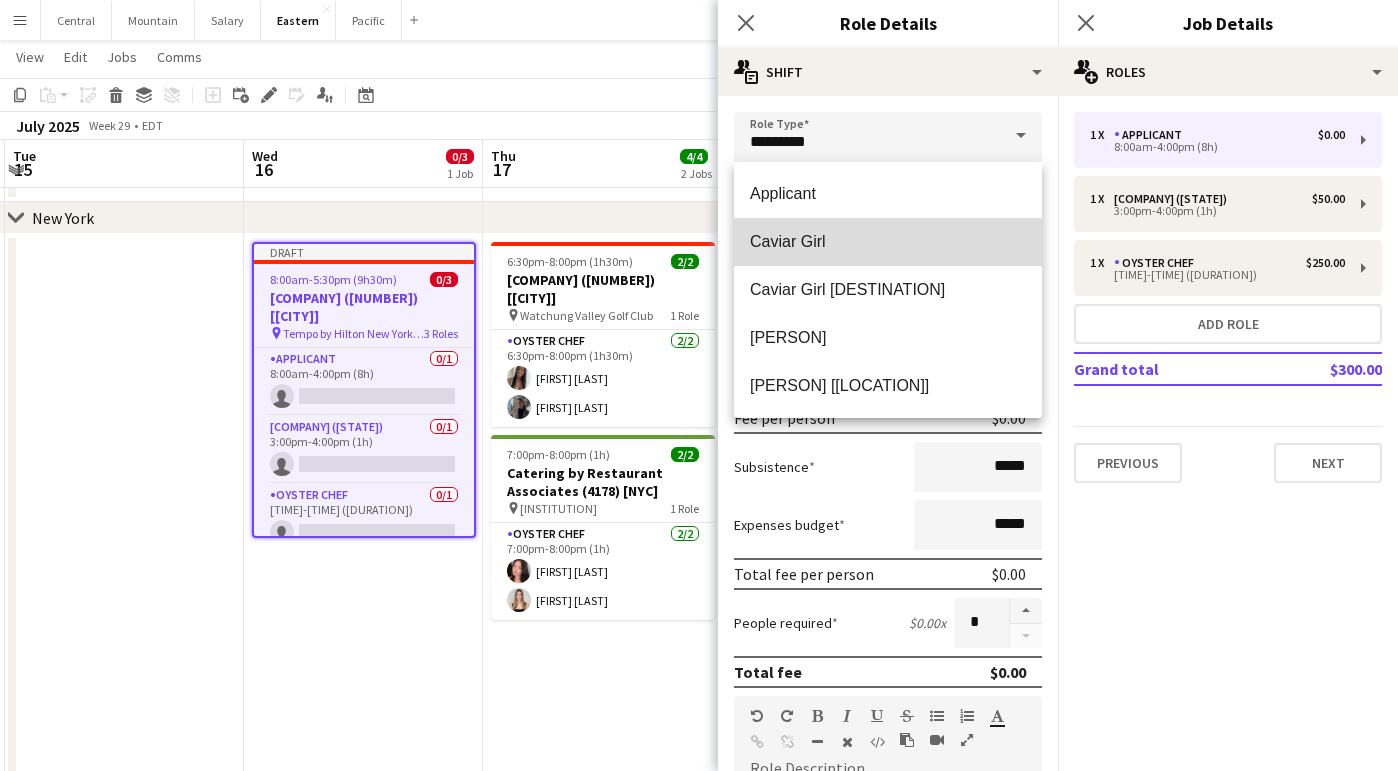 click on "Caviar Girl" at bounding box center (888, 241) 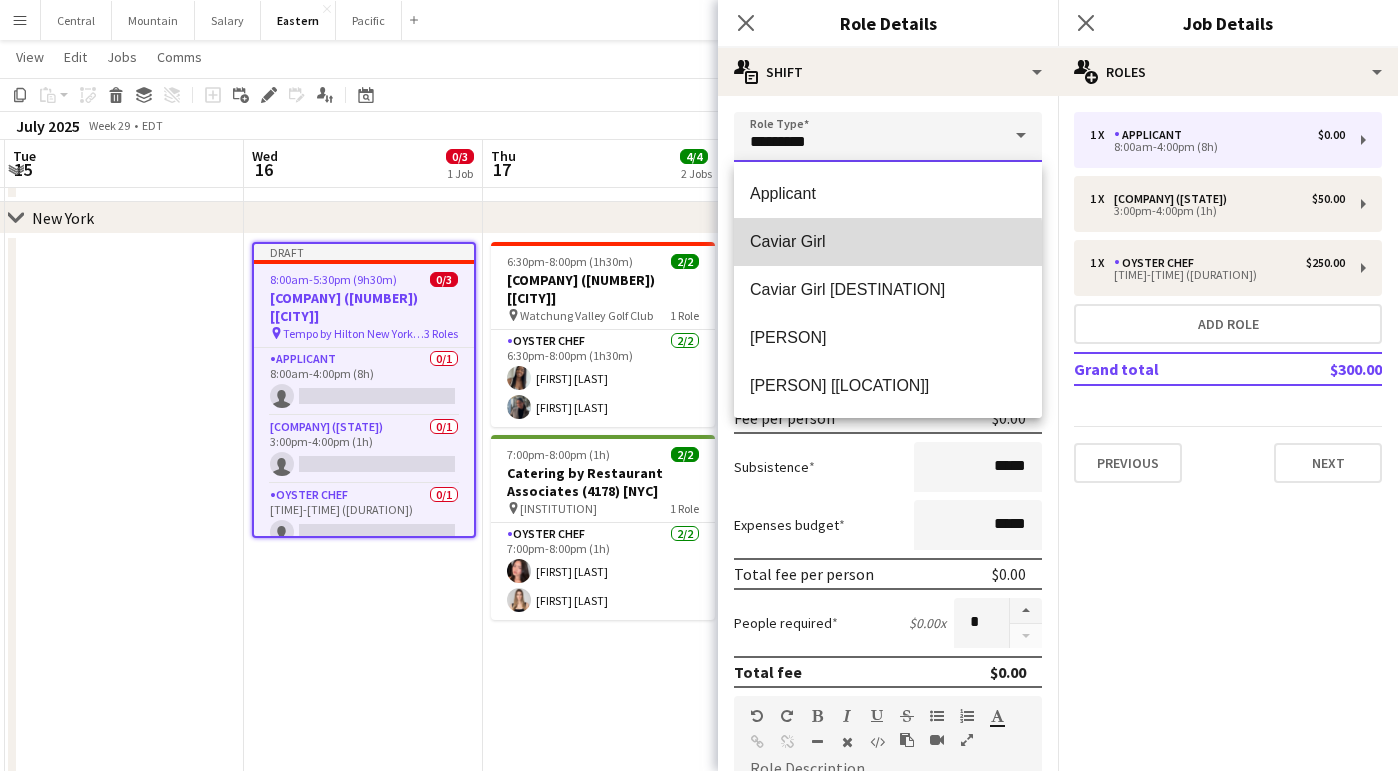 type on "**********" 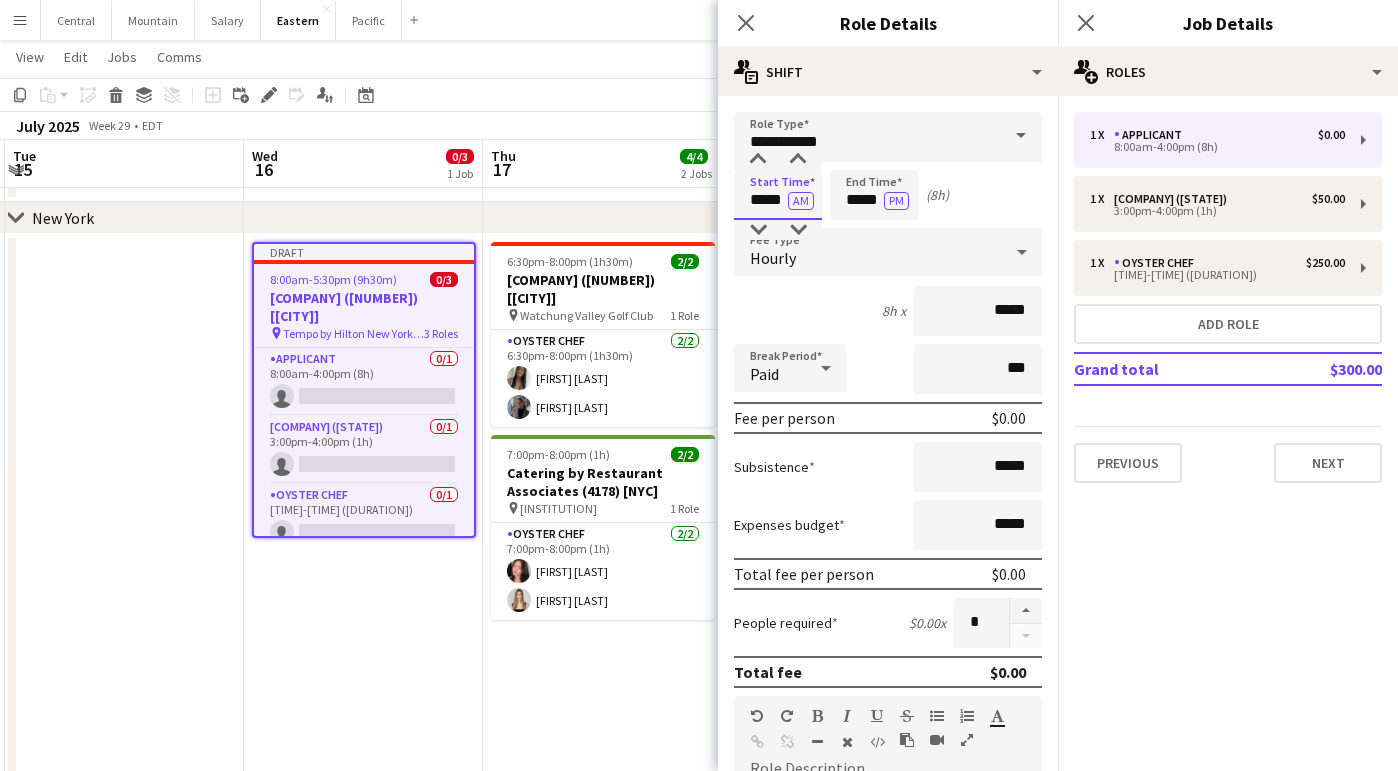 drag, startPoint x: 768, startPoint y: 203, endPoint x: 757, endPoint y: 203, distance: 11 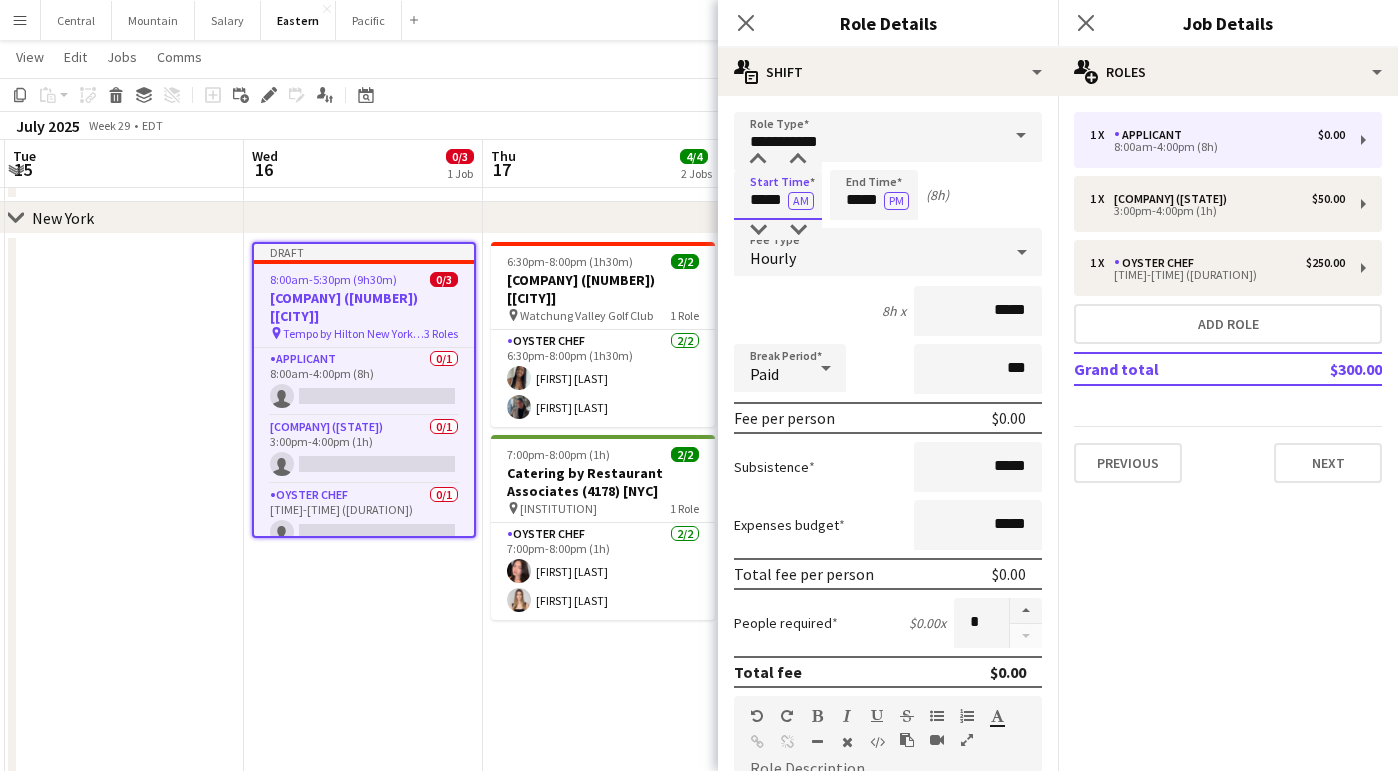 click on "*****" at bounding box center [778, 195] 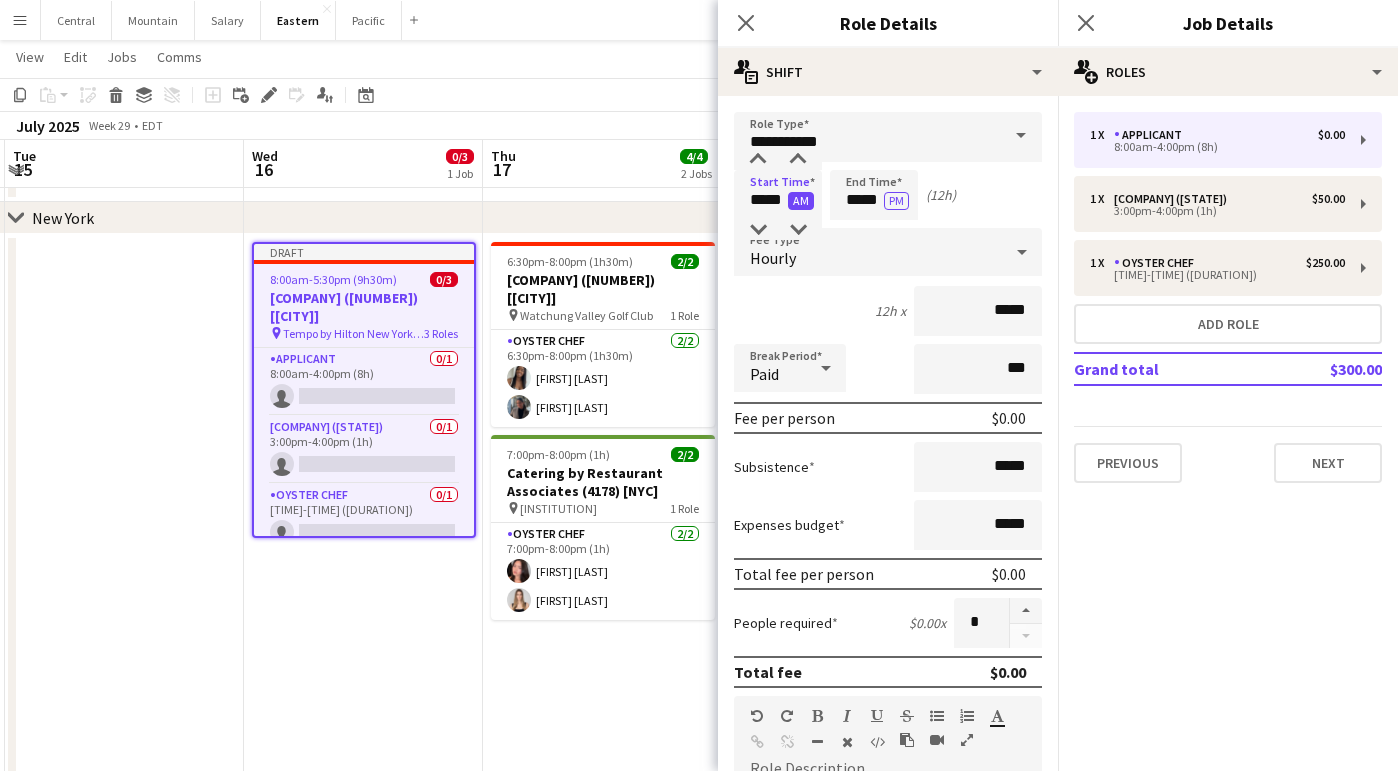 click on "AM" at bounding box center (801, 201) 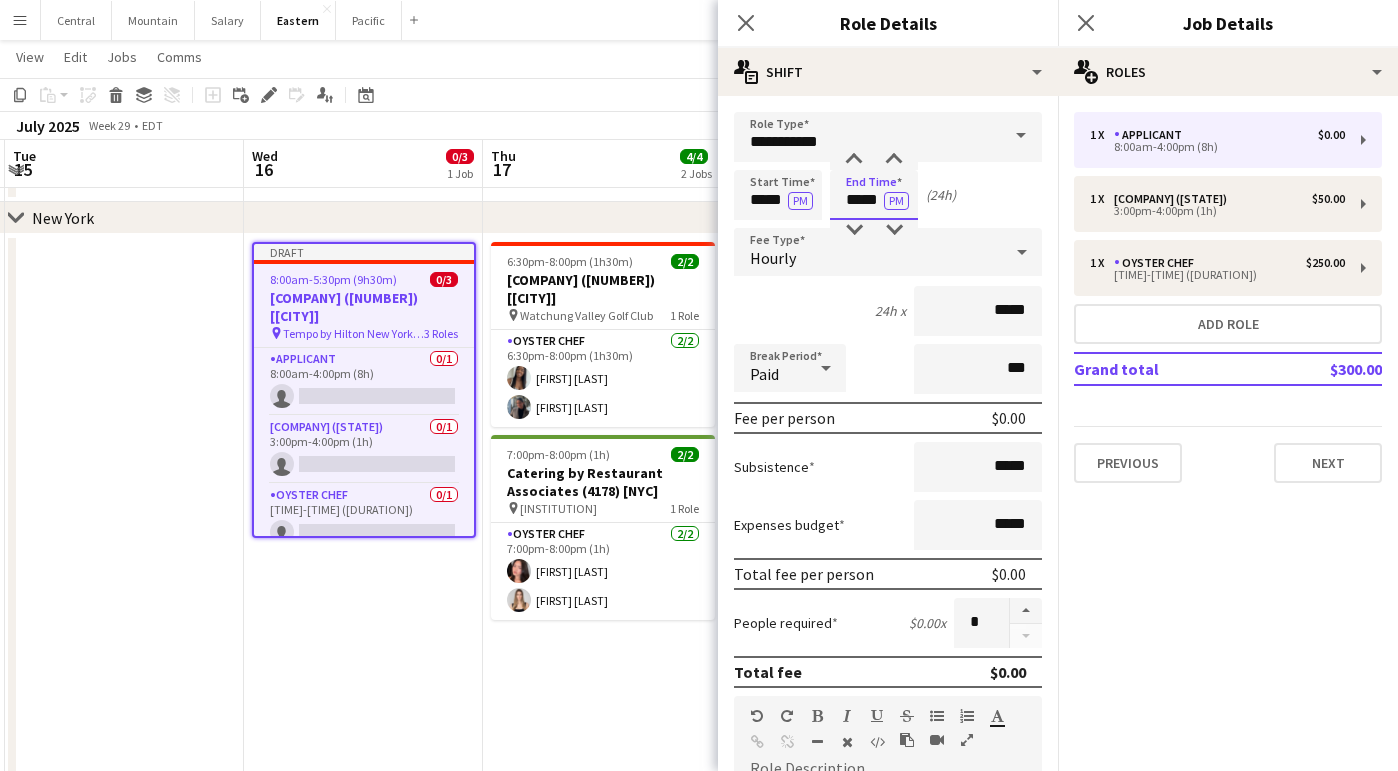click on "*****" at bounding box center (874, 195) 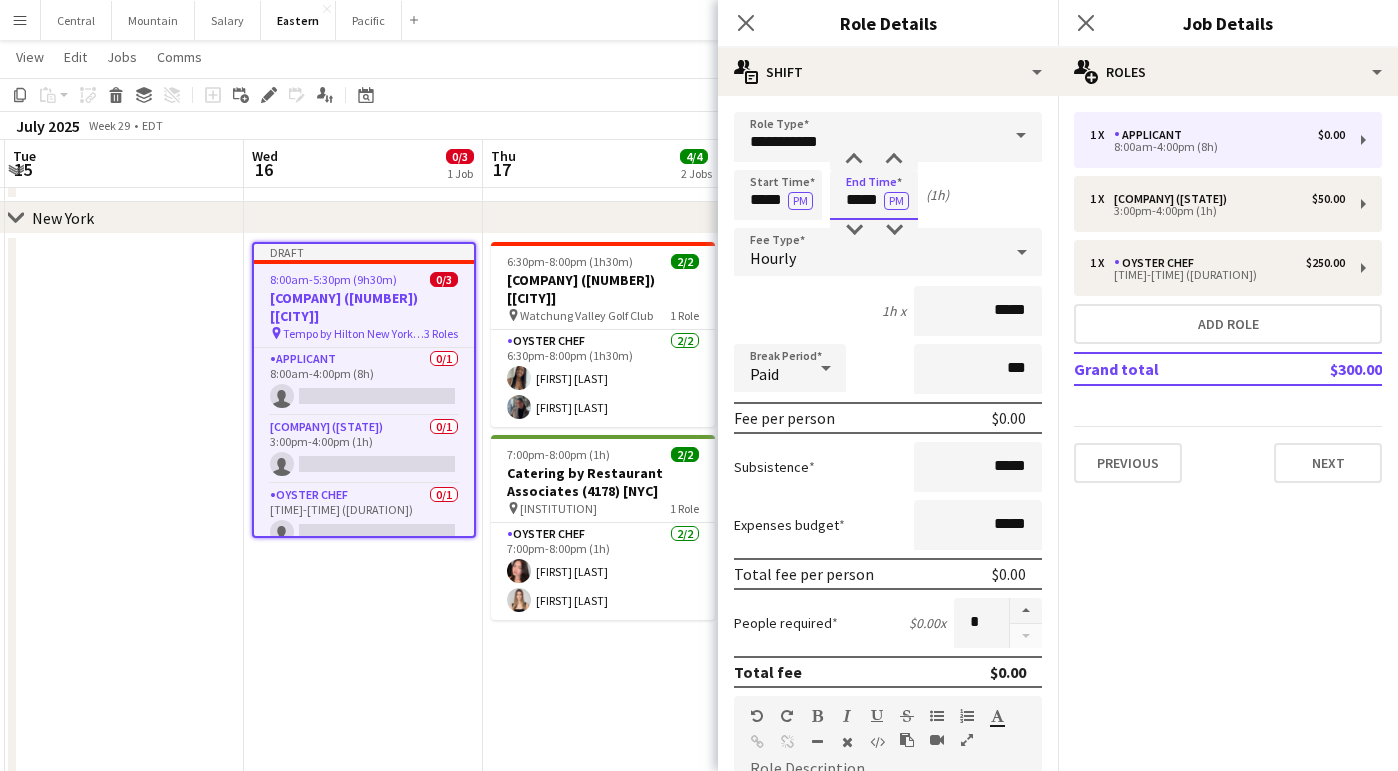 click on "*****" at bounding box center [874, 195] 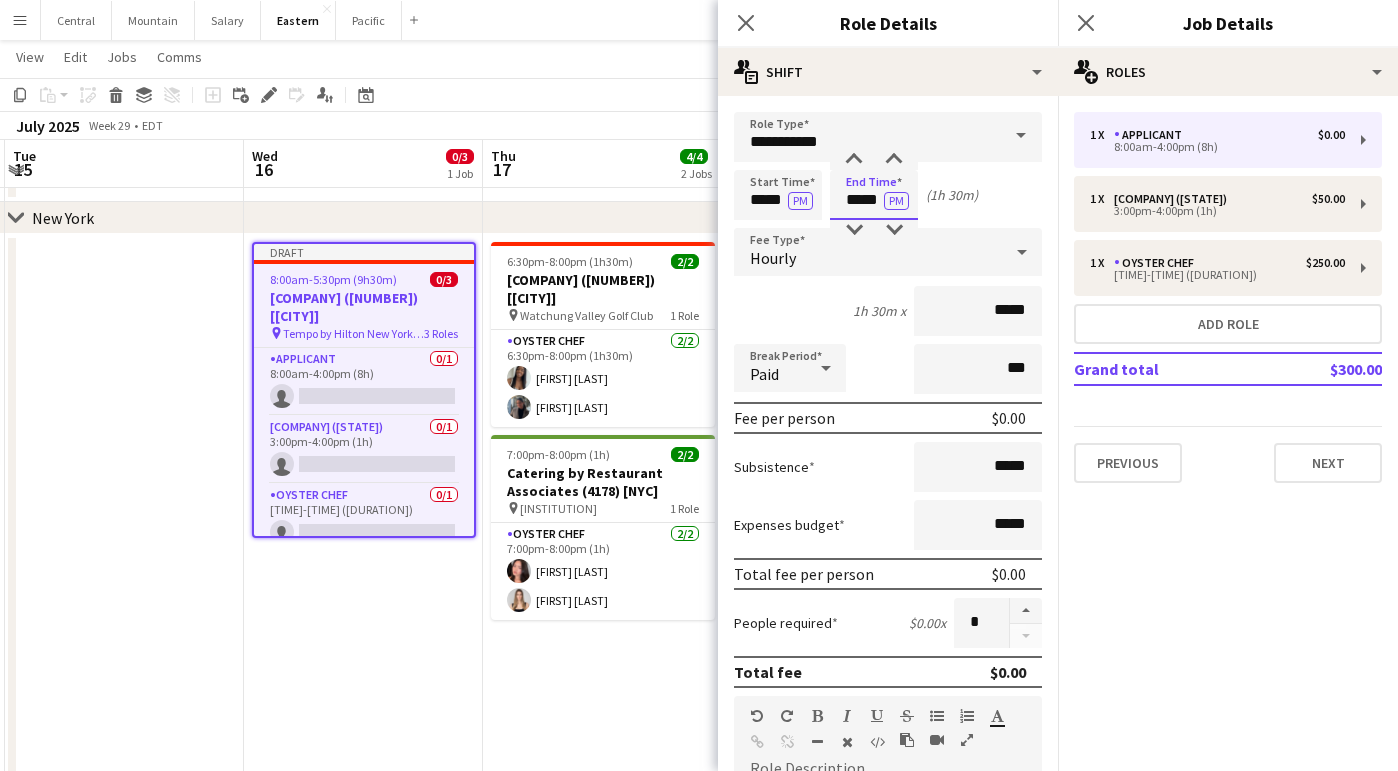 type on "*****" 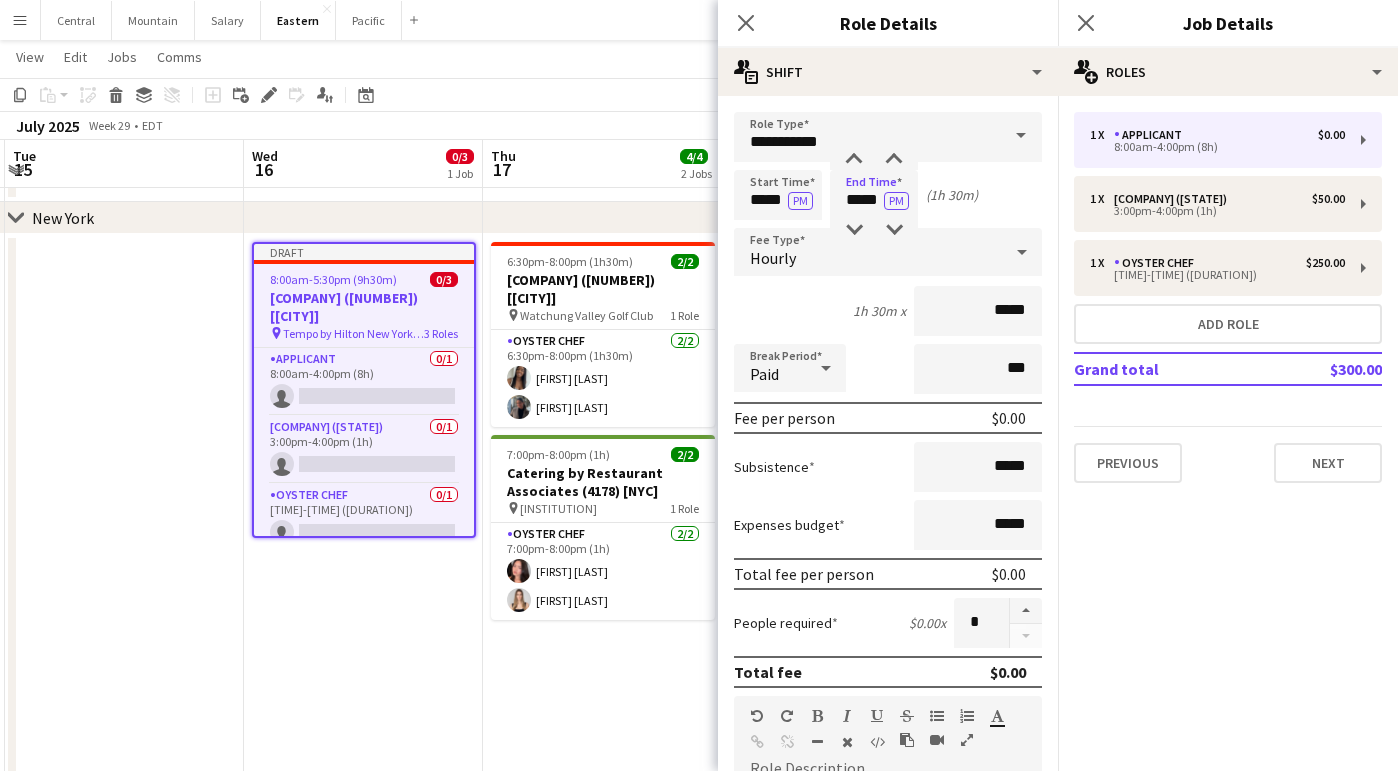 click on "Hourly" at bounding box center (868, 252) 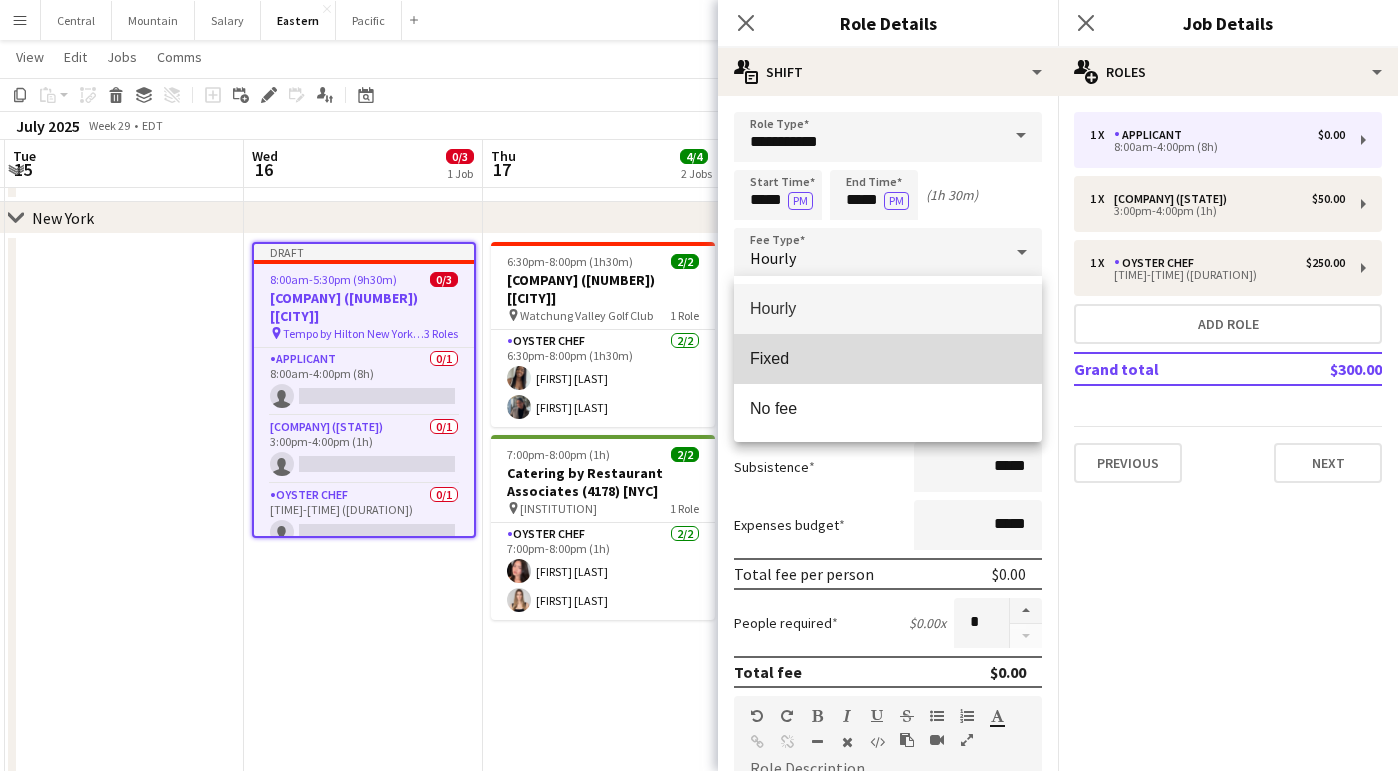 click on "Fixed" at bounding box center (888, 358) 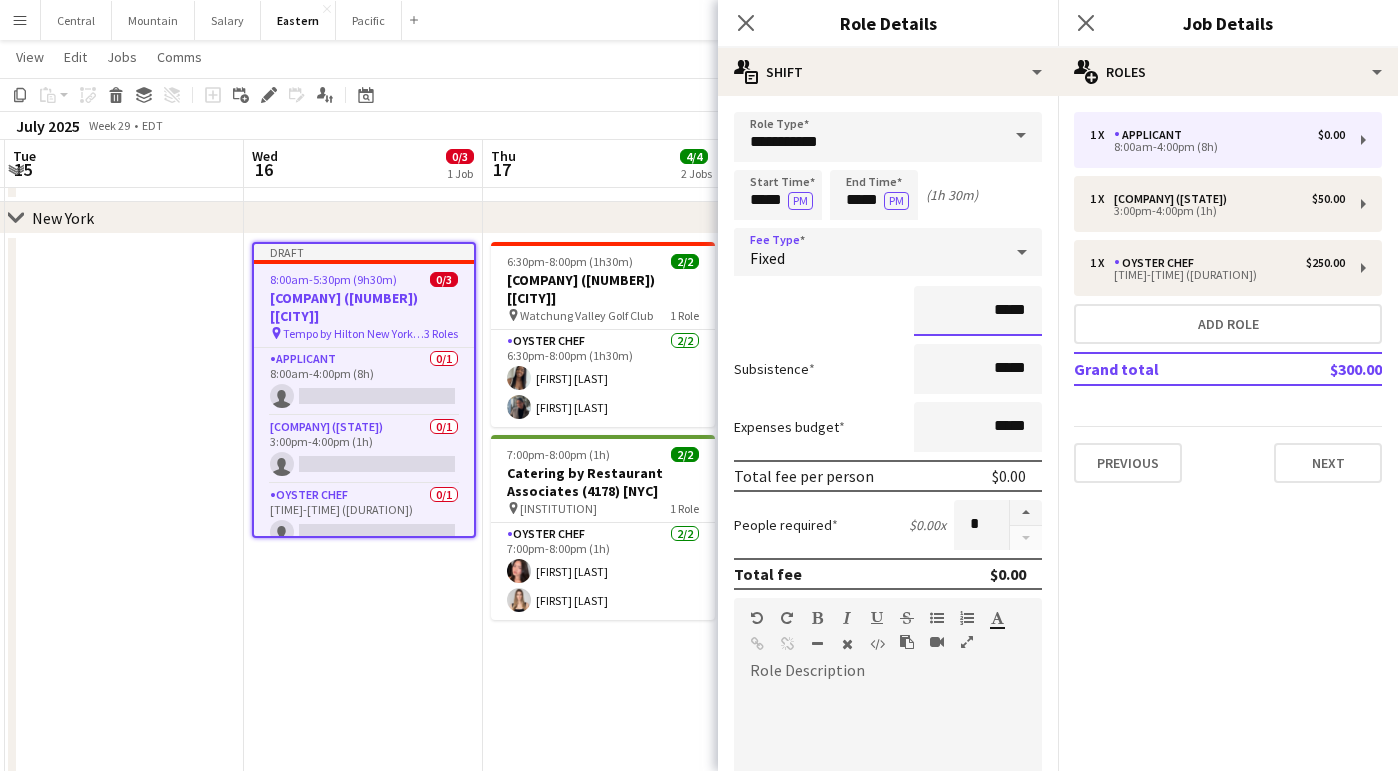click on "*****" at bounding box center [978, 311] 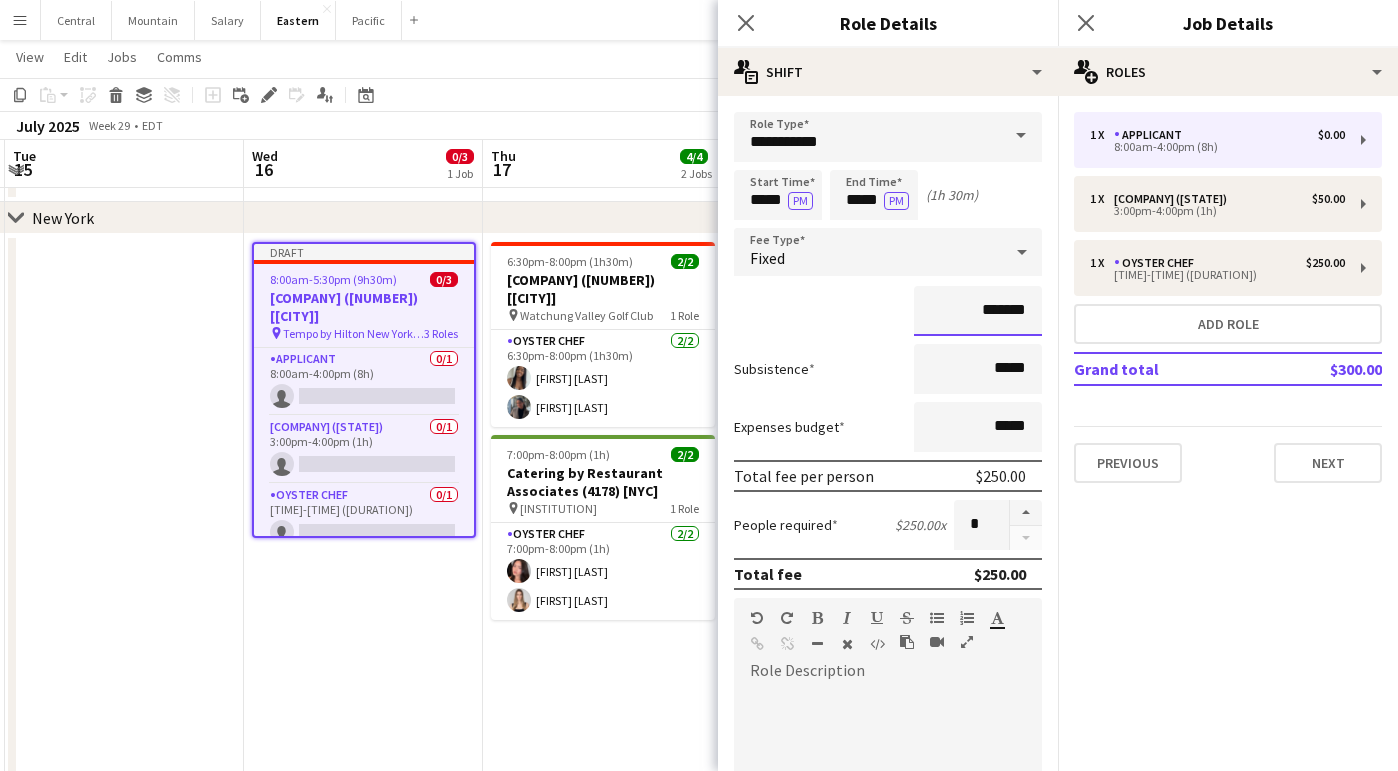 type on "*******" 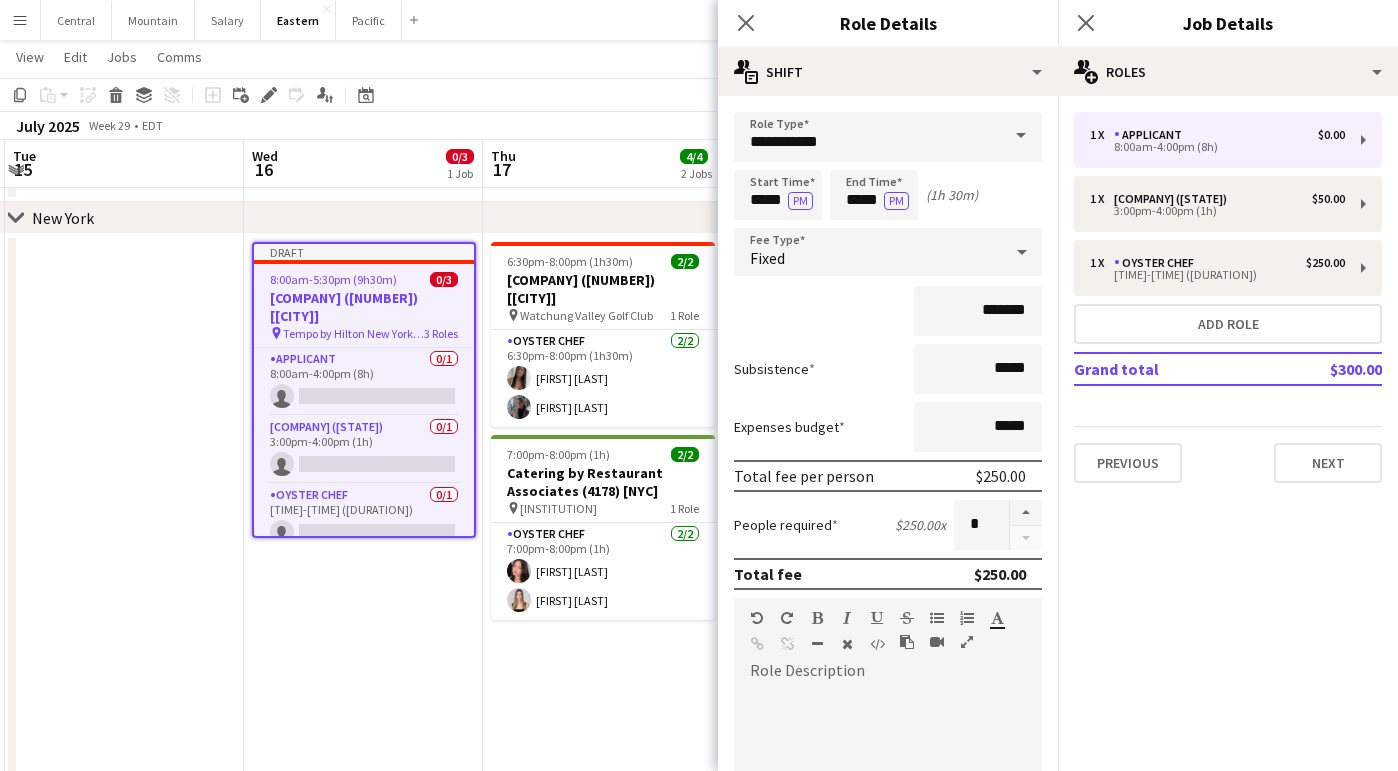click on "Subsistence  *****" at bounding box center (888, 369) 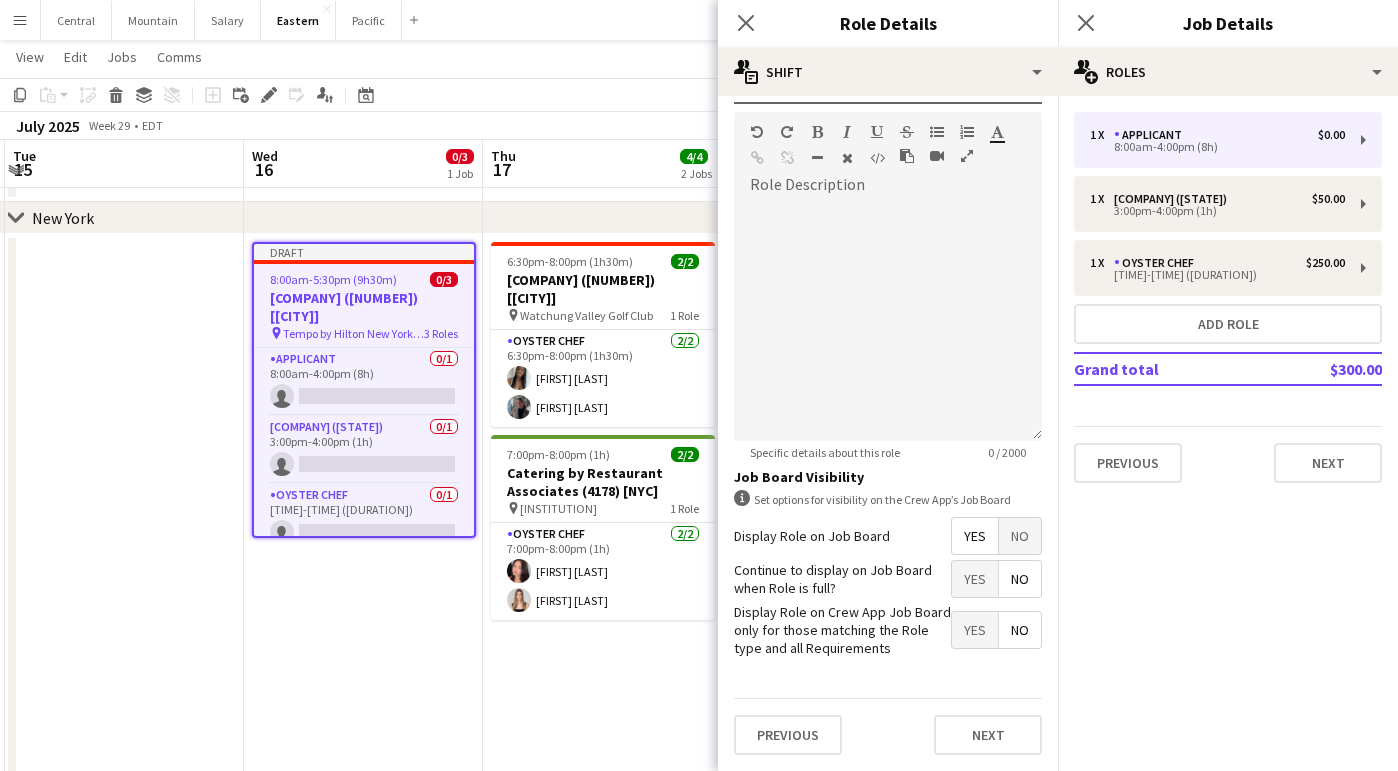 scroll, scrollTop: 485, scrollLeft: 0, axis: vertical 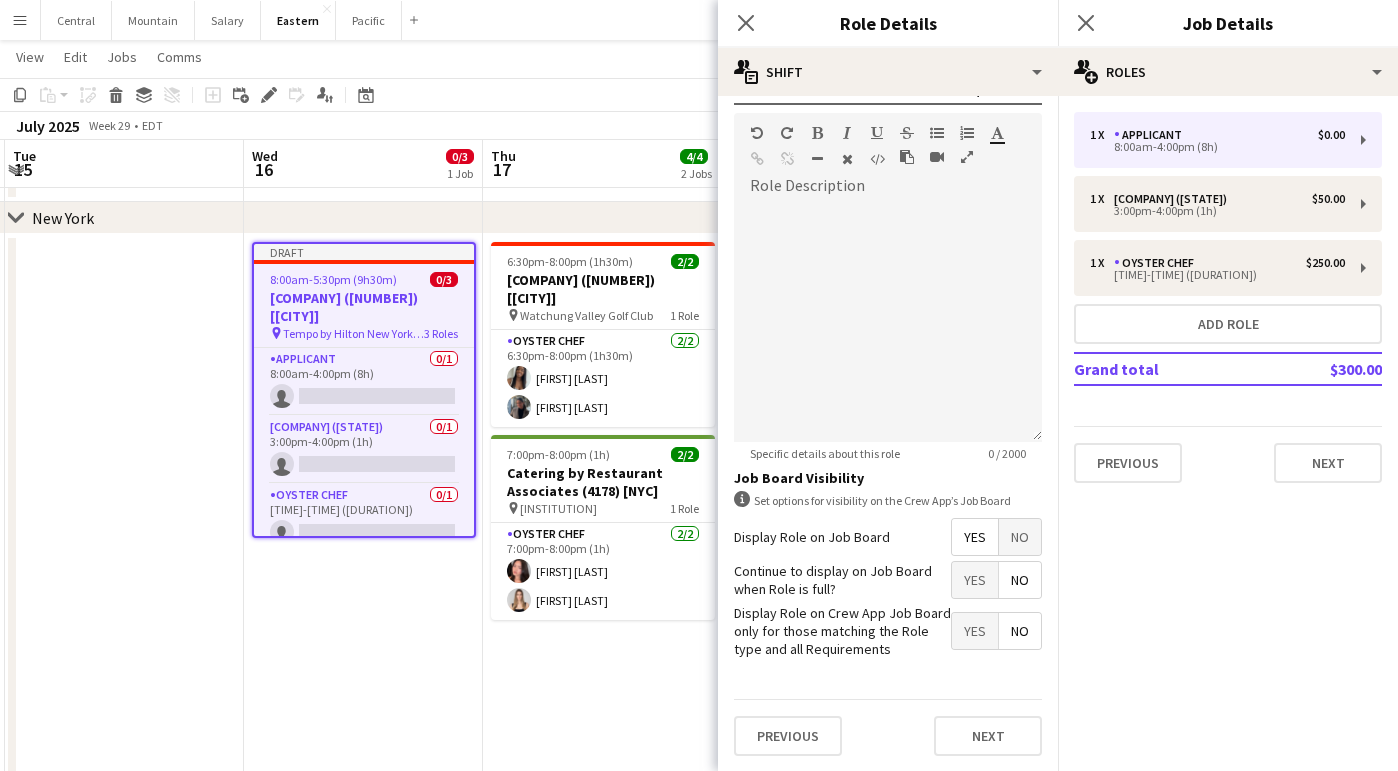click on "Yes" at bounding box center [975, 580] 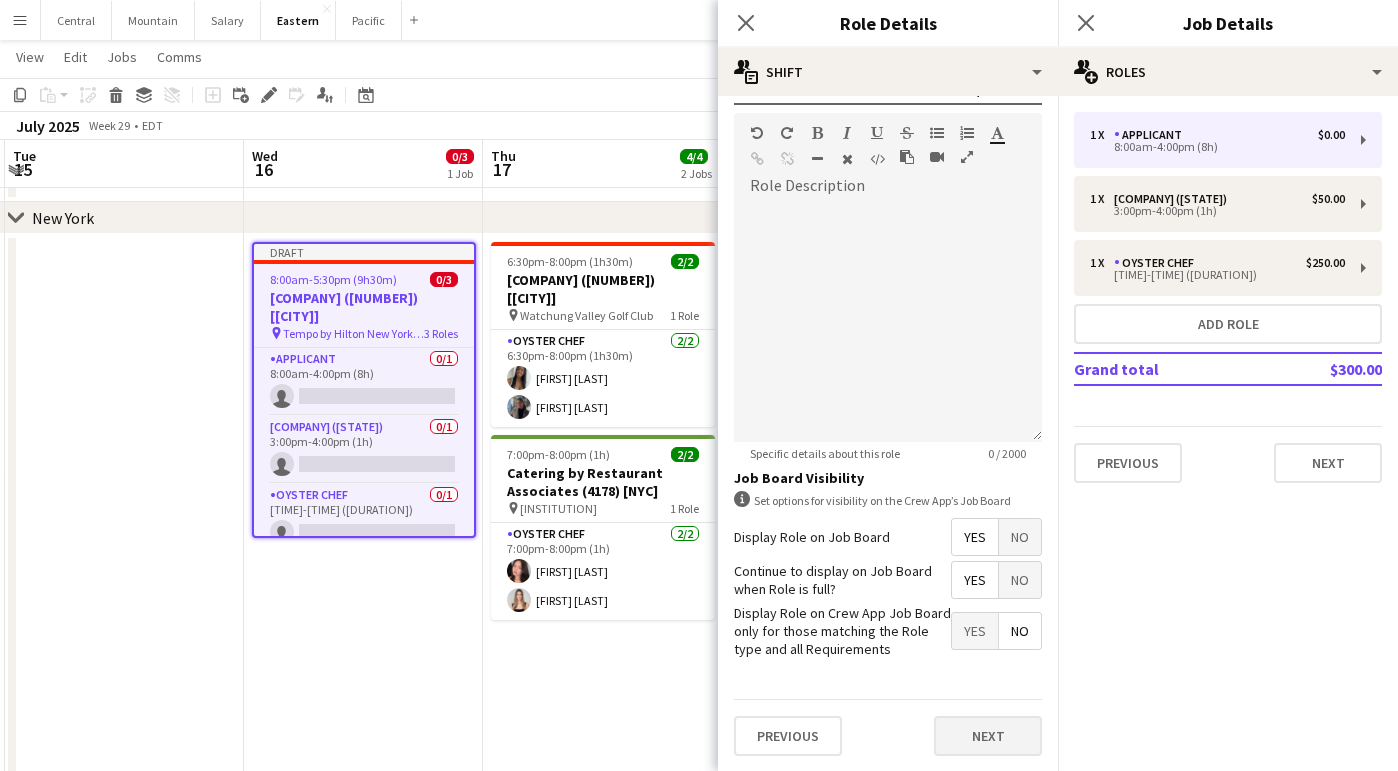 click on "Next" at bounding box center [988, 736] 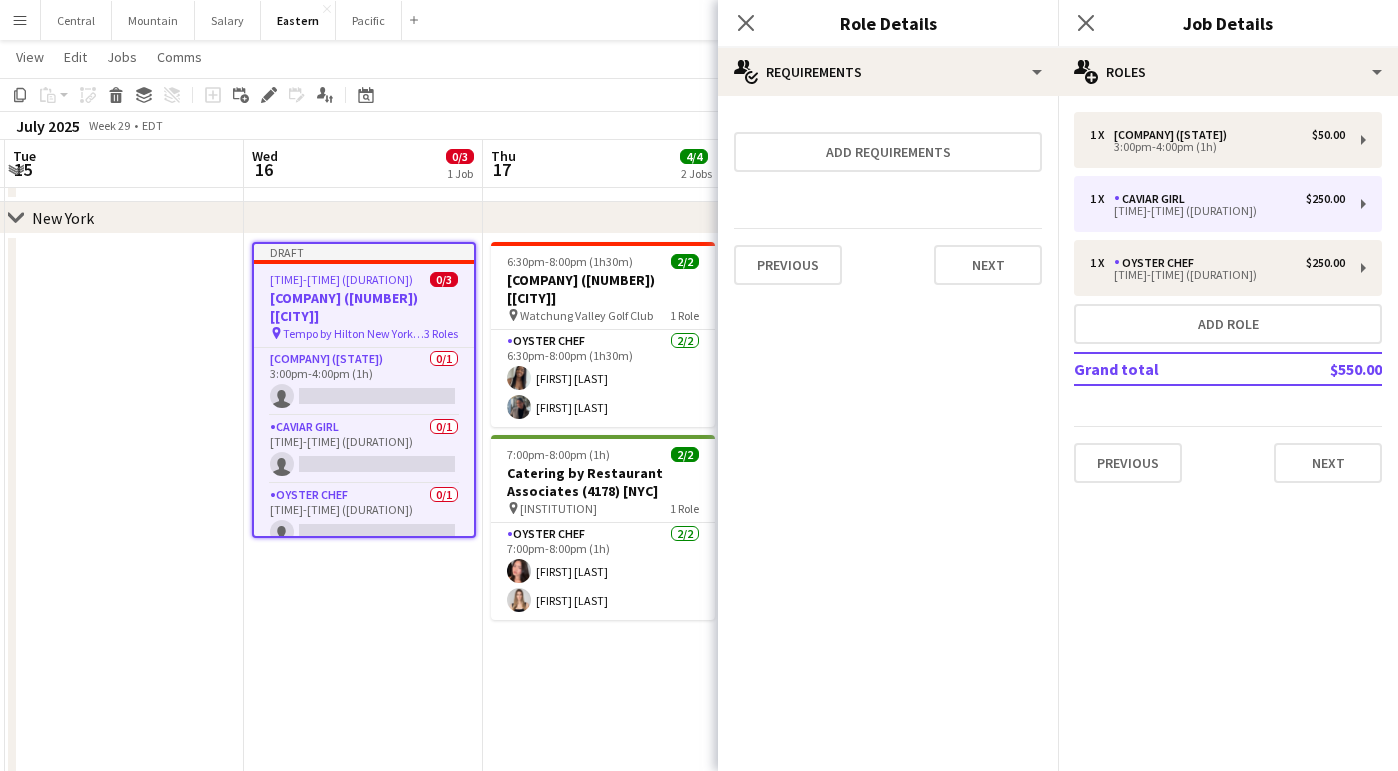 scroll, scrollTop: 0, scrollLeft: 0, axis: both 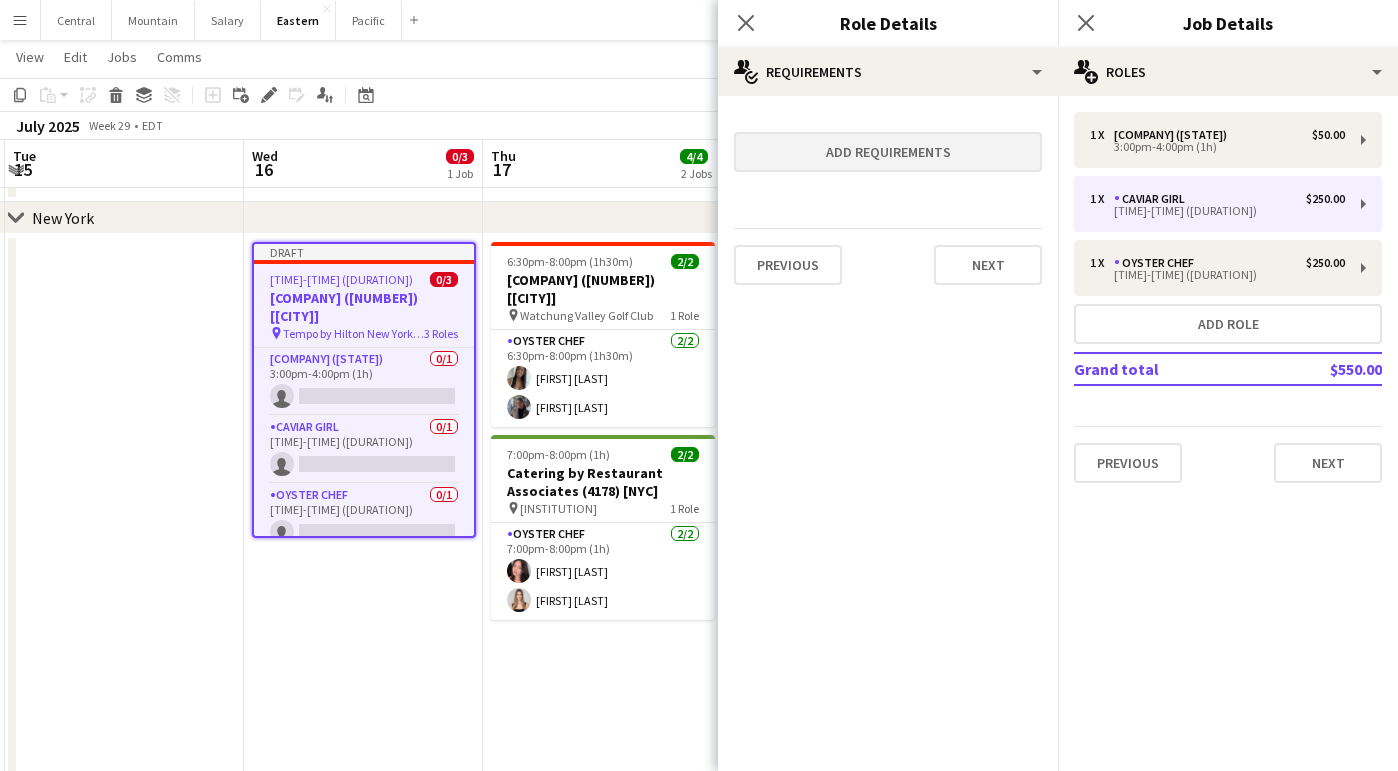 click on "Add requirements" at bounding box center [888, 152] 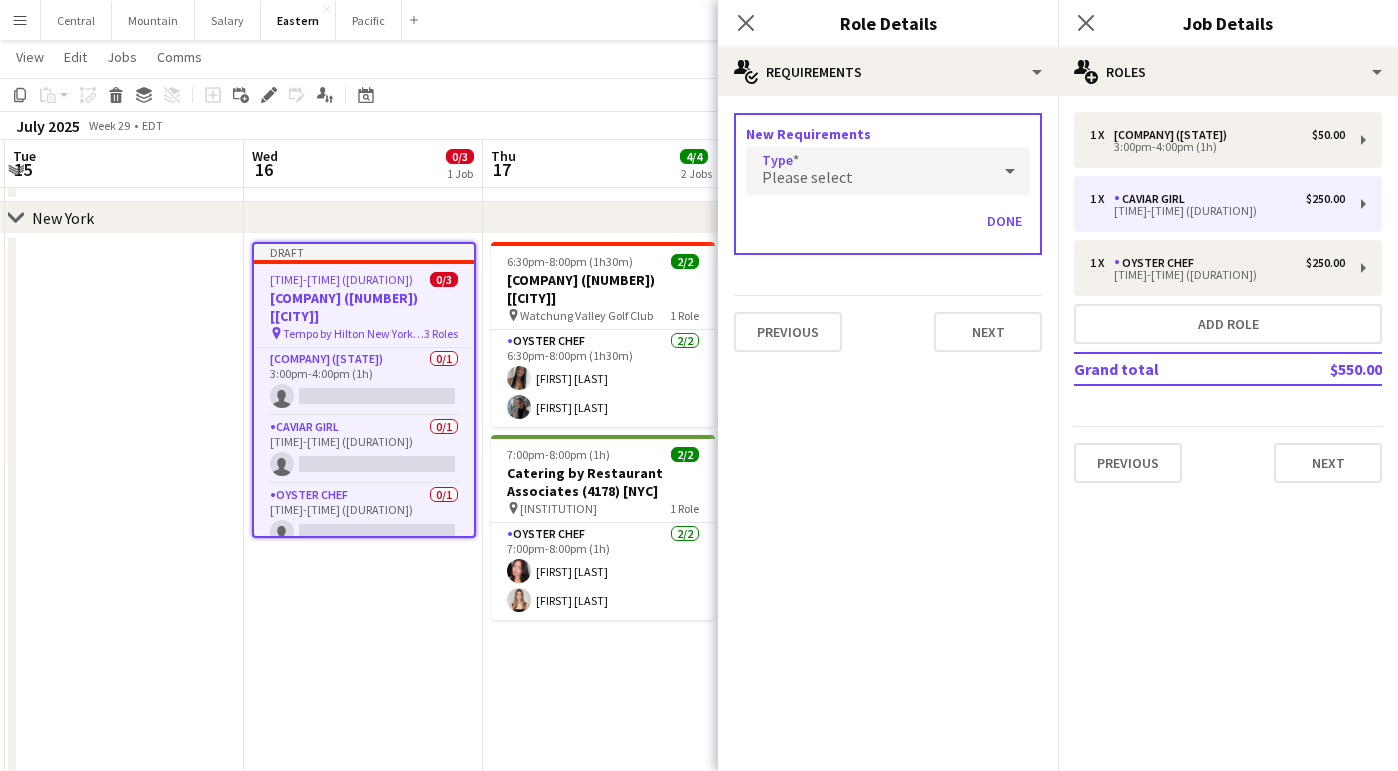 click on "Please select" at bounding box center [868, 171] 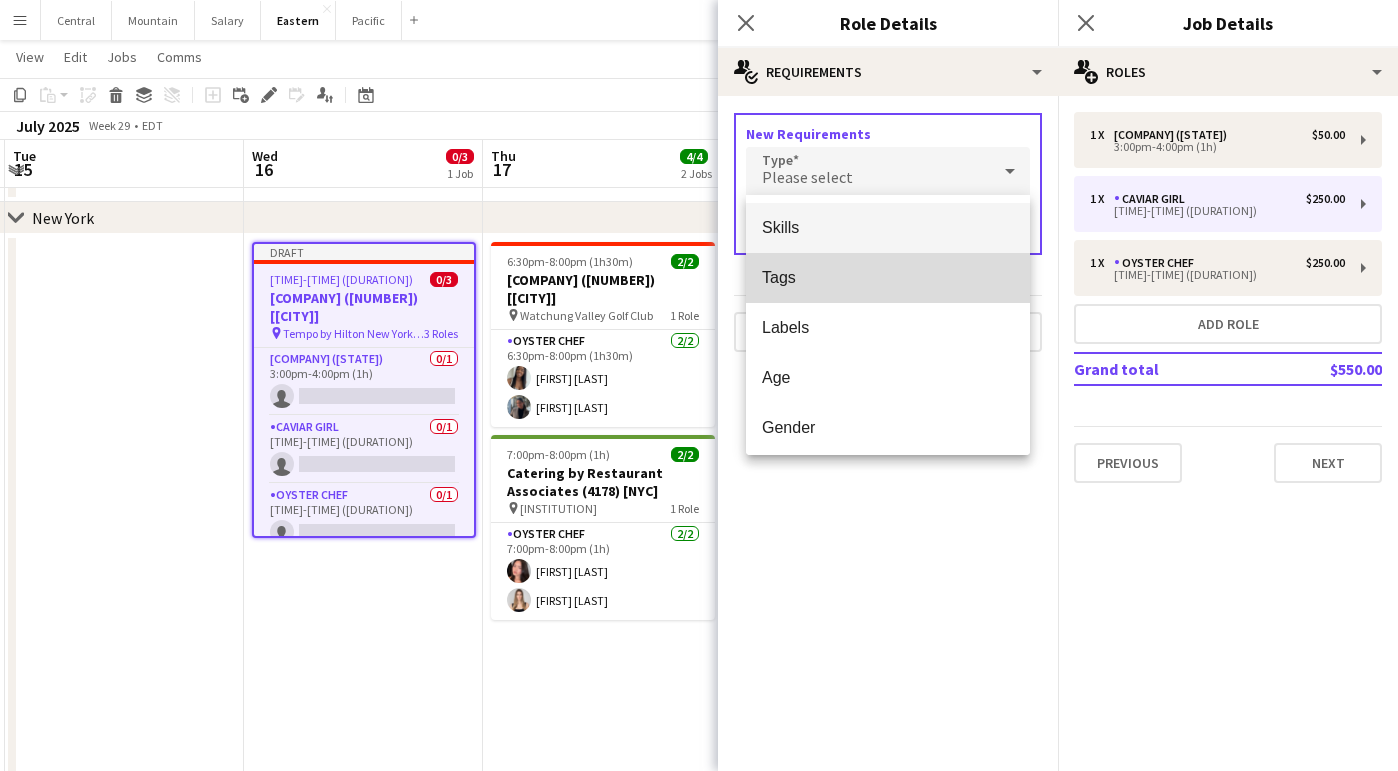 click on "Tags" at bounding box center (888, 277) 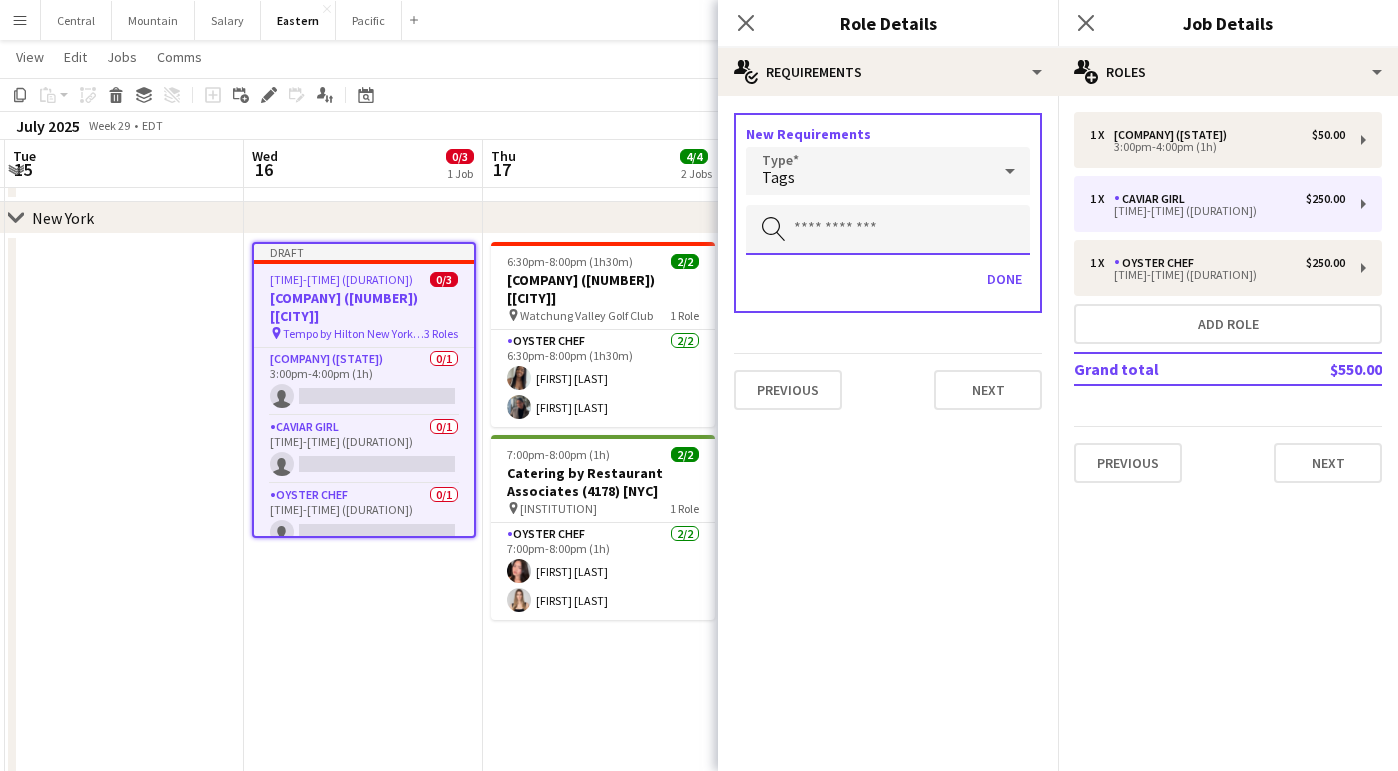 click at bounding box center [888, 230] 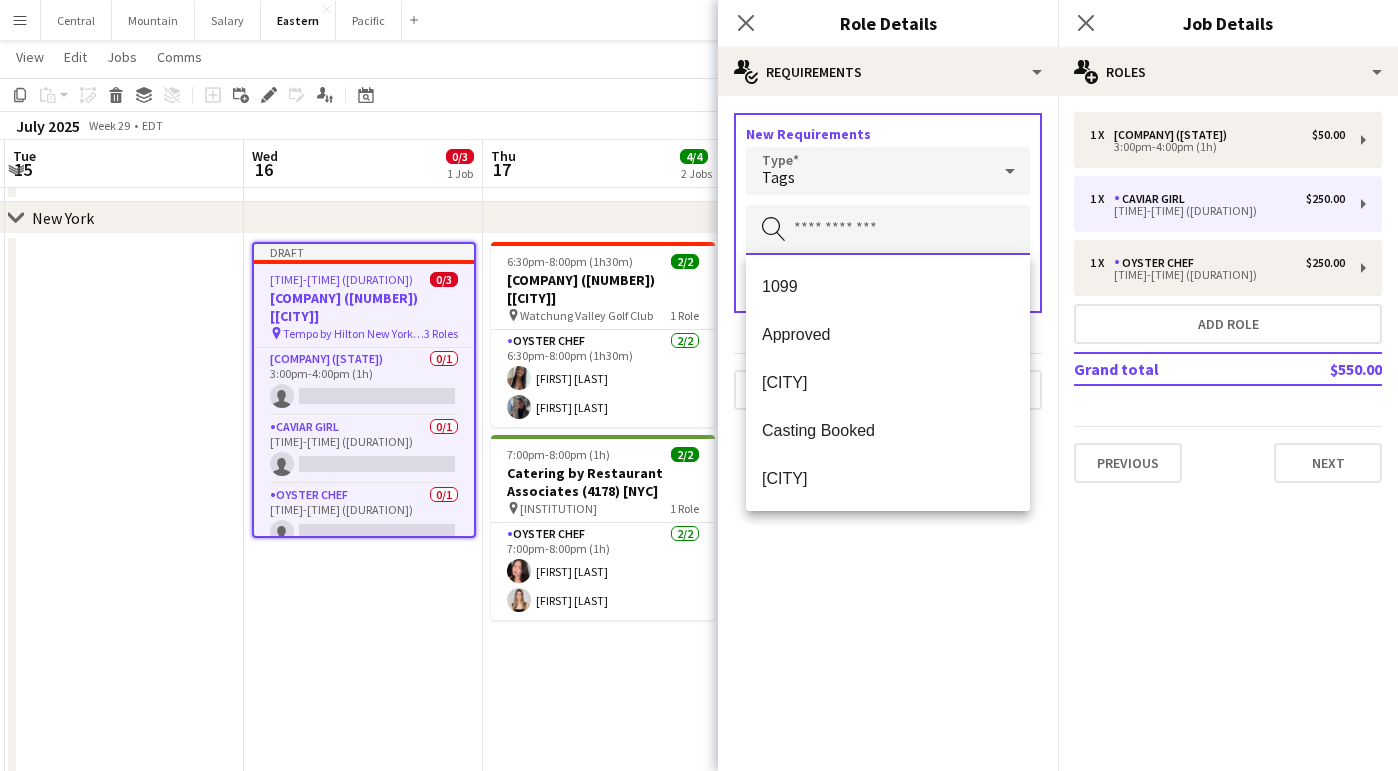 type on "*" 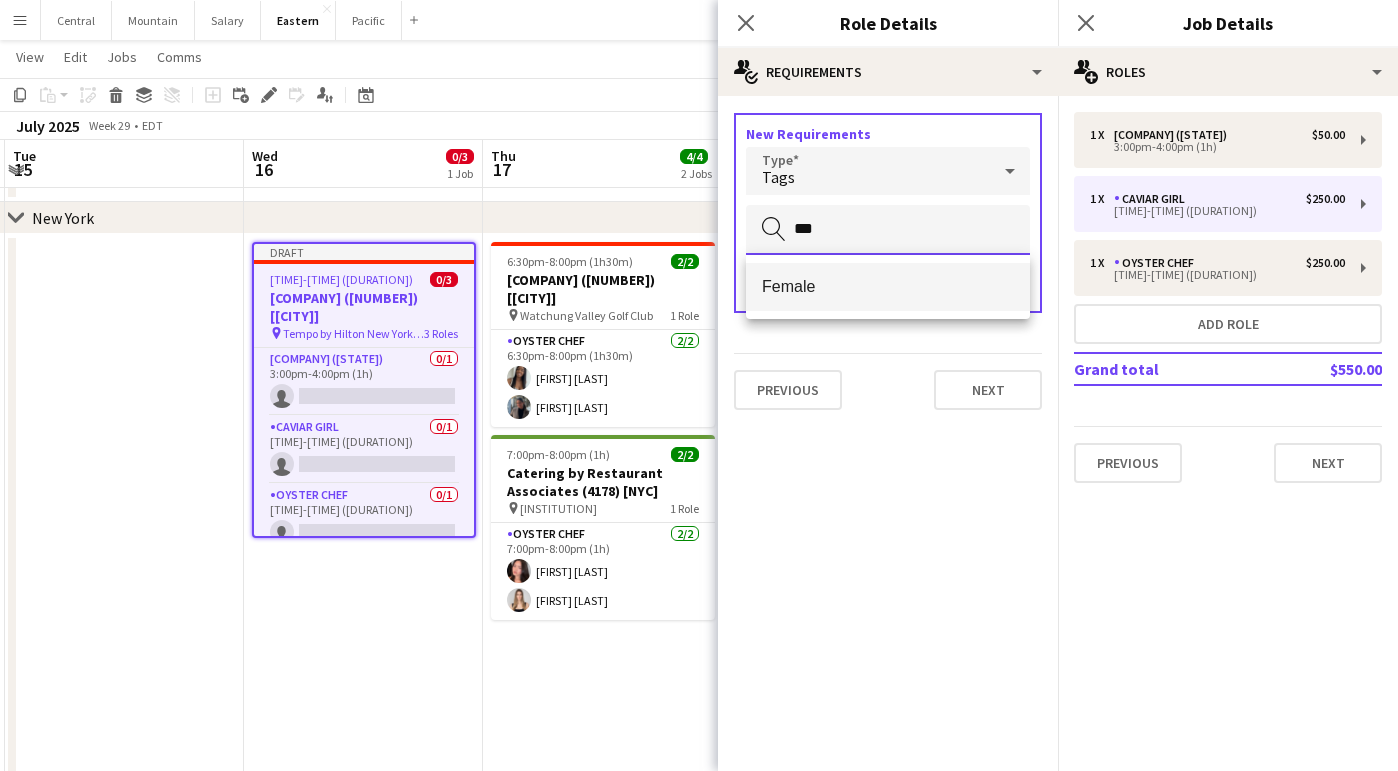 type on "***" 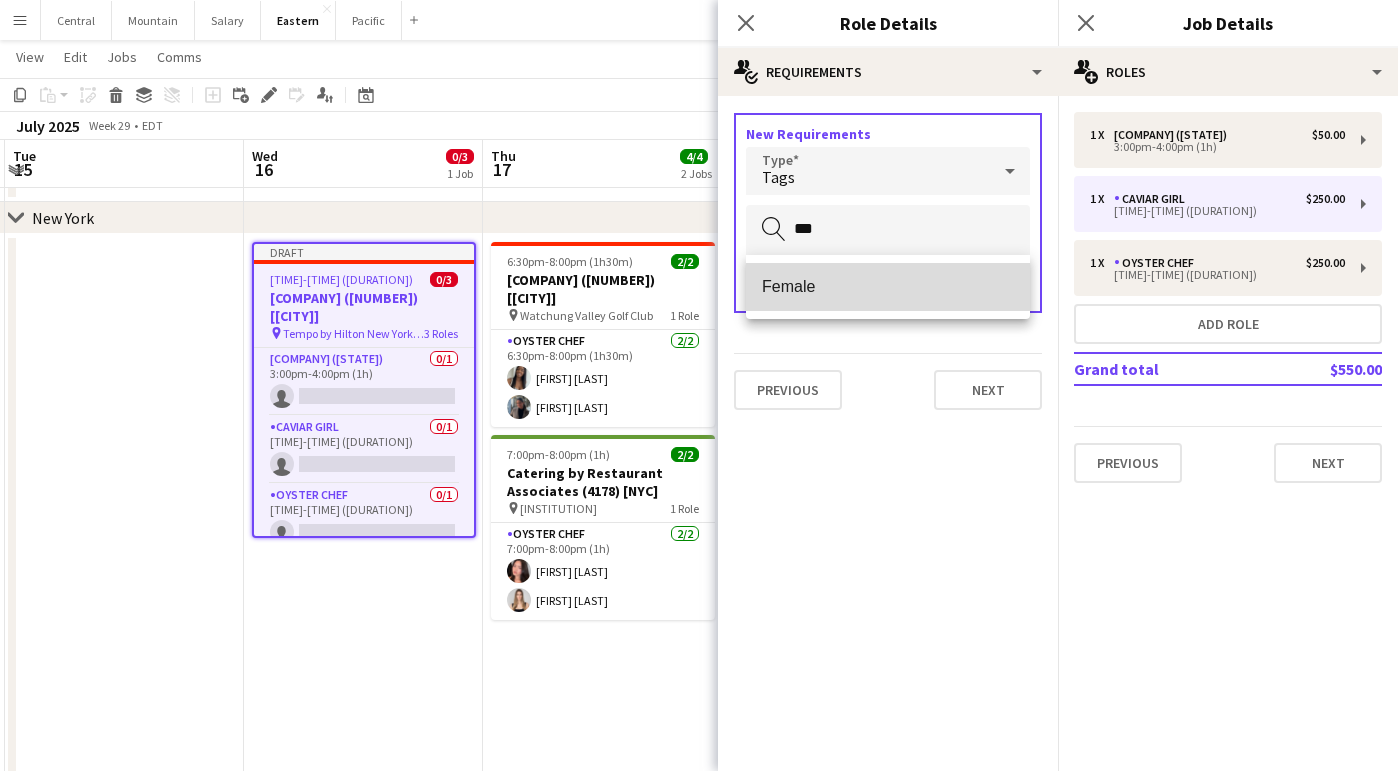 click on "Female" at bounding box center [888, 286] 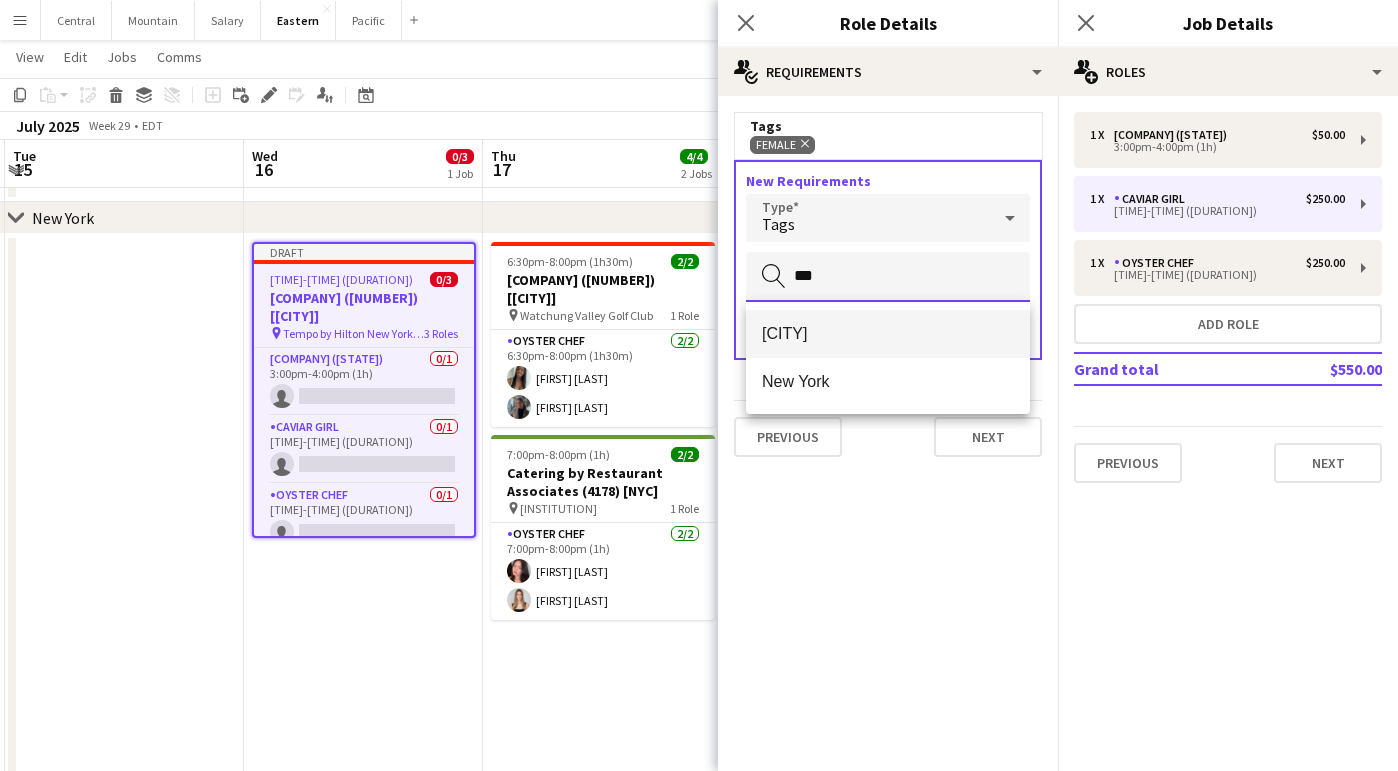 type on "***" 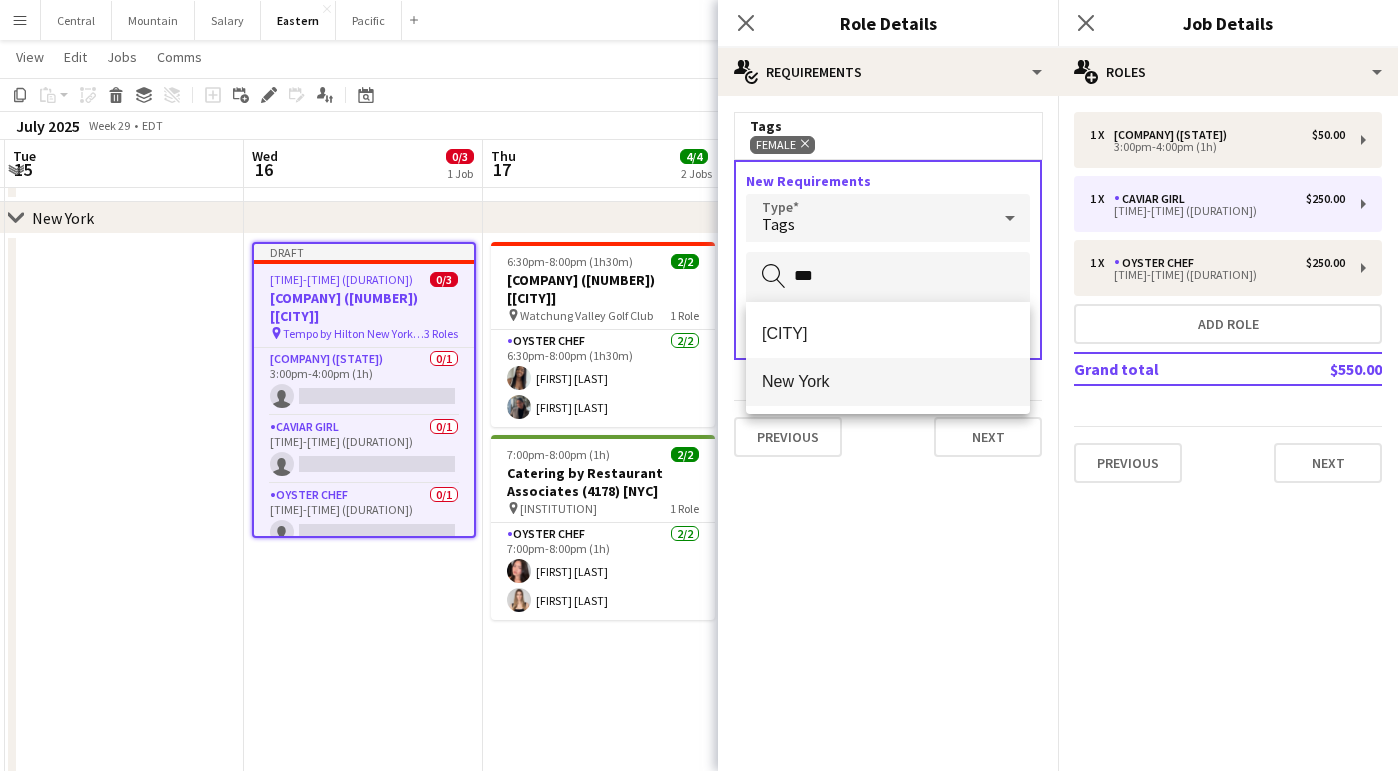 drag, startPoint x: 853, startPoint y: 329, endPoint x: 823, endPoint y: 373, distance: 53.25411 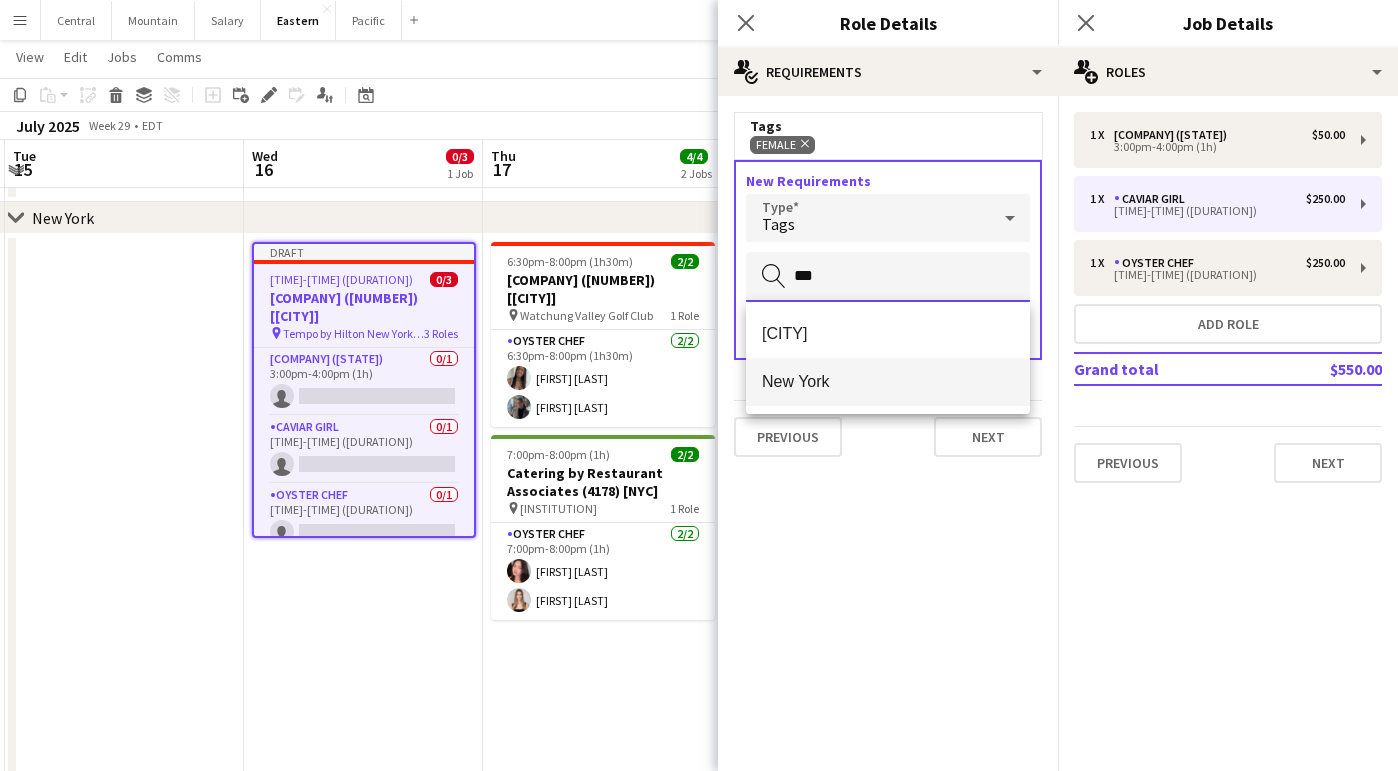 type 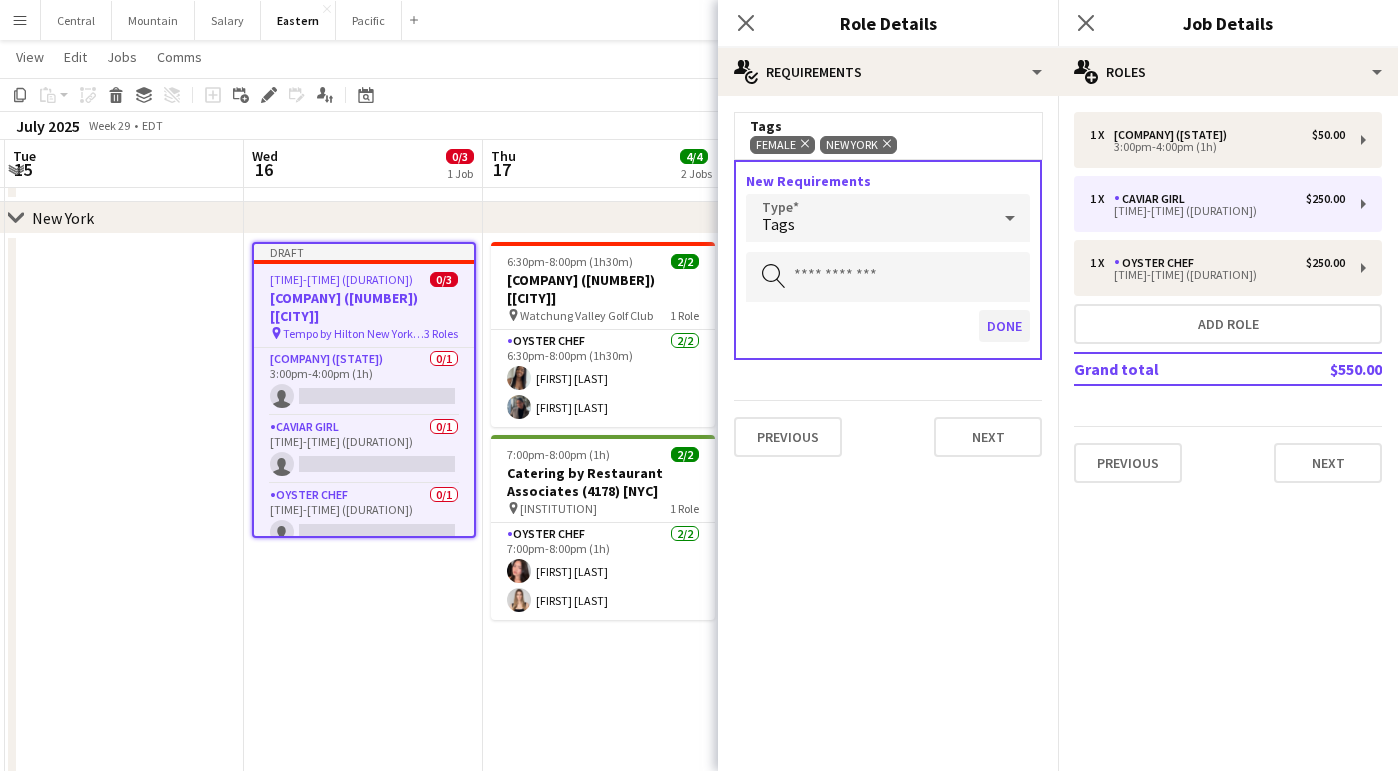 click on "Done" at bounding box center (1004, 326) 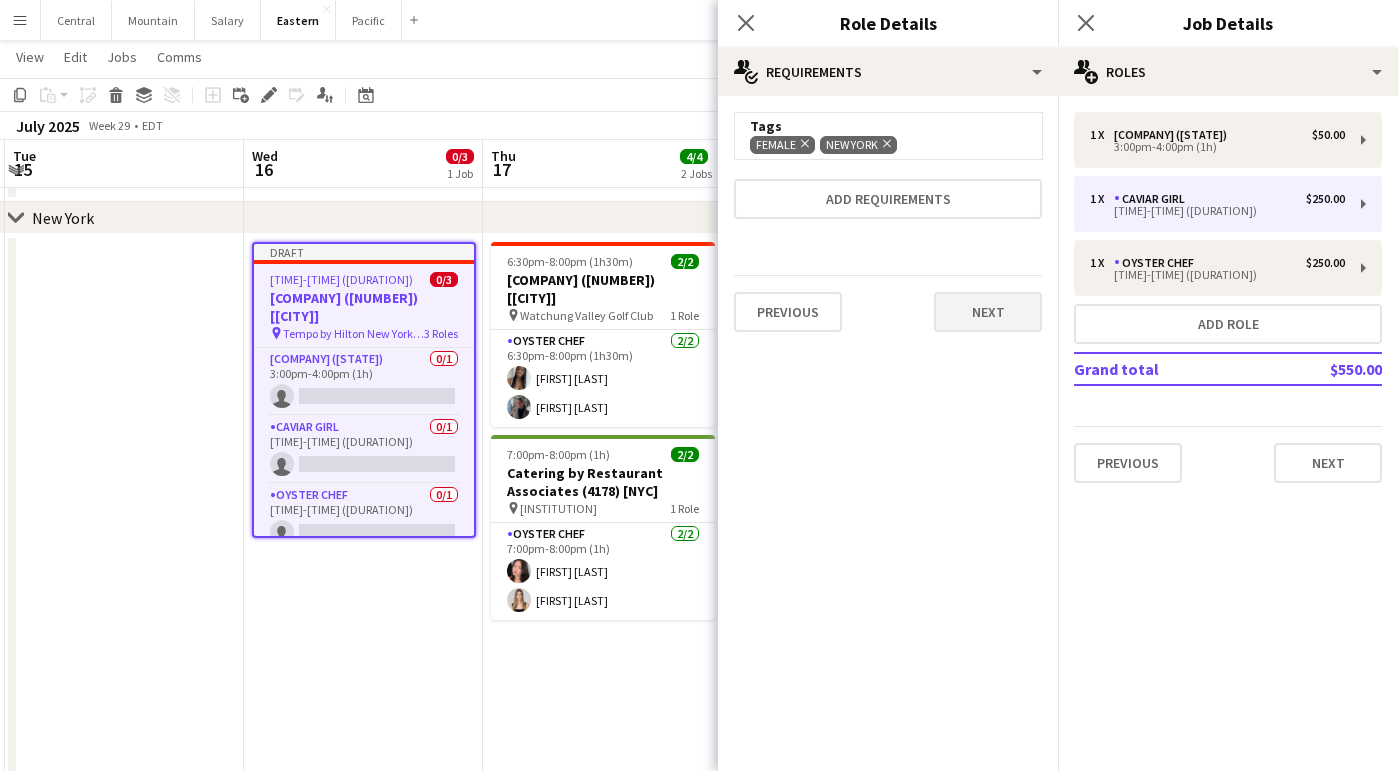 click on "Next" at bounding box center [988, 312] 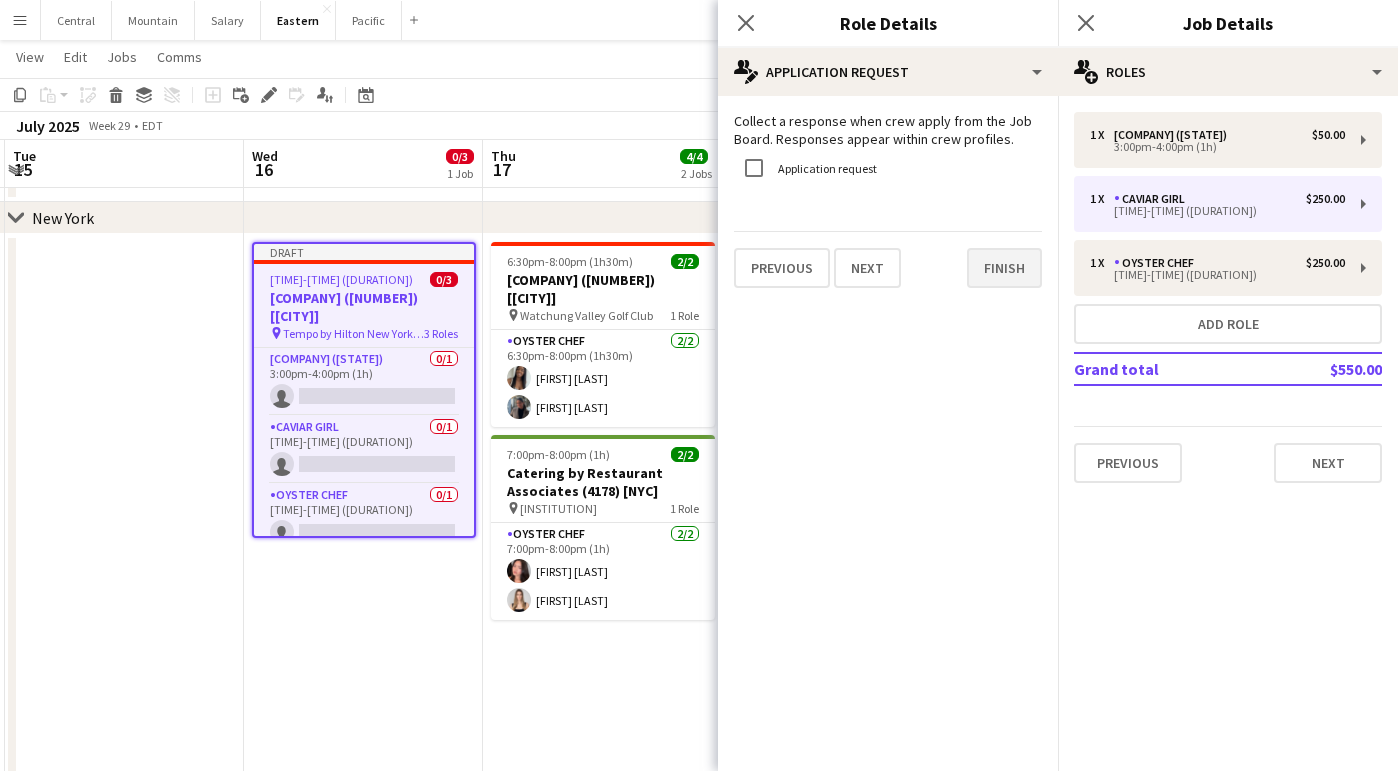 click on "Finish" at bounding box center [1004, 268] 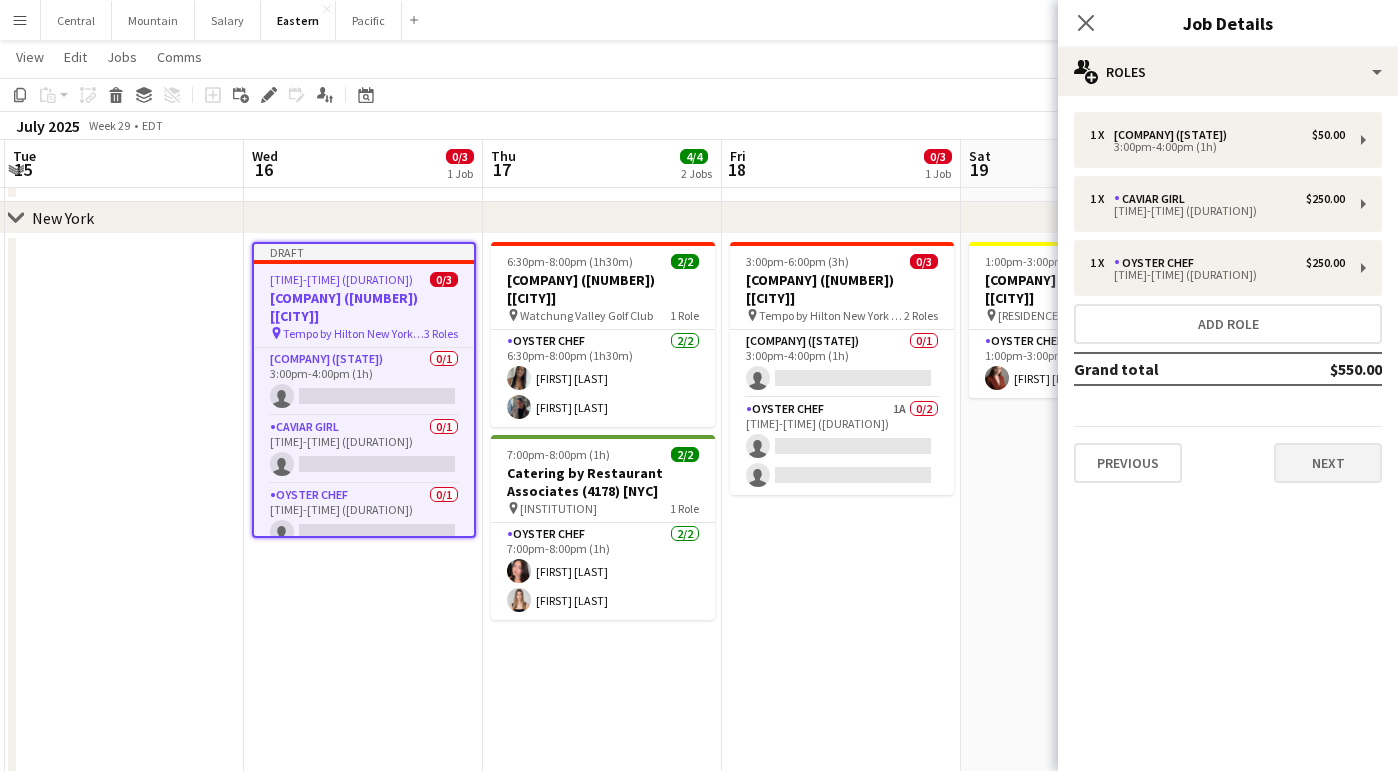 click on "Next" at bounding box center [1328, 463] 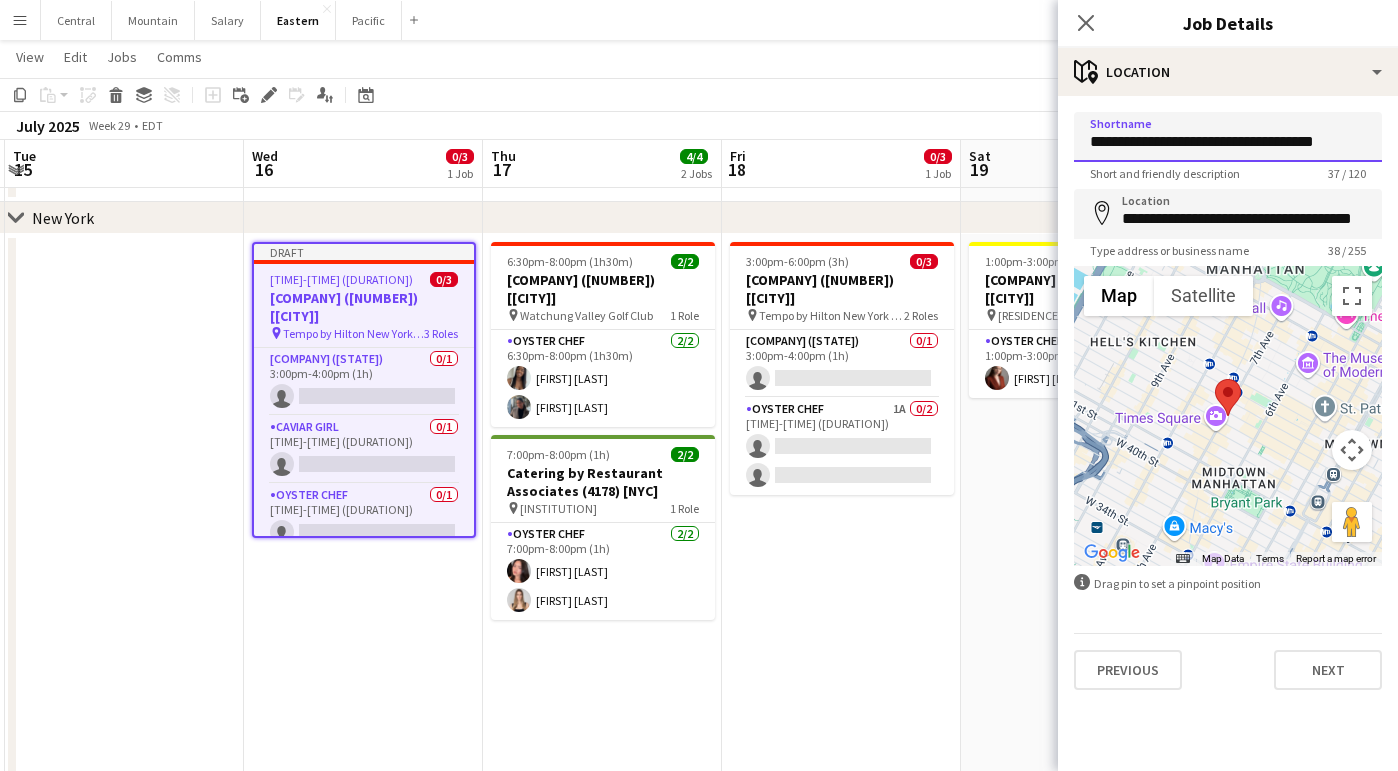 paste 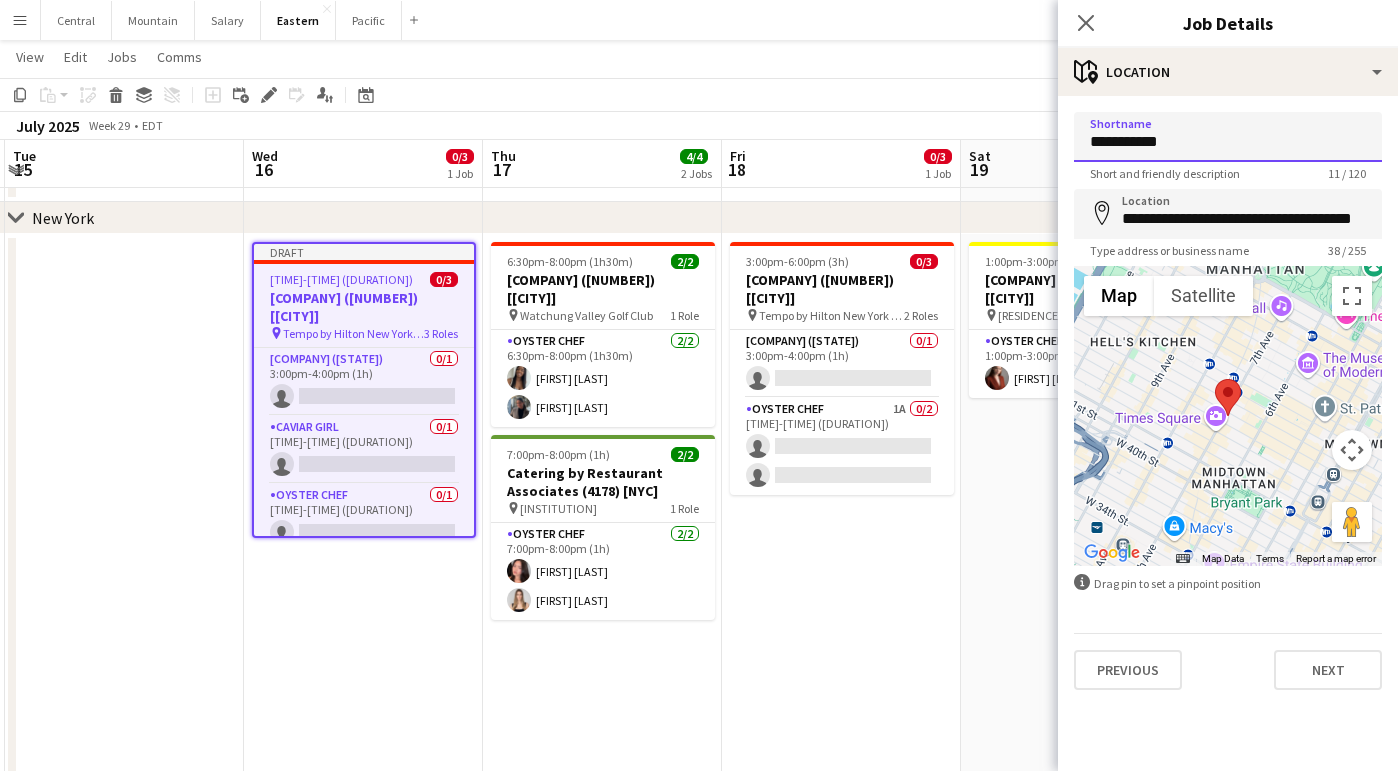 type on "**********" 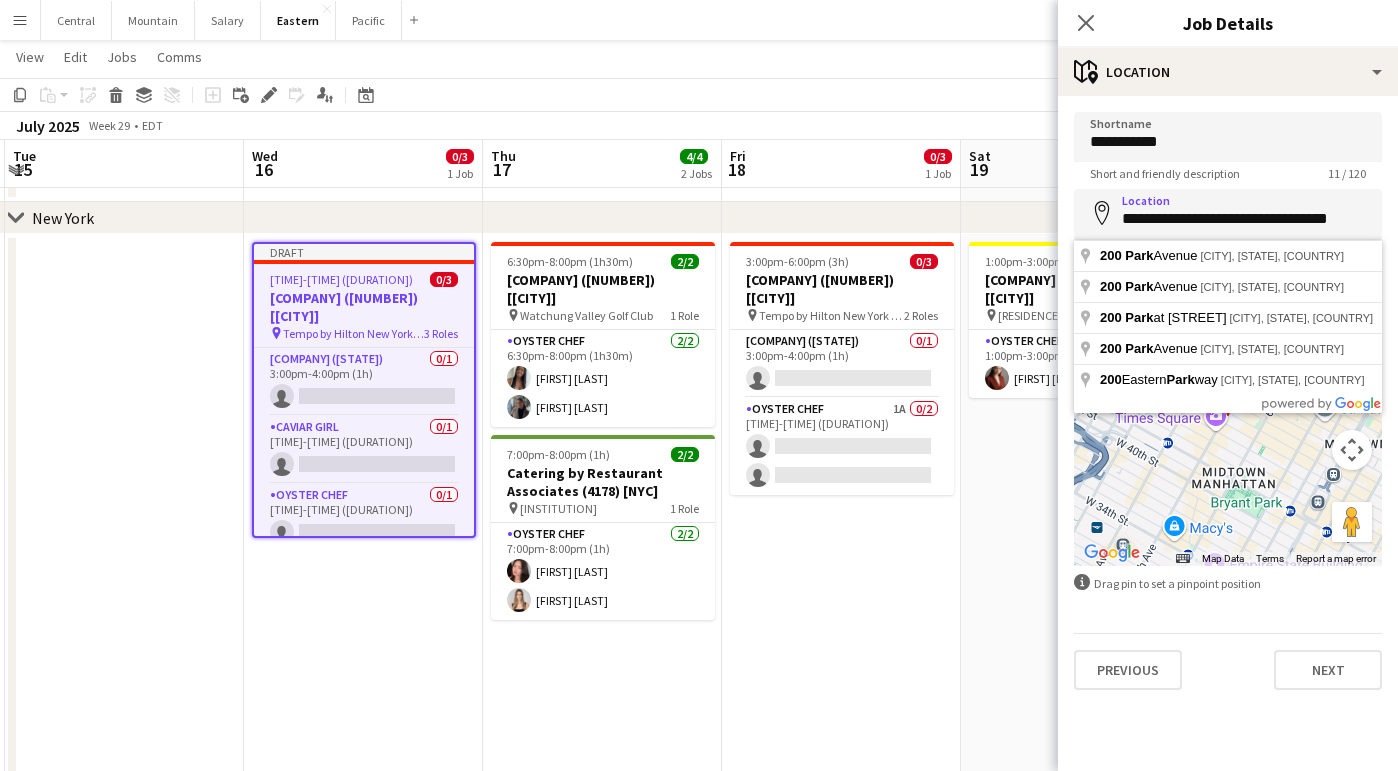 type on "**********" 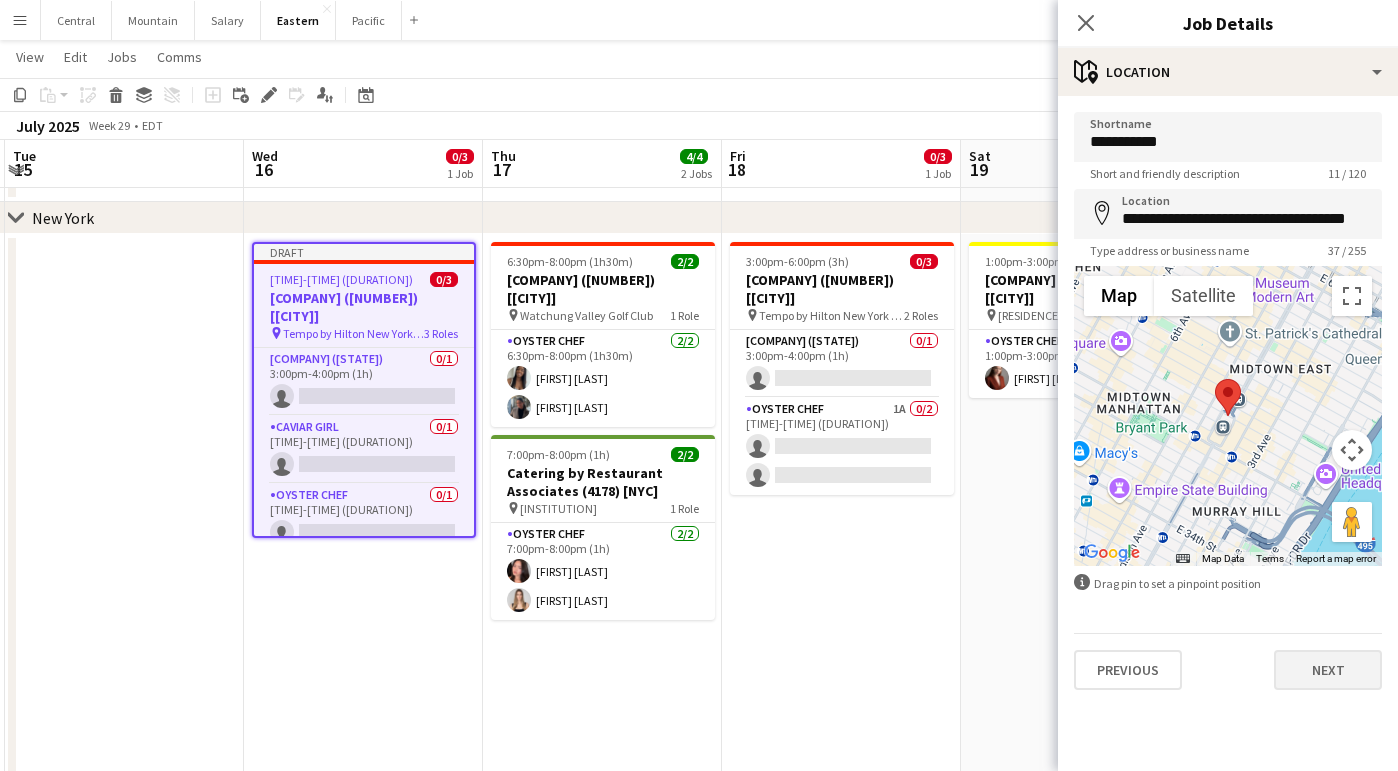 click on "Next" at bounding box center (1328, 670) 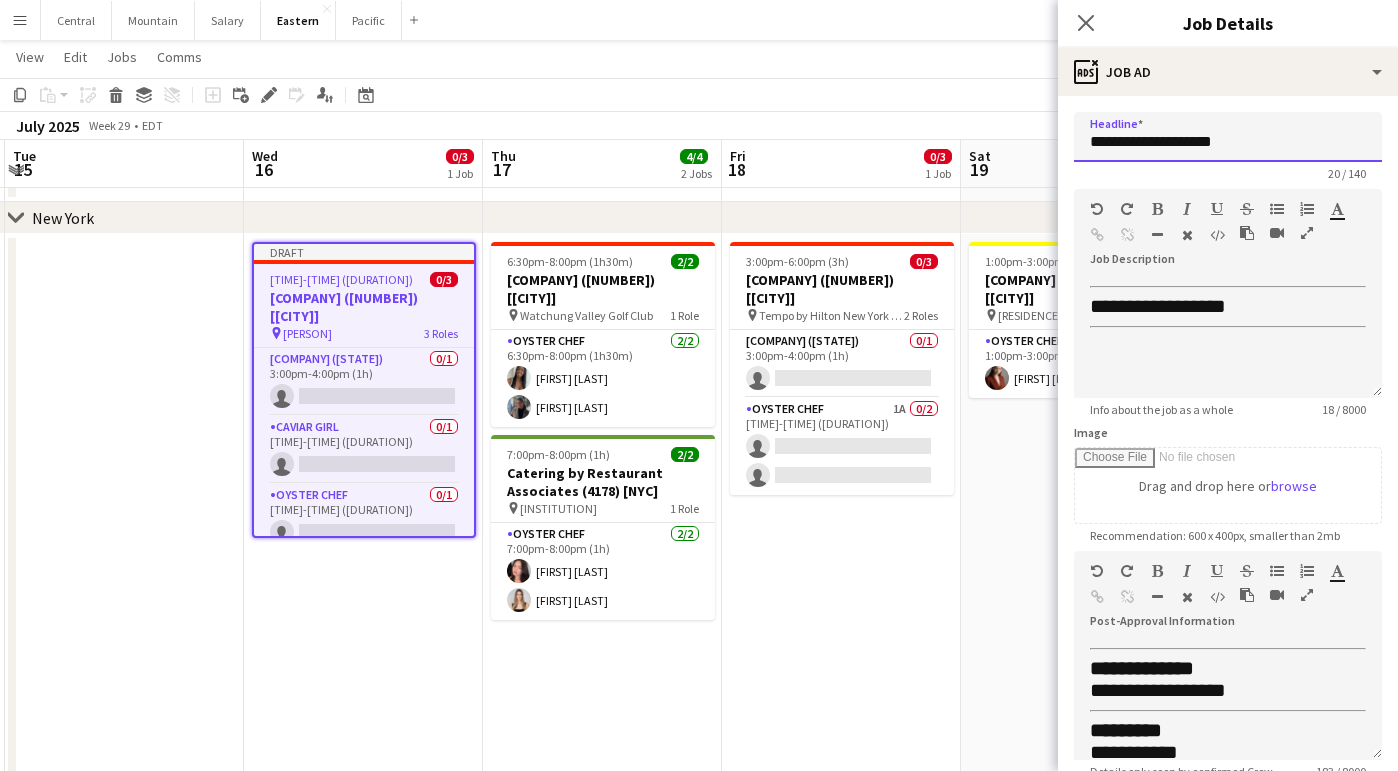 drag, startPoint x: 1189, startPoint y: 147, endPoint x: 1040, endPoint y: 143, distance: 149.05368 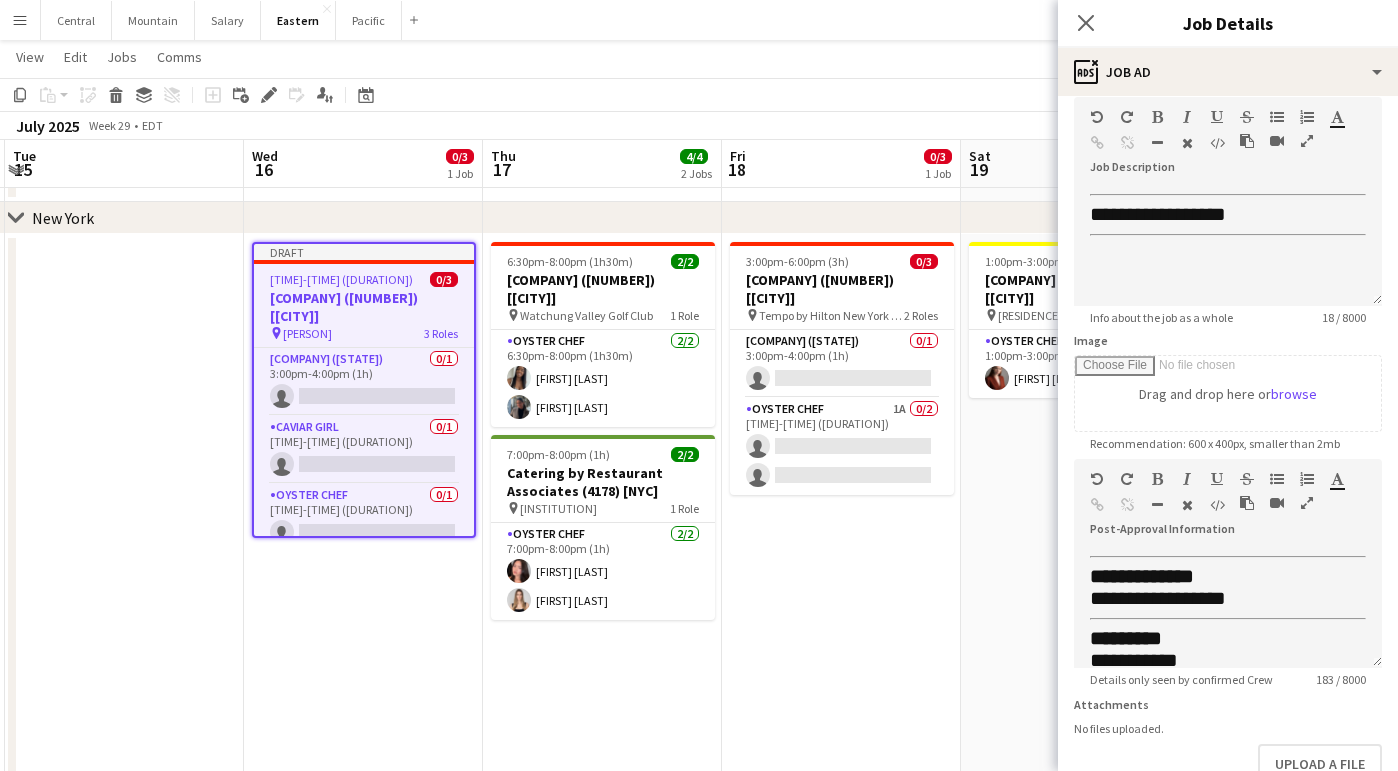 scroll, scrollTop: 95, scrollLeft: 0, axis: vertical 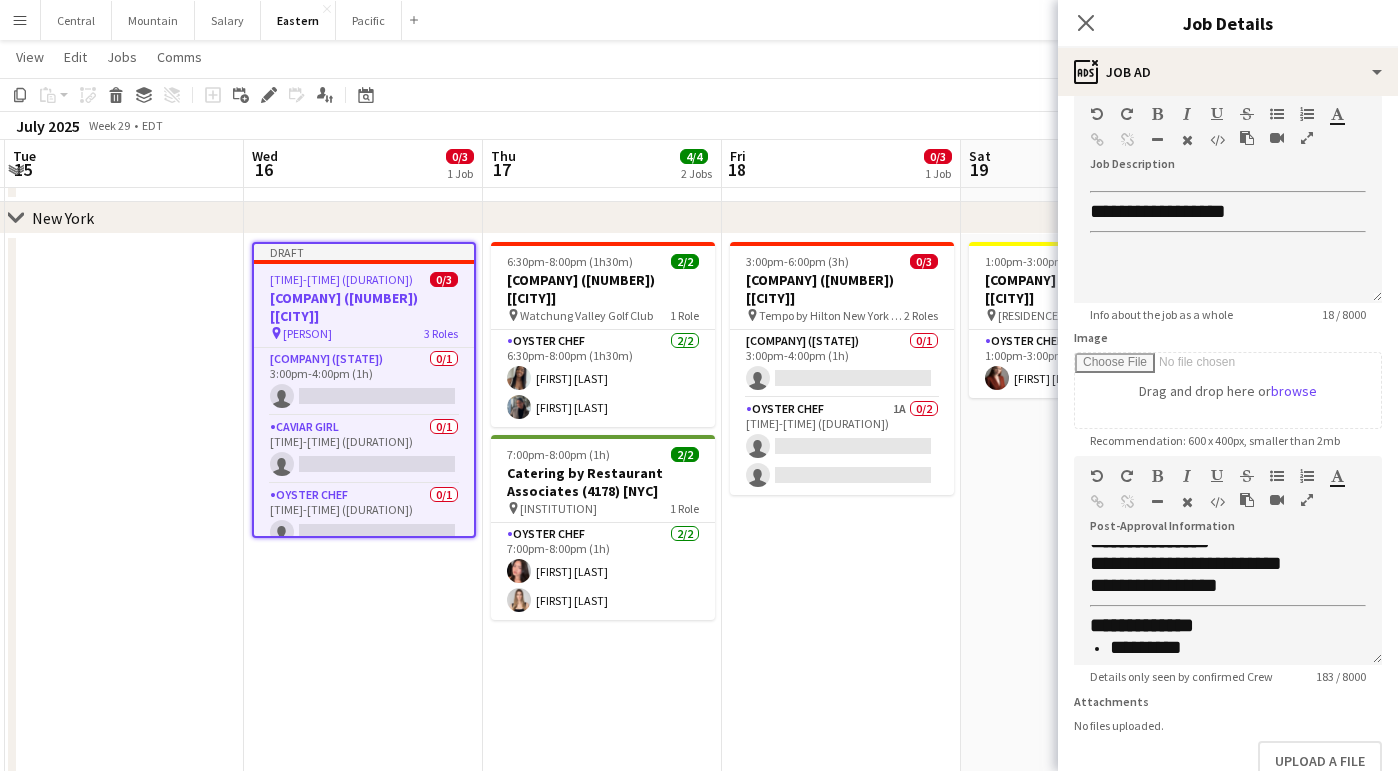 type on "**********" 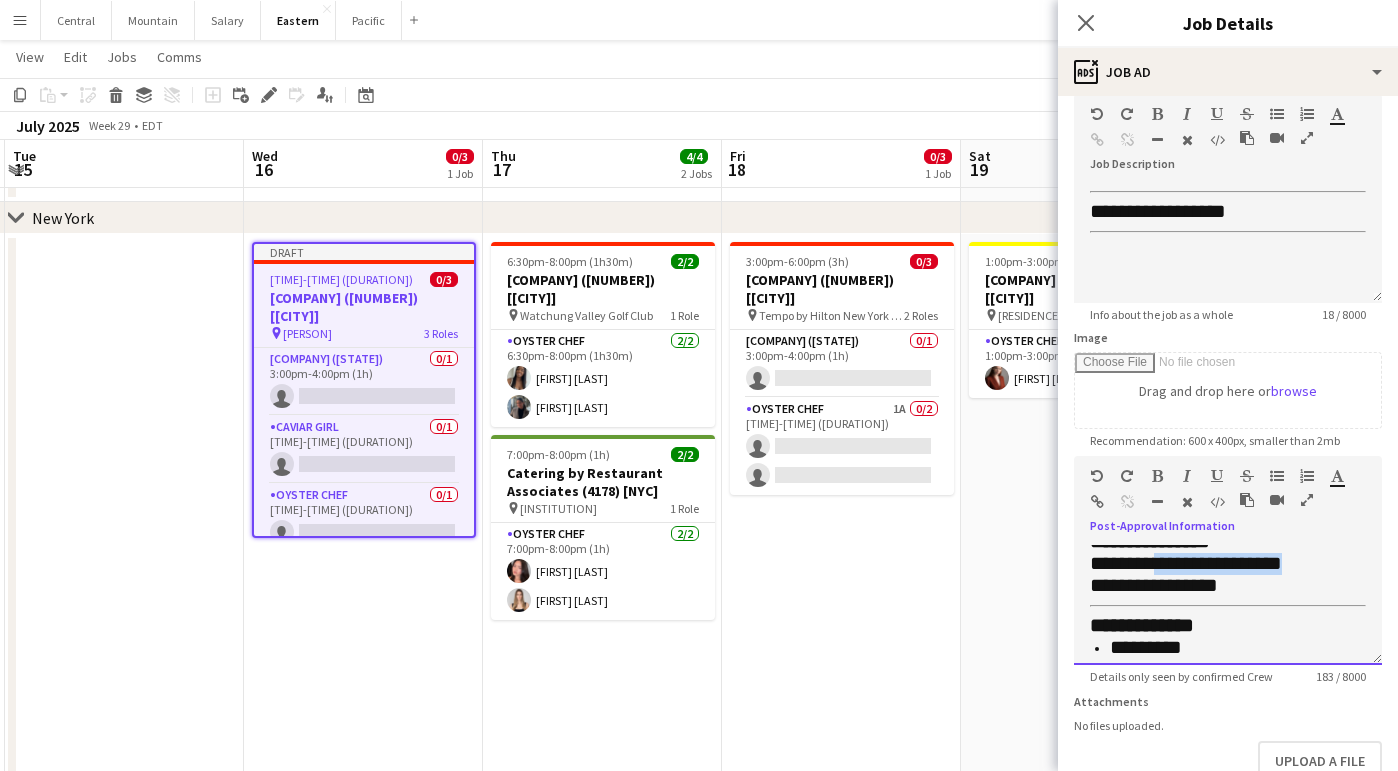 drag, startPoint x: 1304, startPoint y: 558, endPoint x: 1164, endPoint y: 556, distance: 140.01428 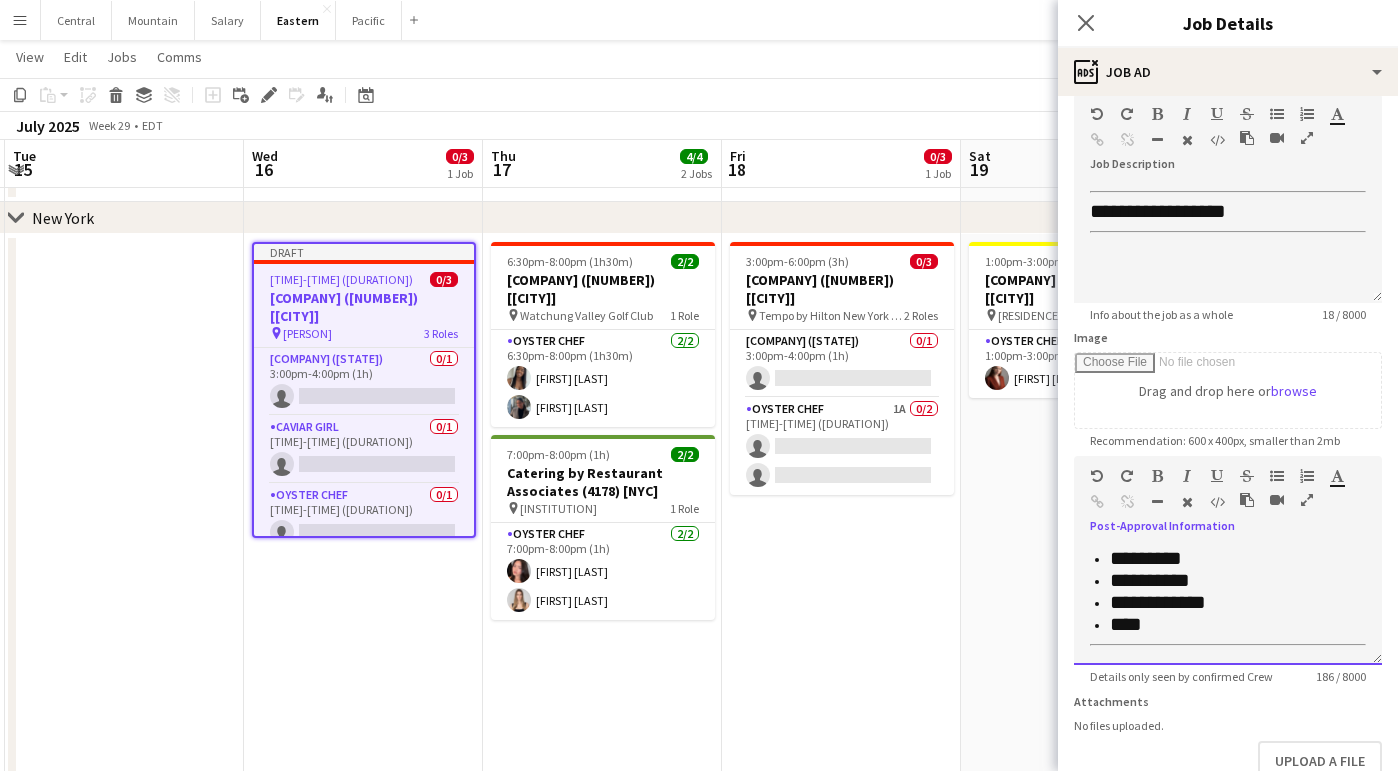 scroll, scrollTop: 259, scrollLeft: 0, axis: vertical 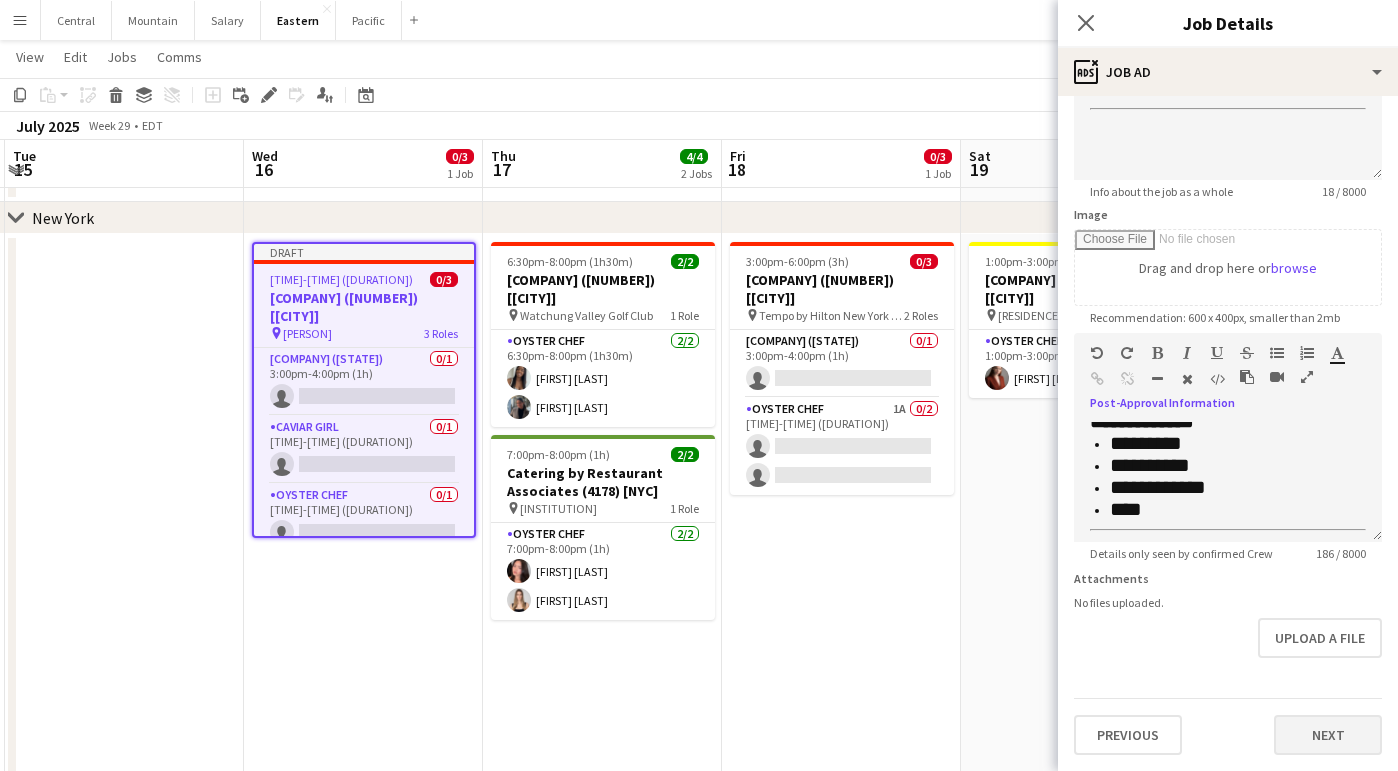 click on "Next" at bounding box center [1328, 735] 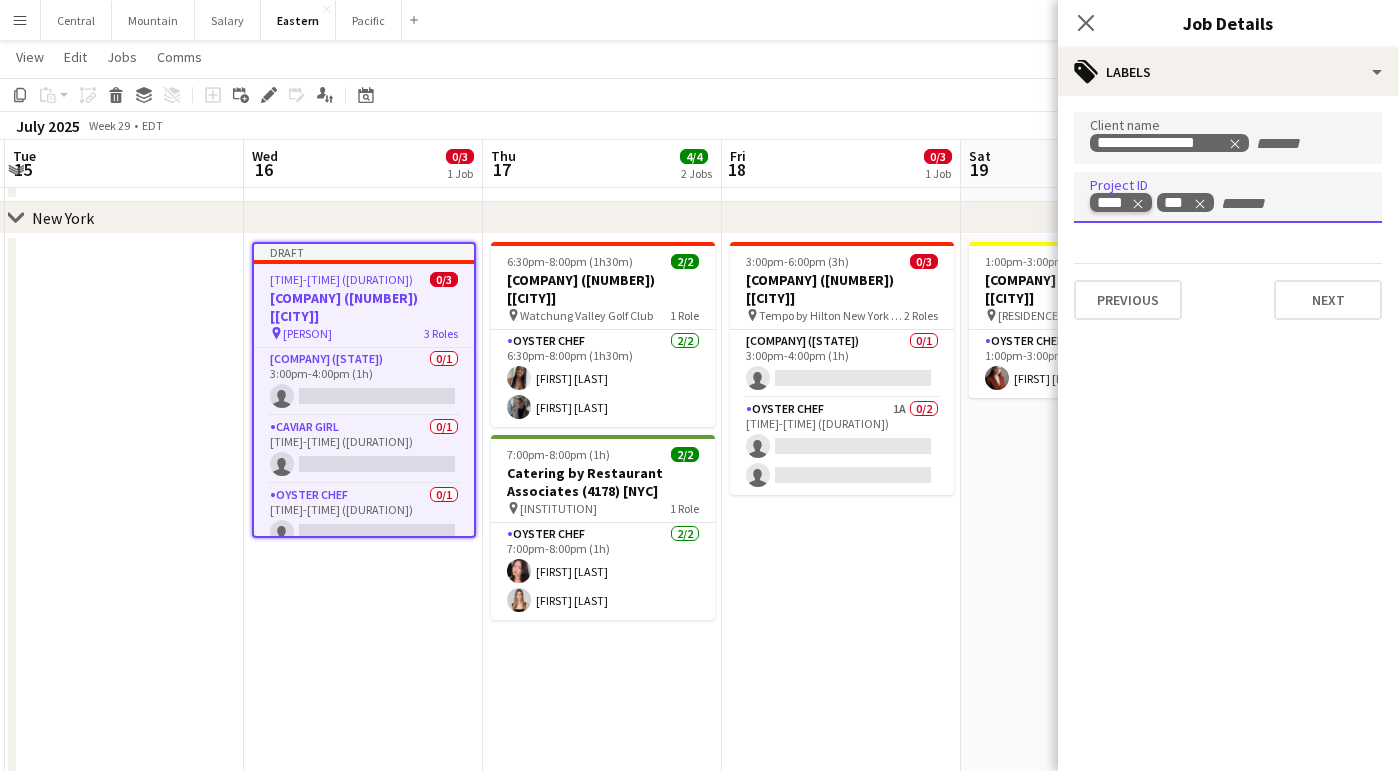 click 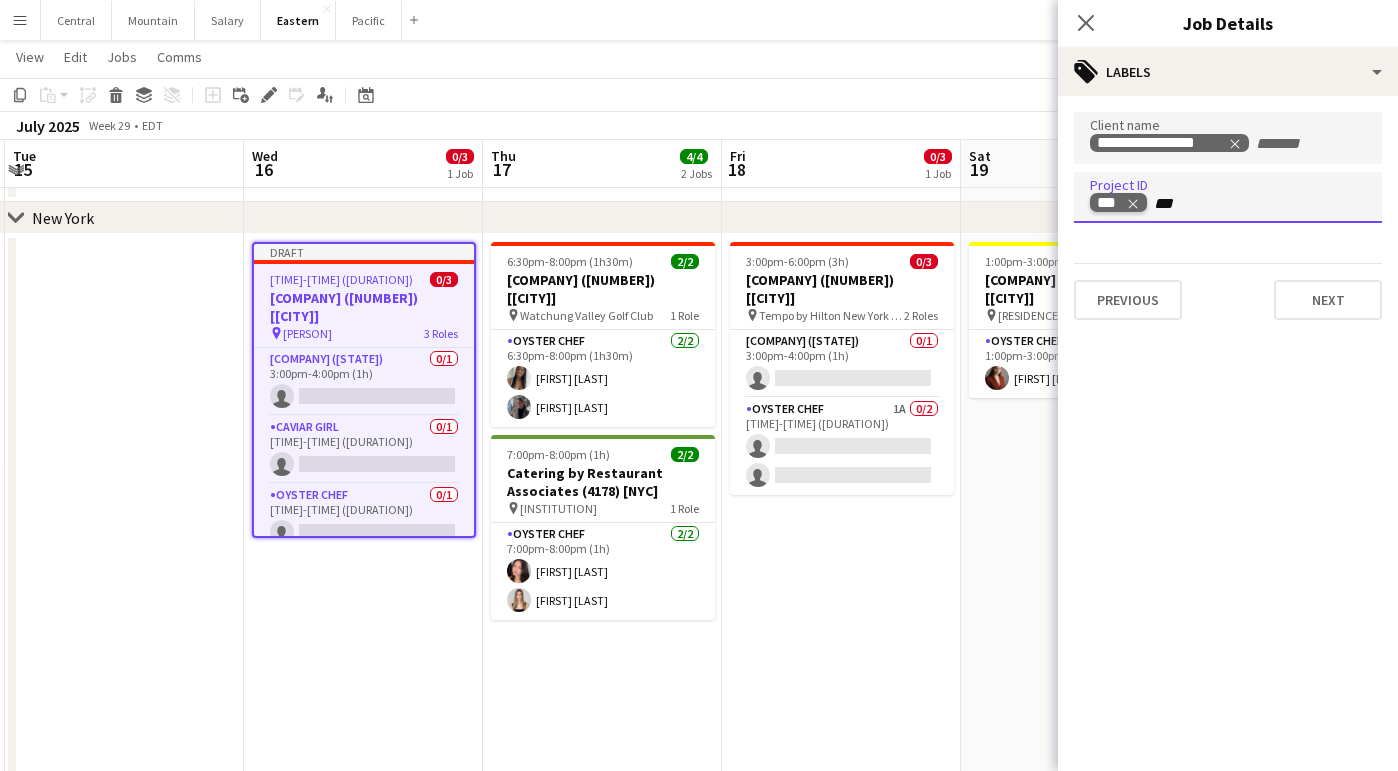 type on "****" 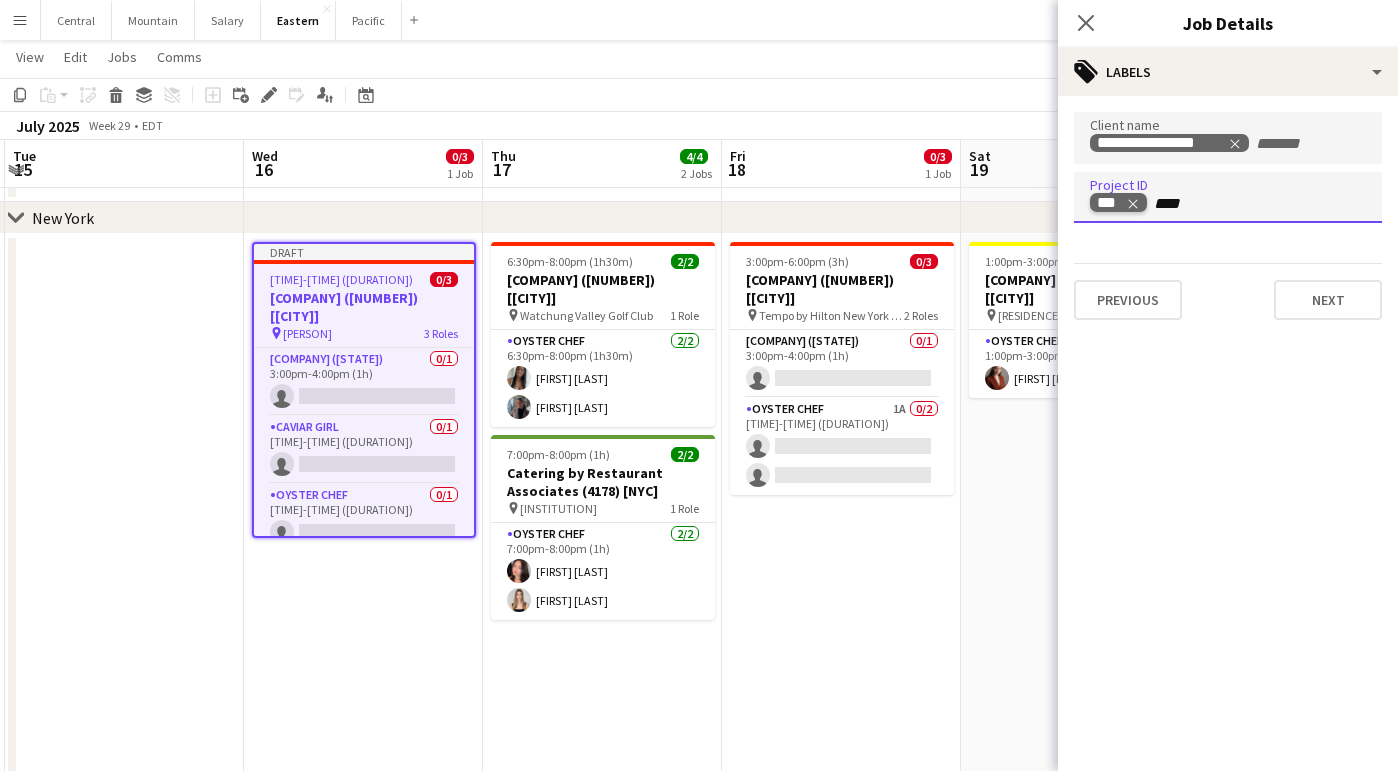 type 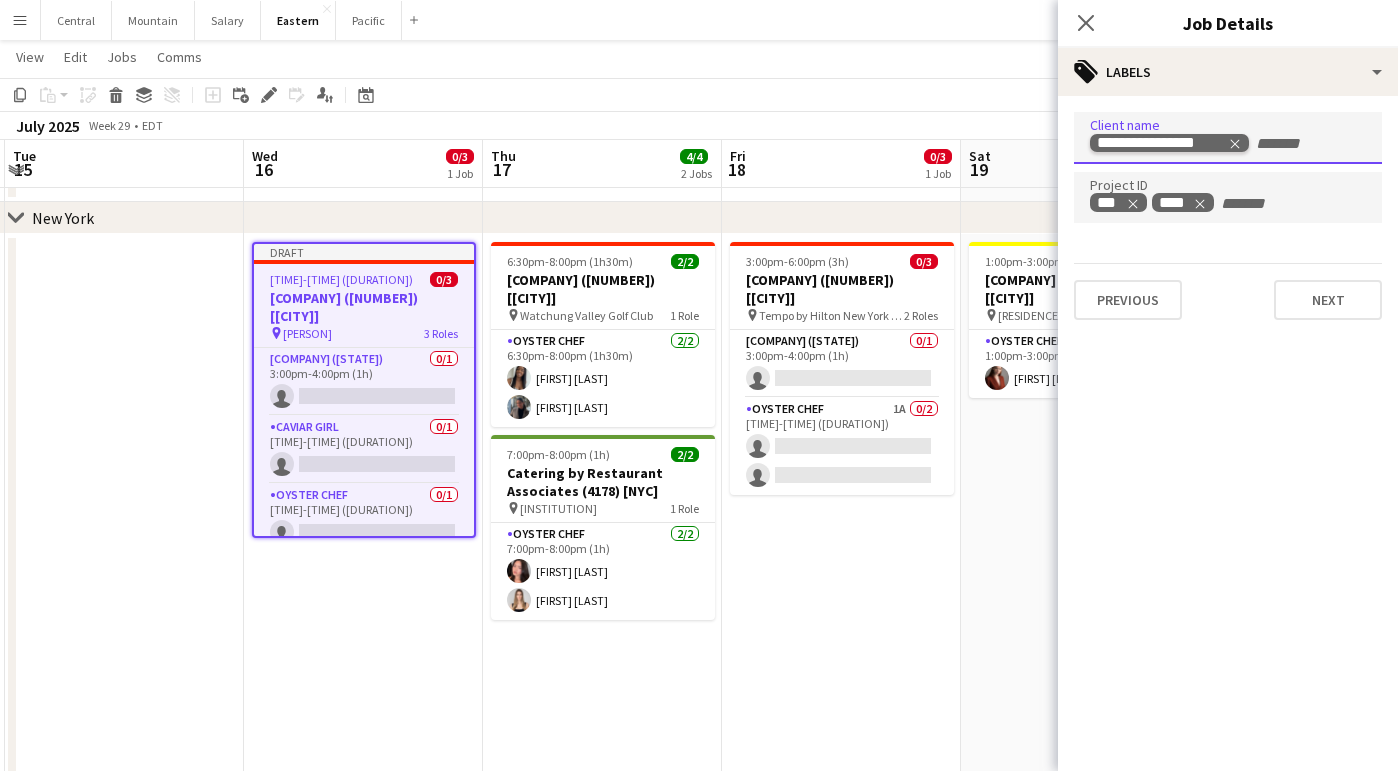 click 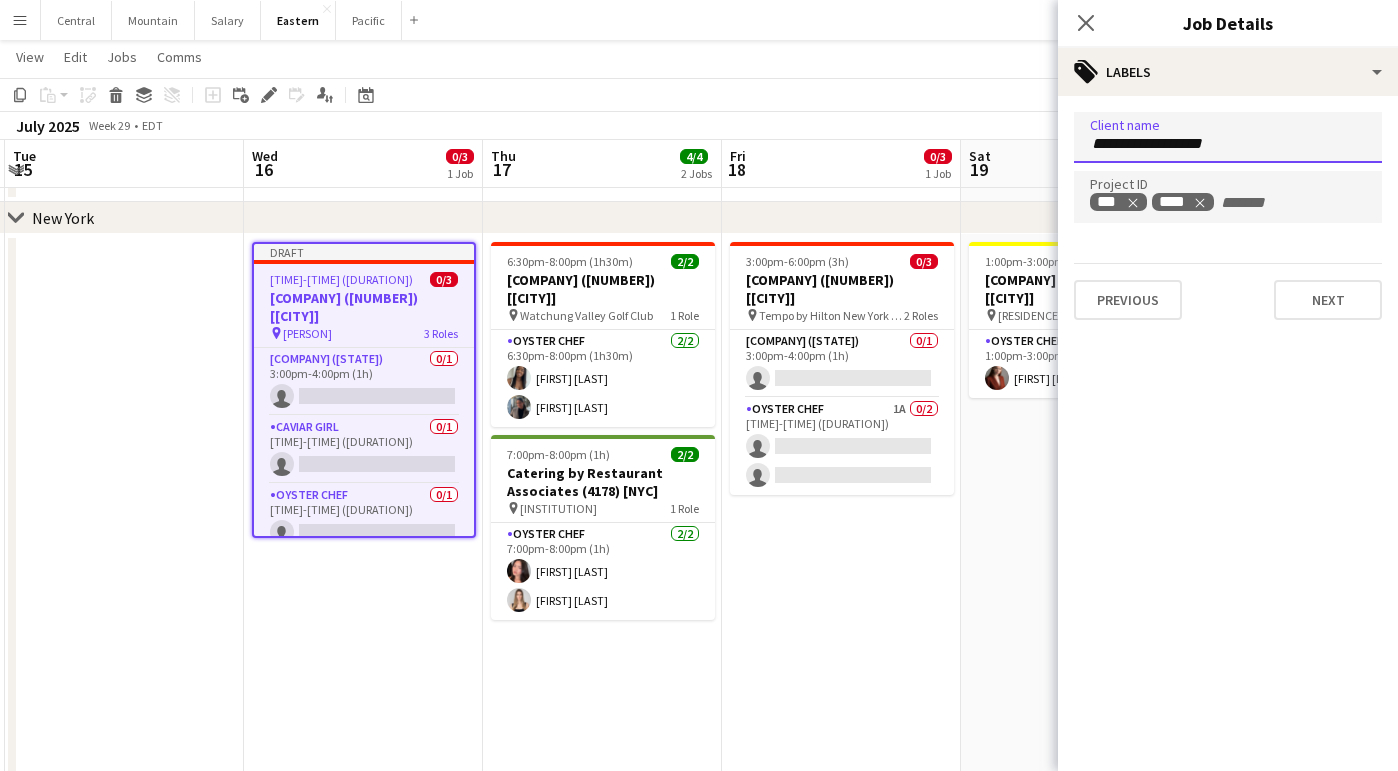type on "**********" 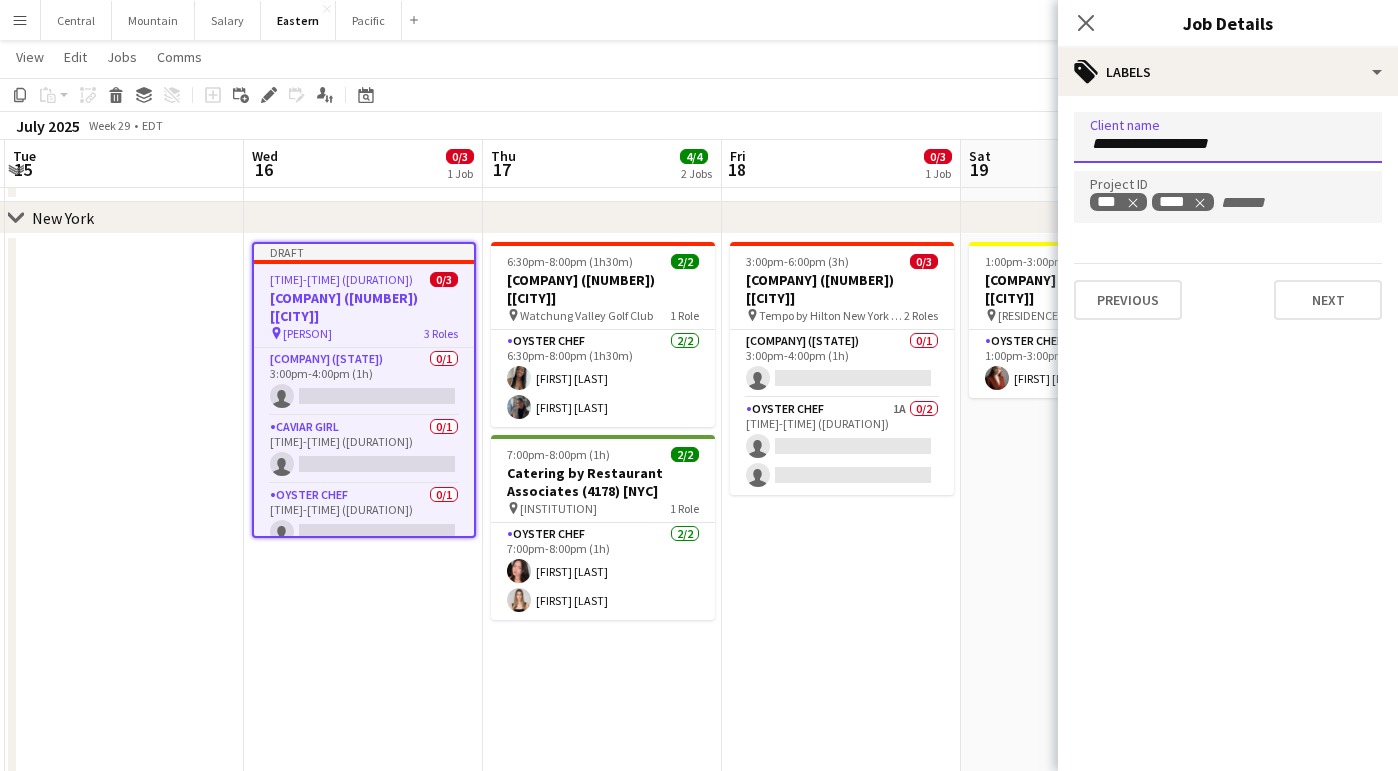 type 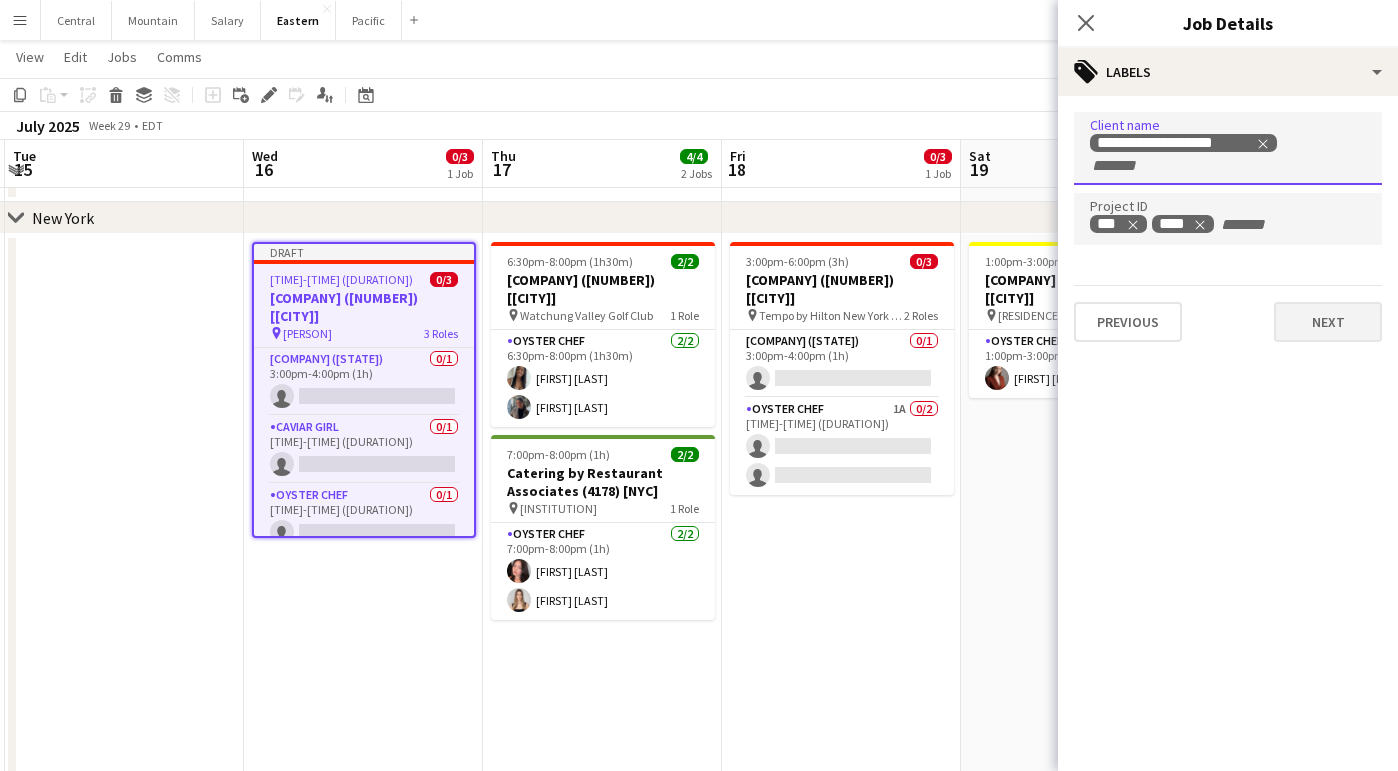 click on "Next" at bounding box center (1328, 322) 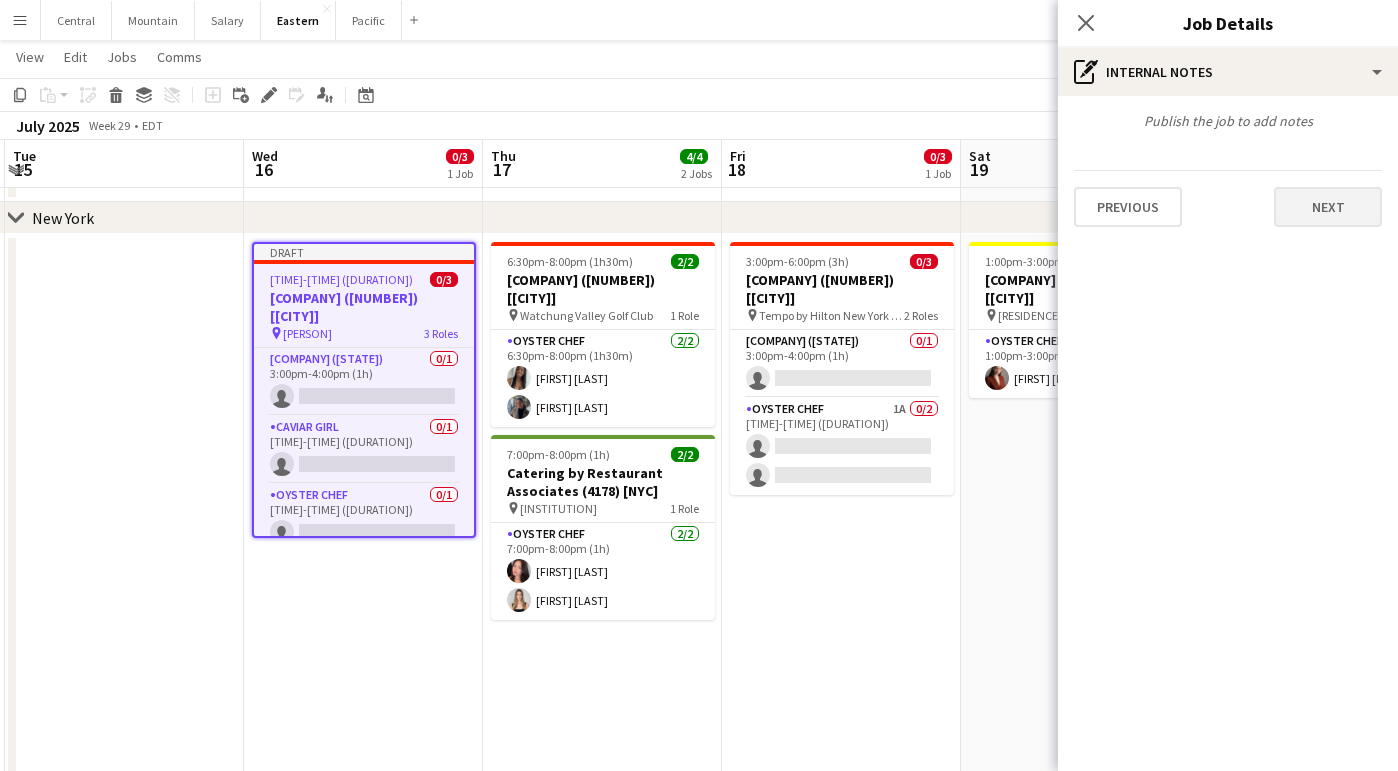 click on "Next" at bounding box center (1328, 207) 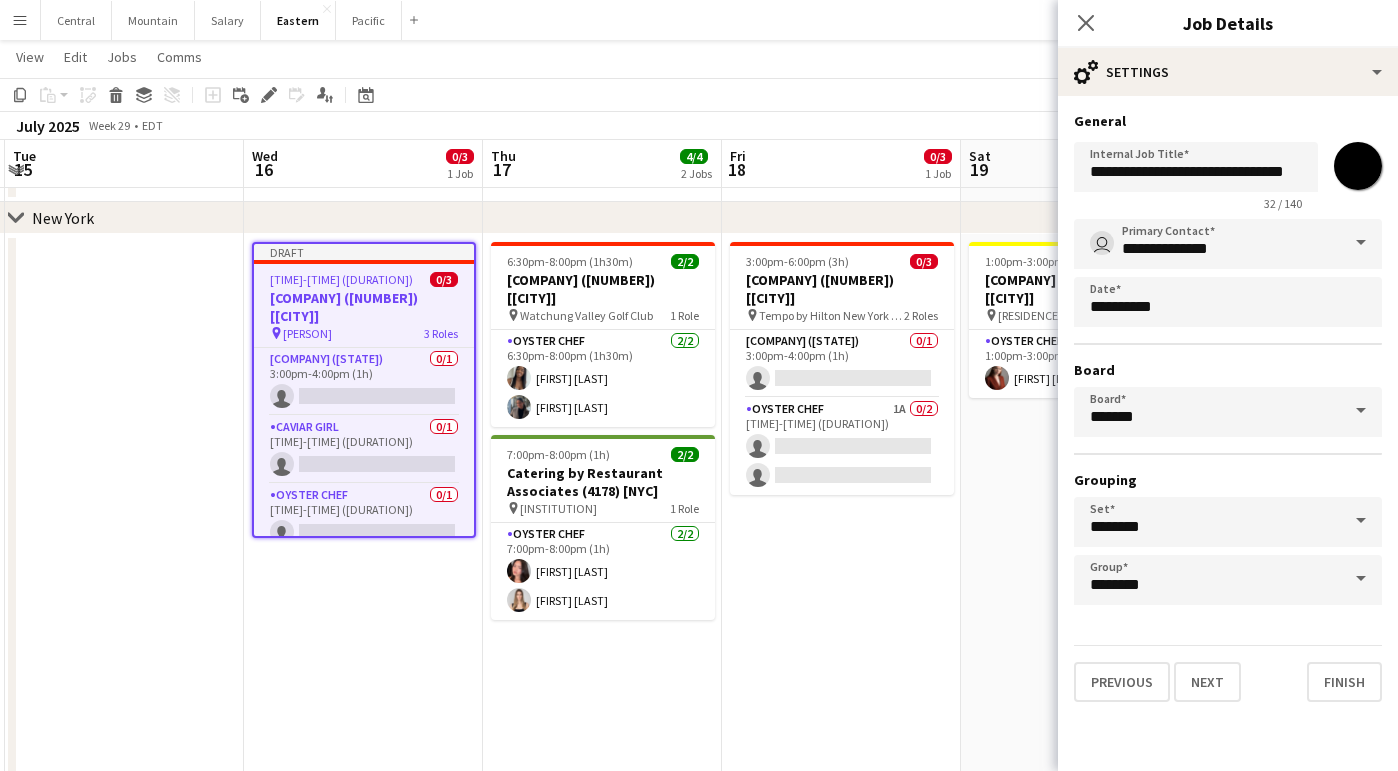 click on "*******" at bounding box center (1358, 166) 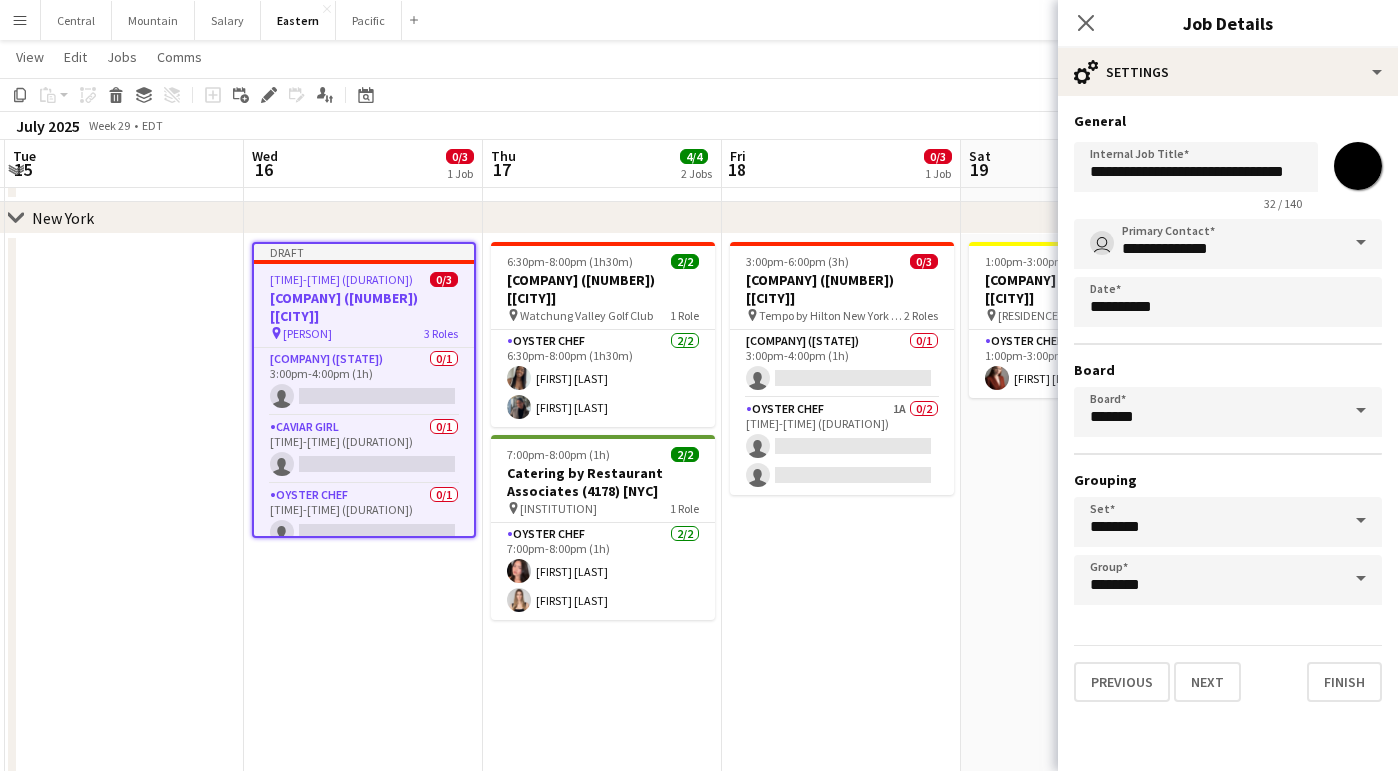 click on "*******" at bounding box center [1358, 166] 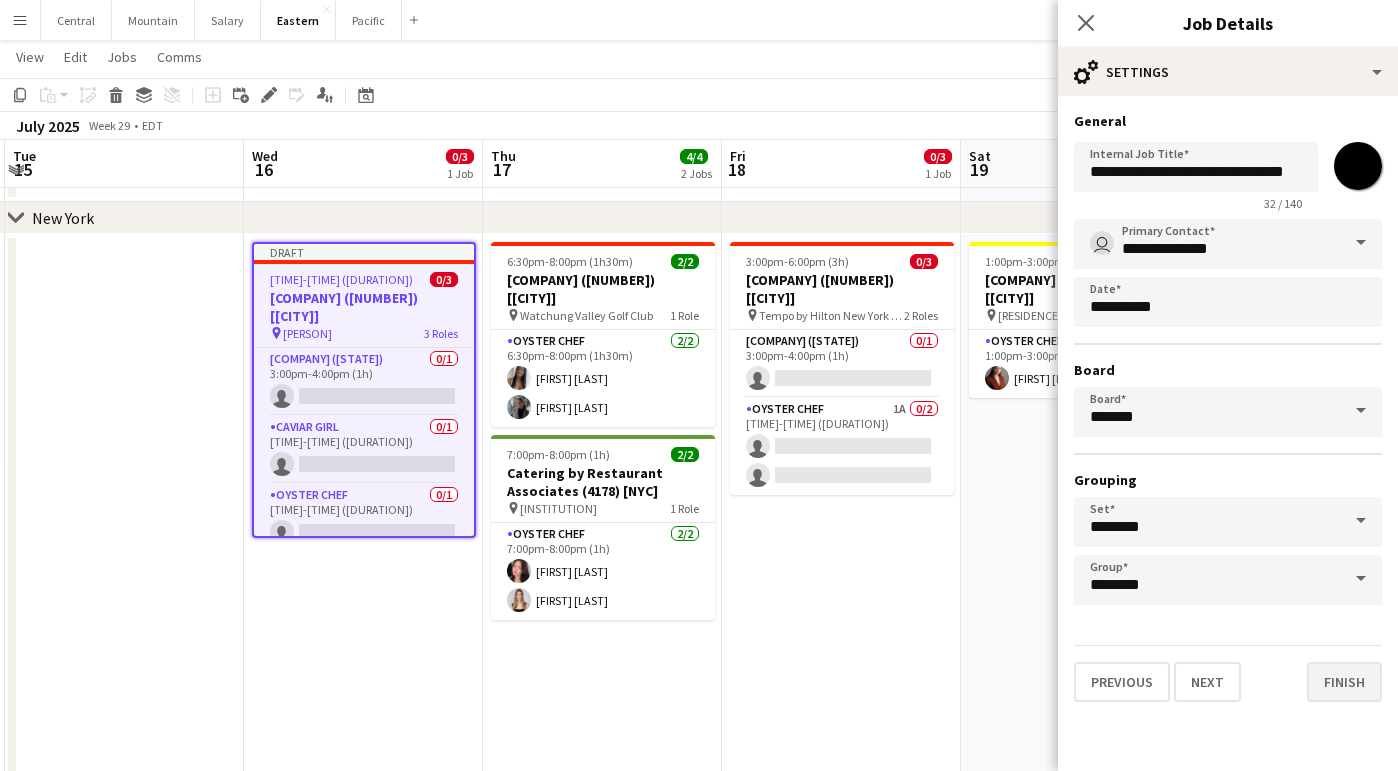 click on "Finish" at bounding box center [1344, 682] 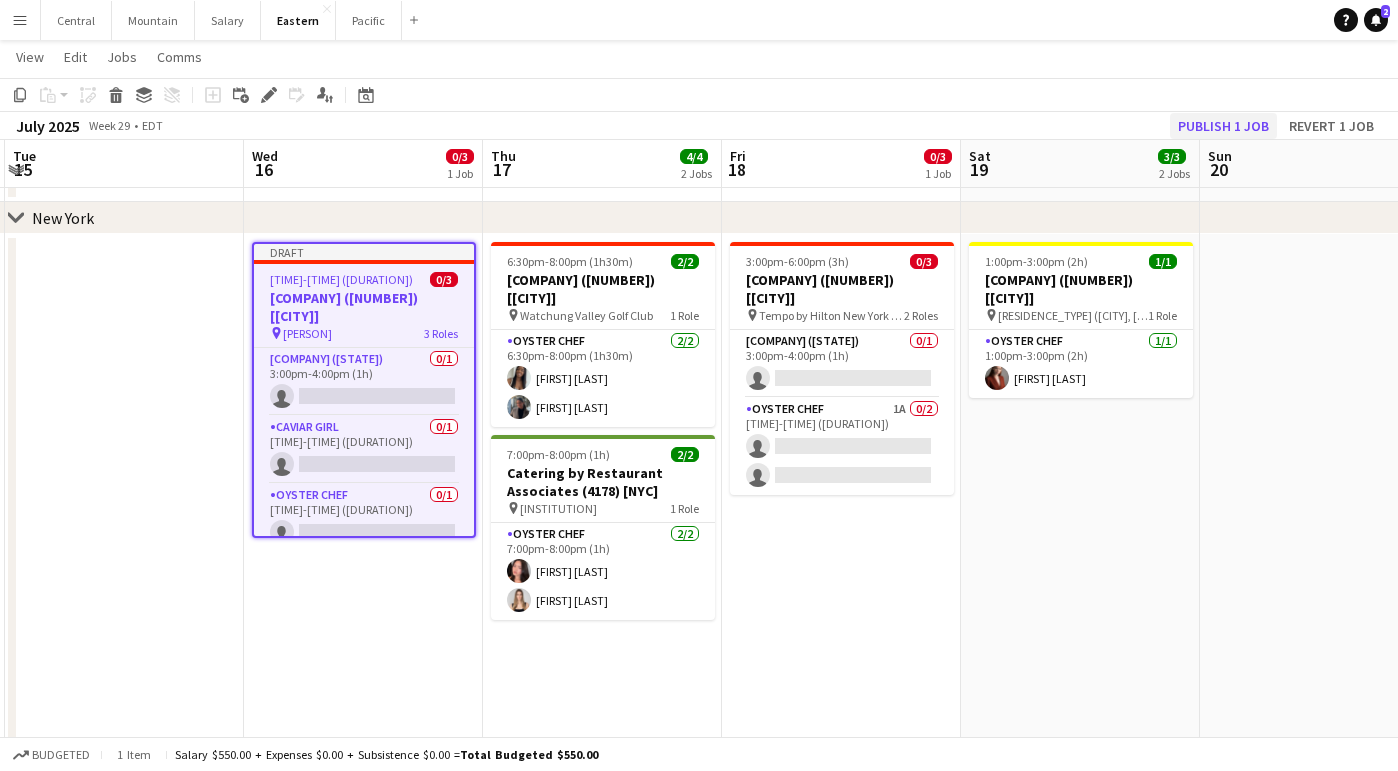 click on "Publish 1 job" 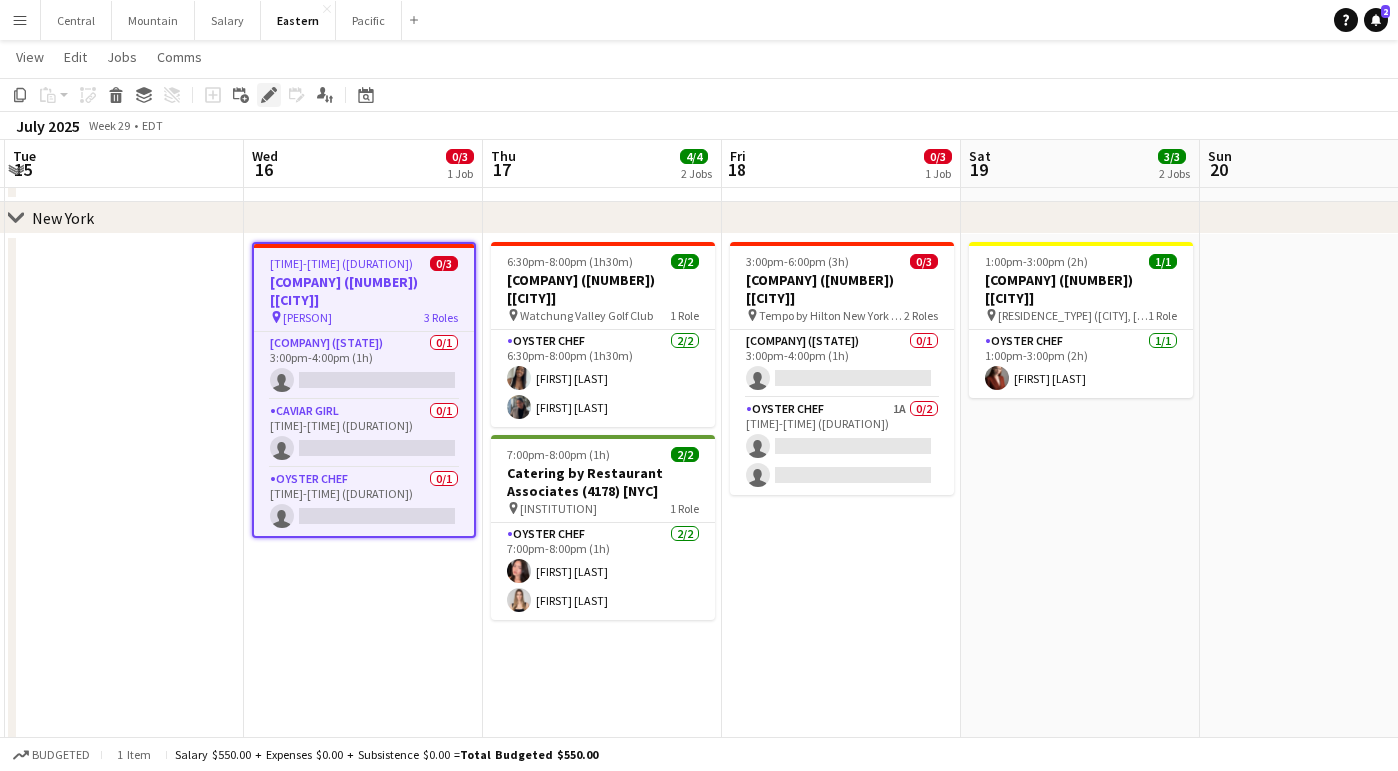click on "Edit" at bounding box center (269, 95) 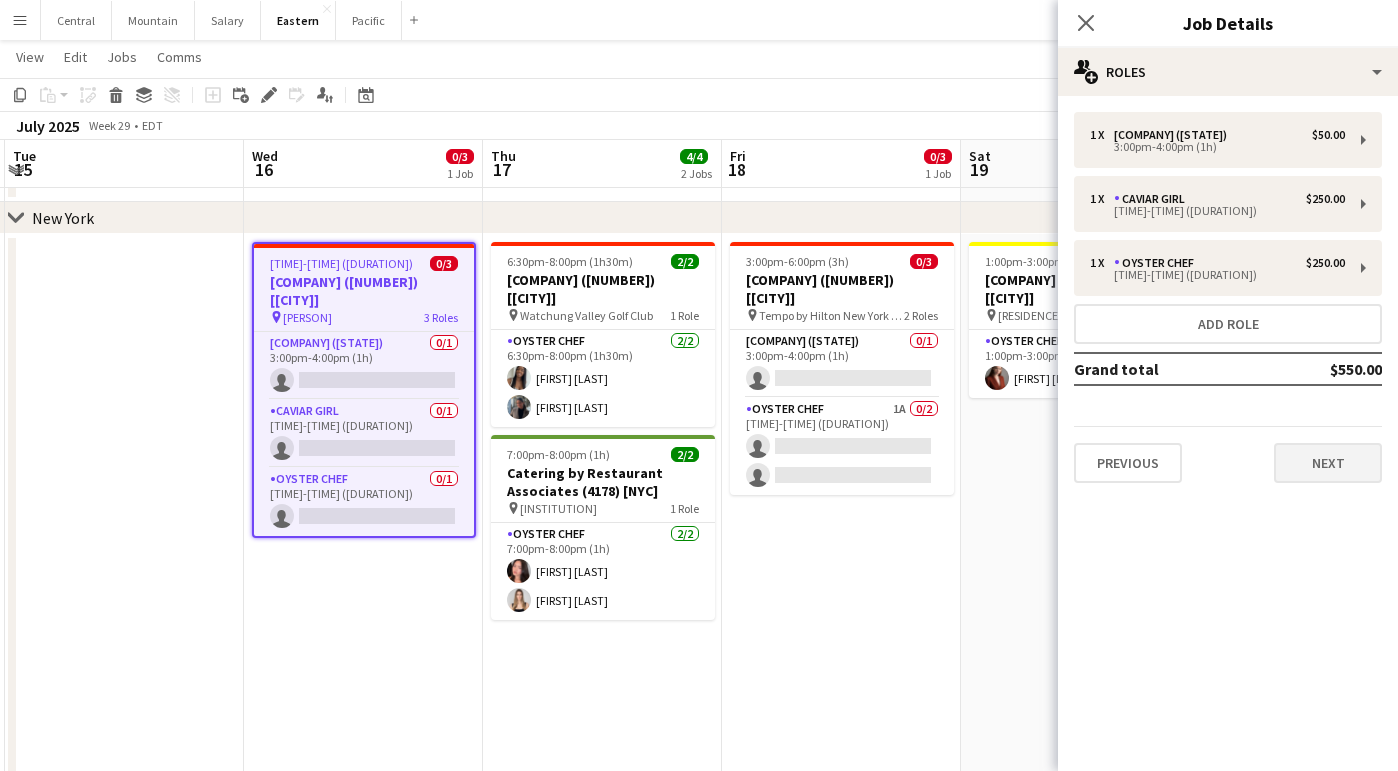 click on "Next" at bounding box center [1328, 463] 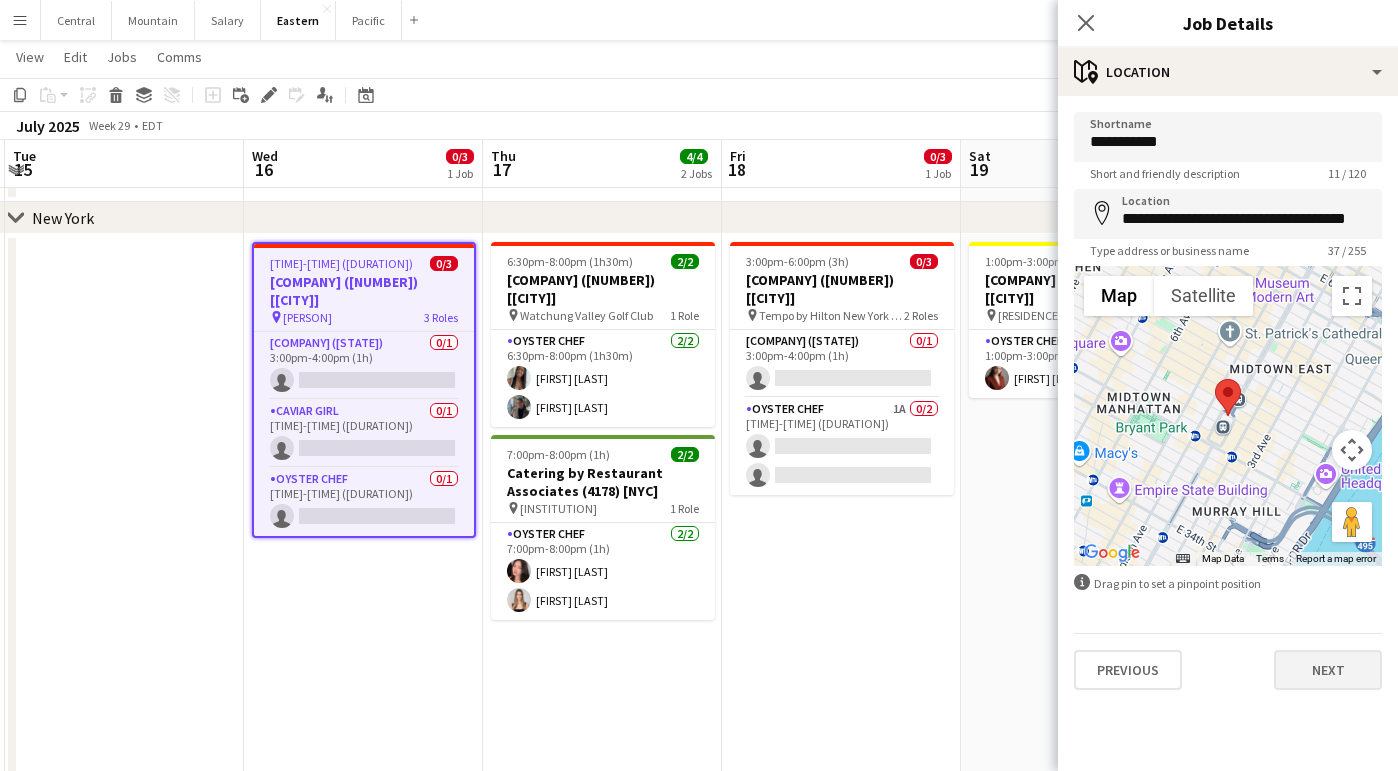 click on "Next" at bounding box center (1328, 670) 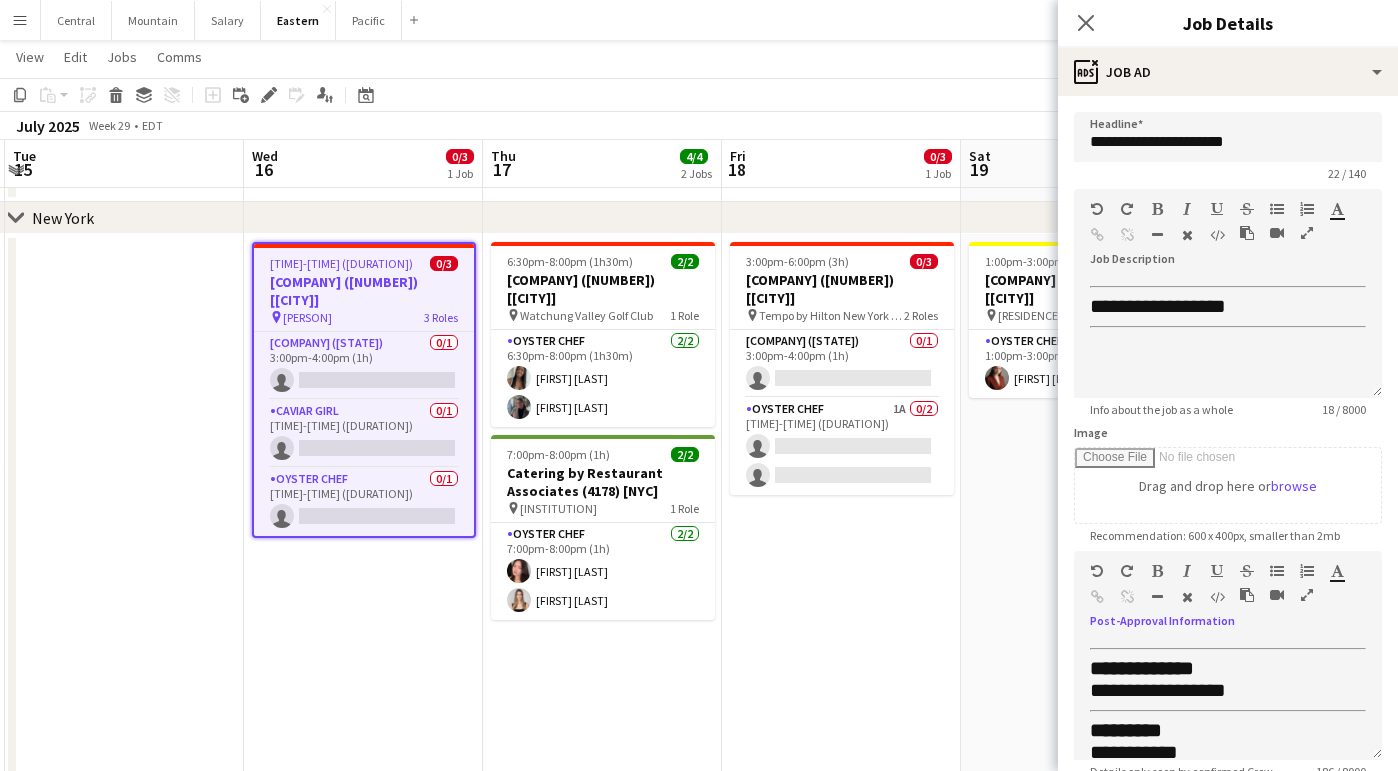 click at bounding box center (1307, 595) 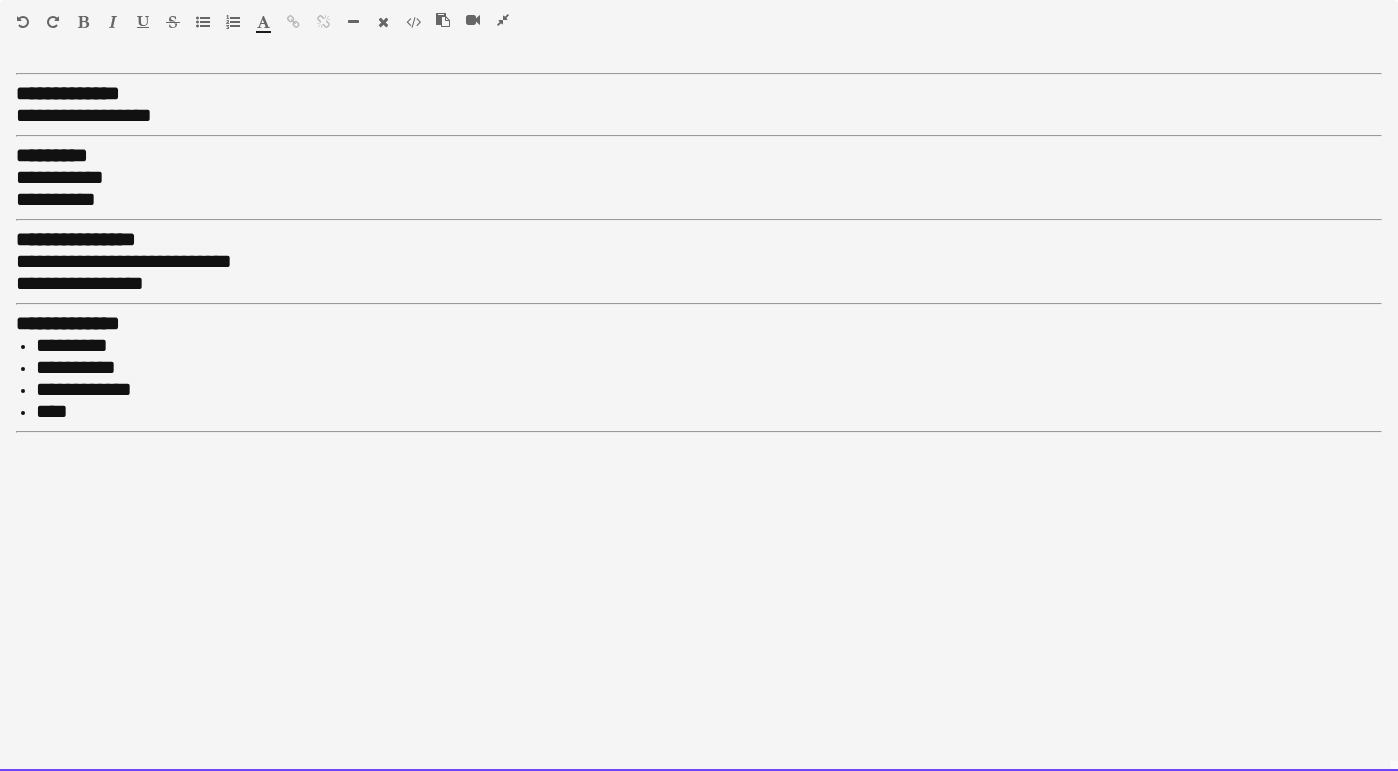 click on "**********" at bounding box center [699, 418] 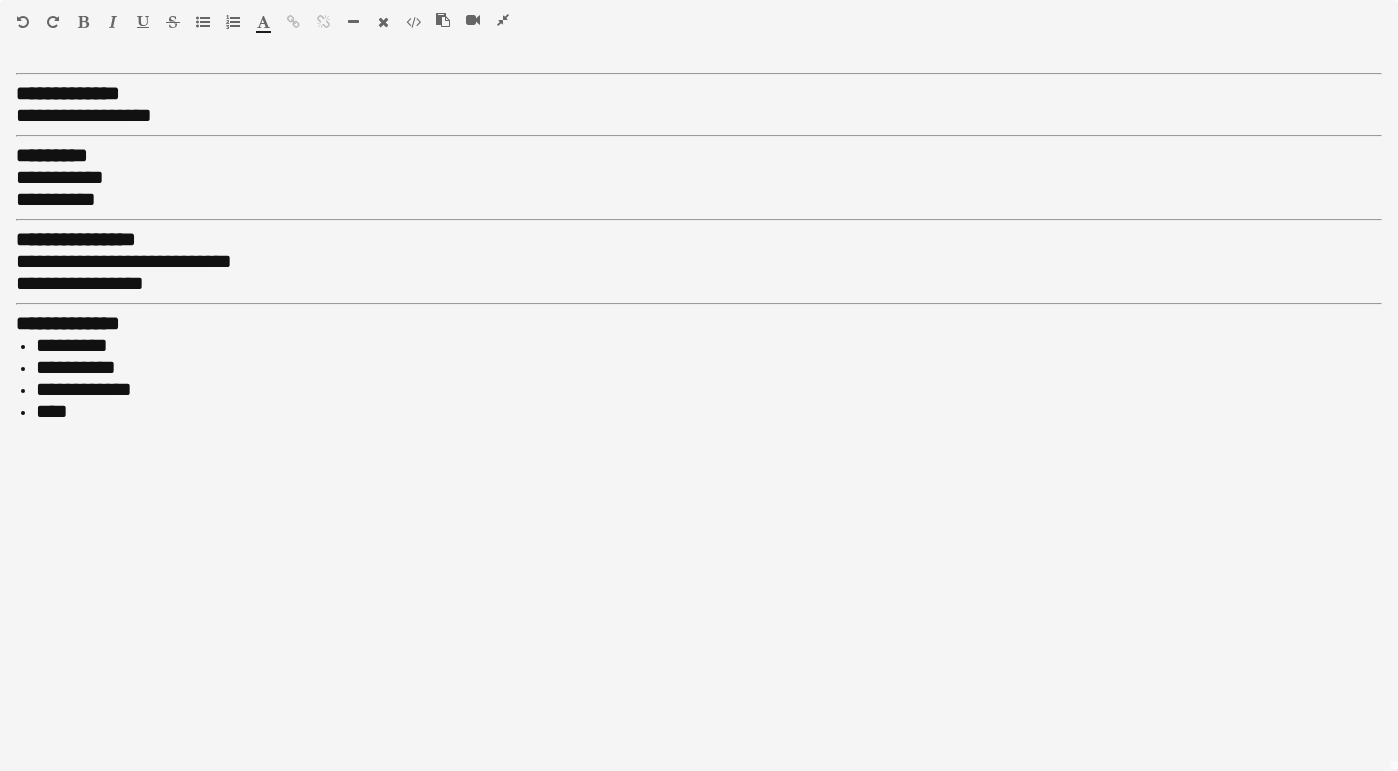 click at bounding box center (353, 22) 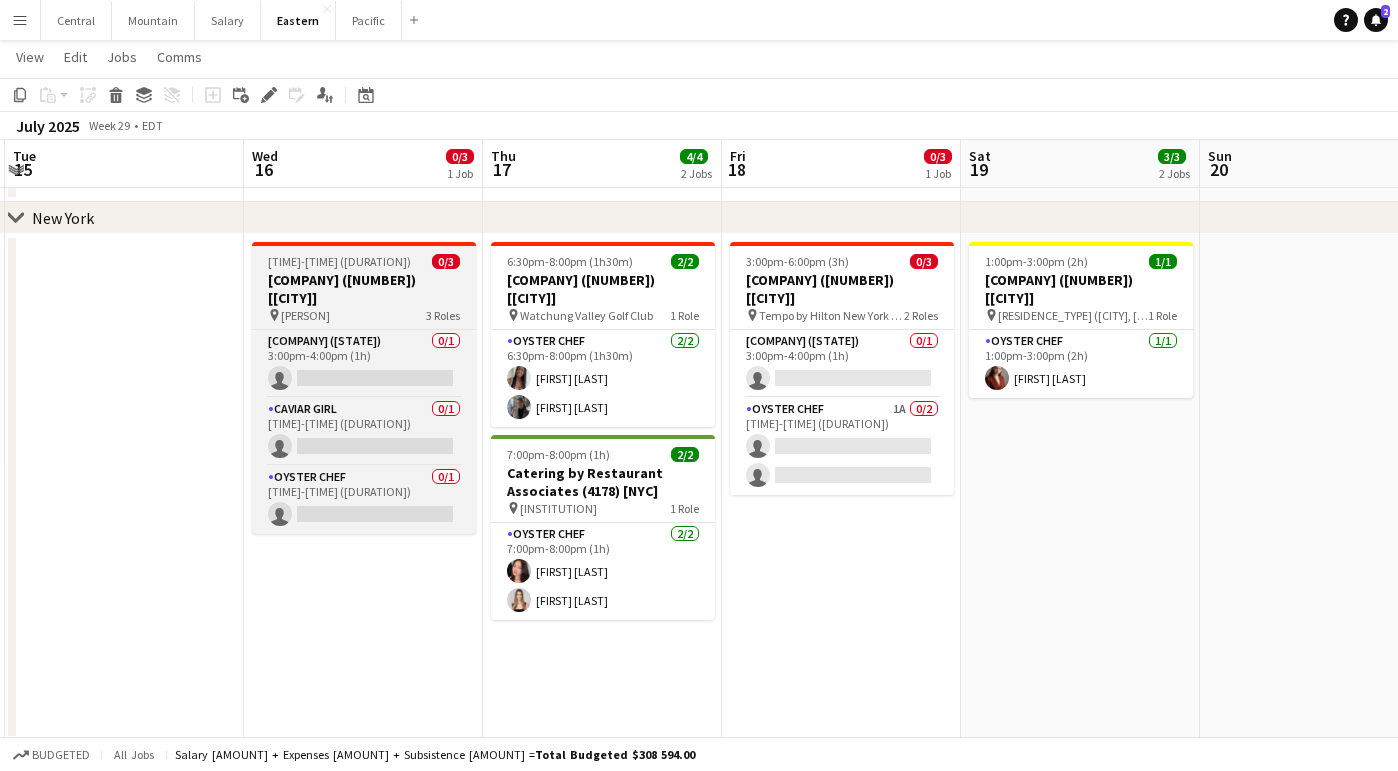 click on "[COMPANY] ([NUMBER]) [[CITY]]" at bounding box center [364, 289] 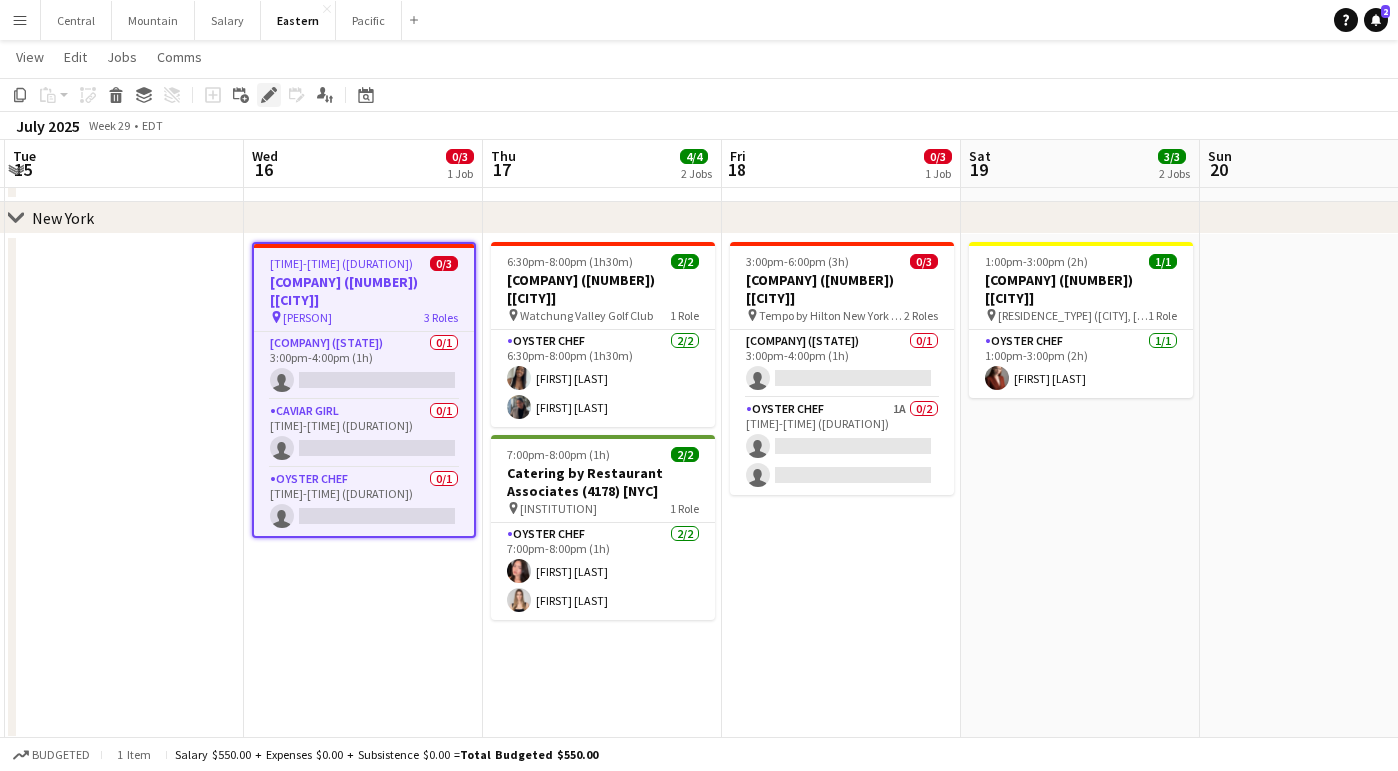 click 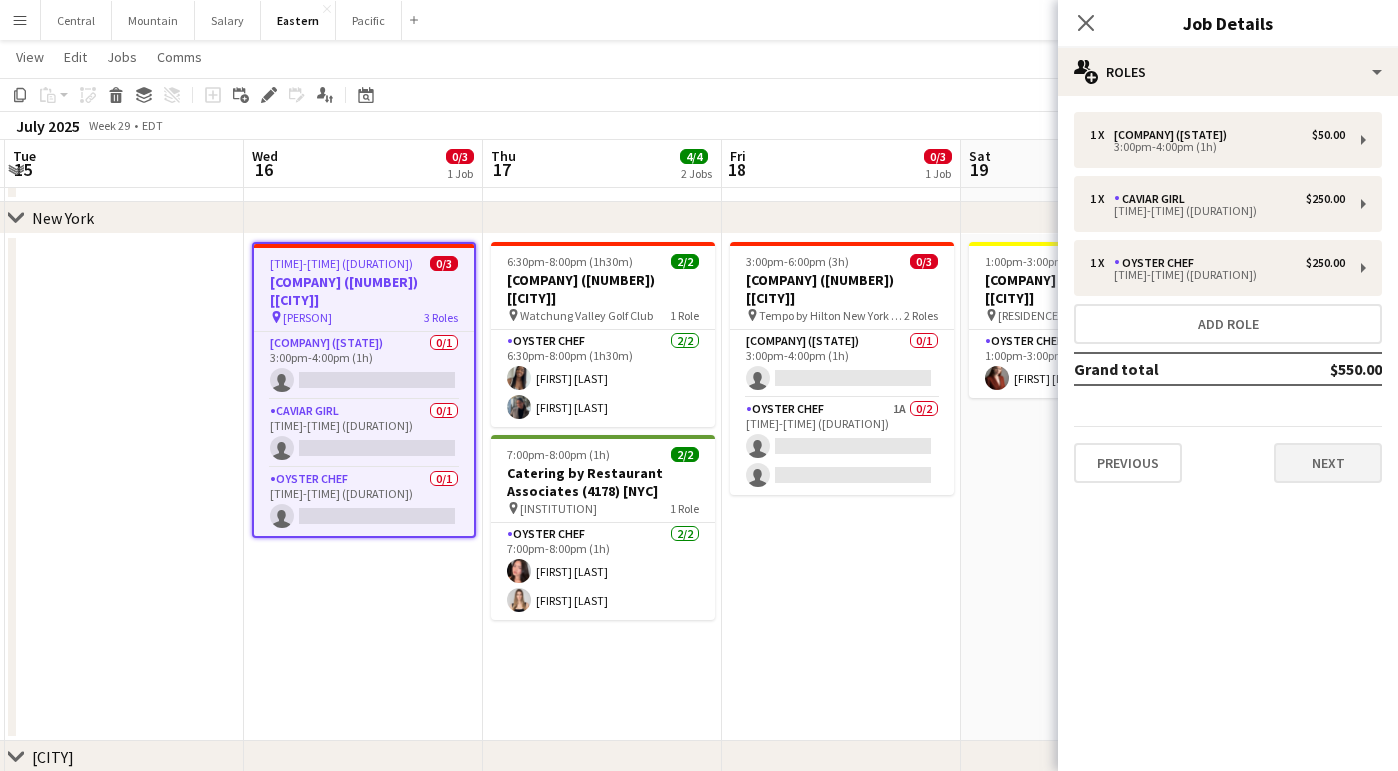 click on "Next" at bounding box center [1328, 463] 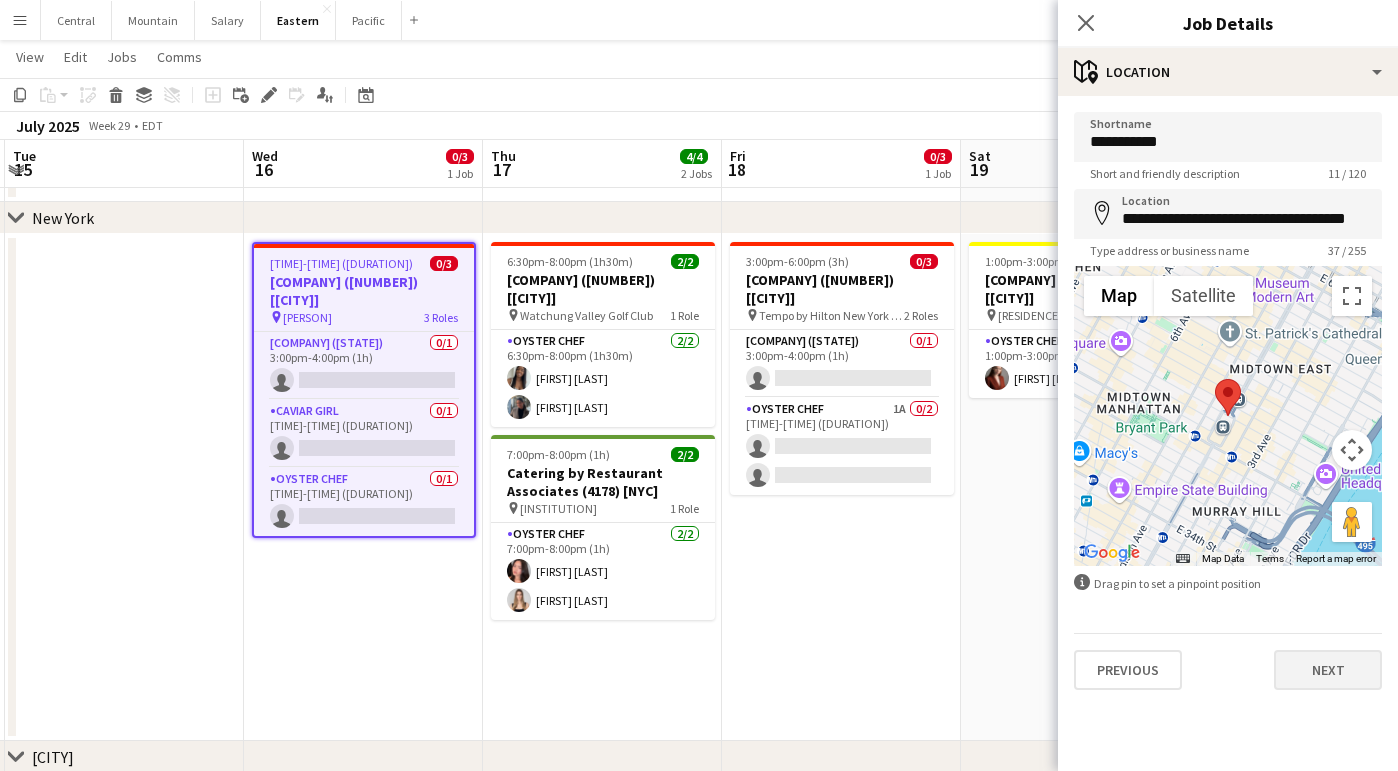 click on "Next" at bounding box center [1328, 670] 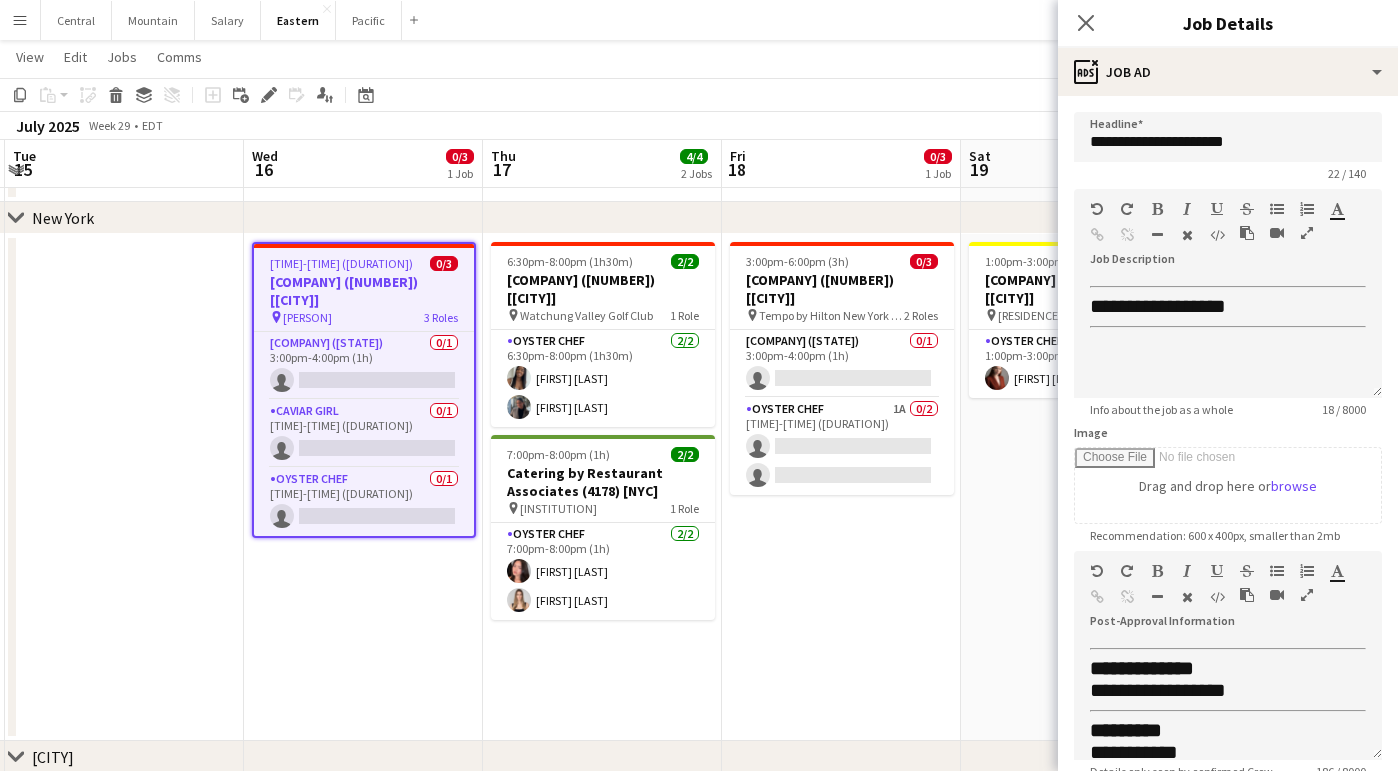 click at bounding box center (1307, 595) 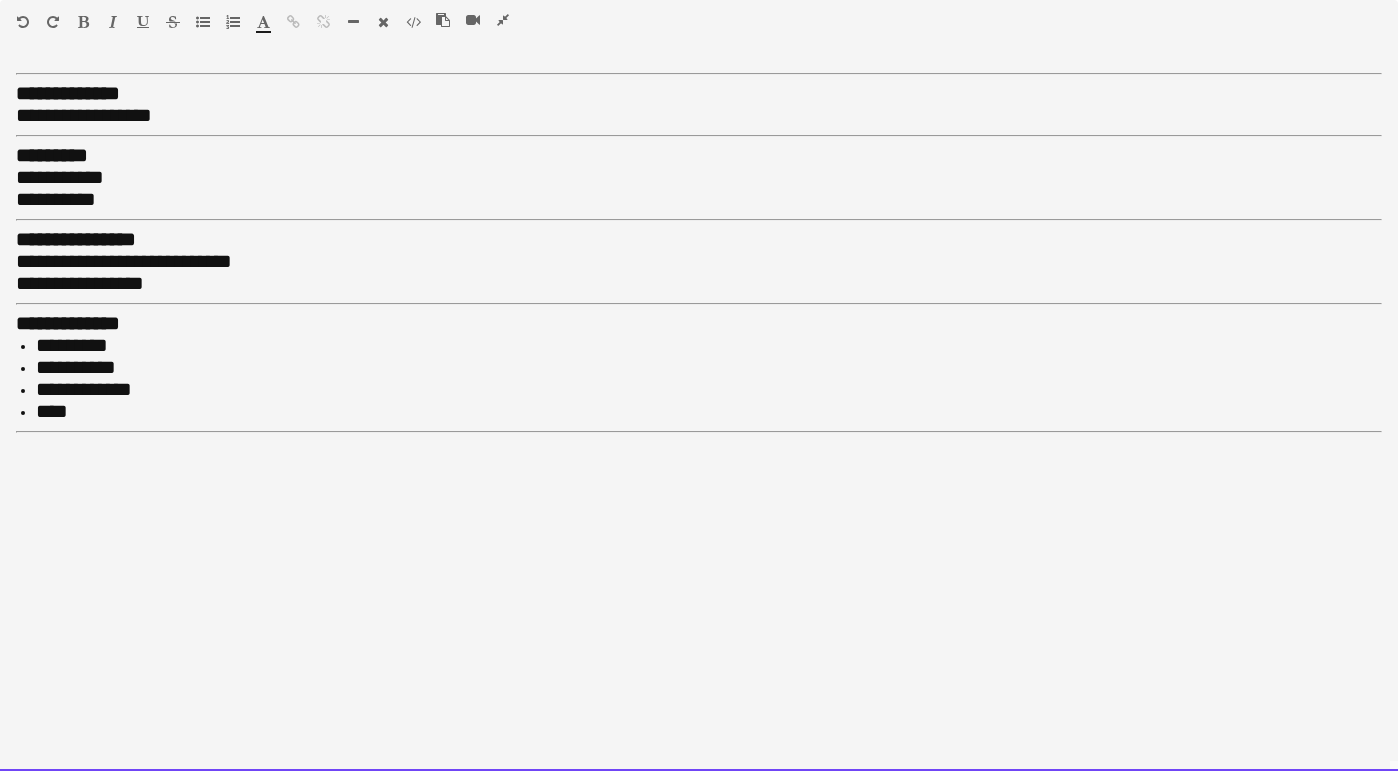 click on "**********" at bounding box center [699, 418] 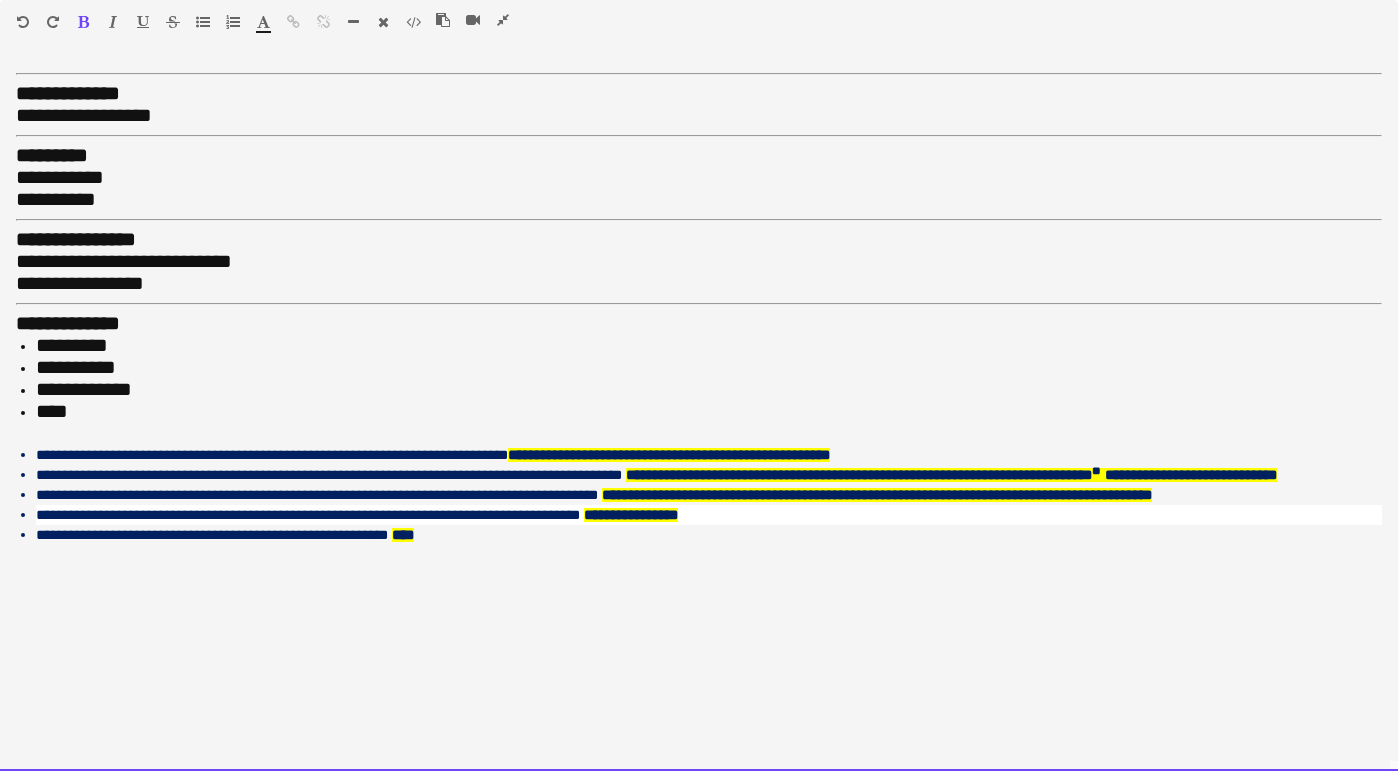 click at bounding box center [699, 434] 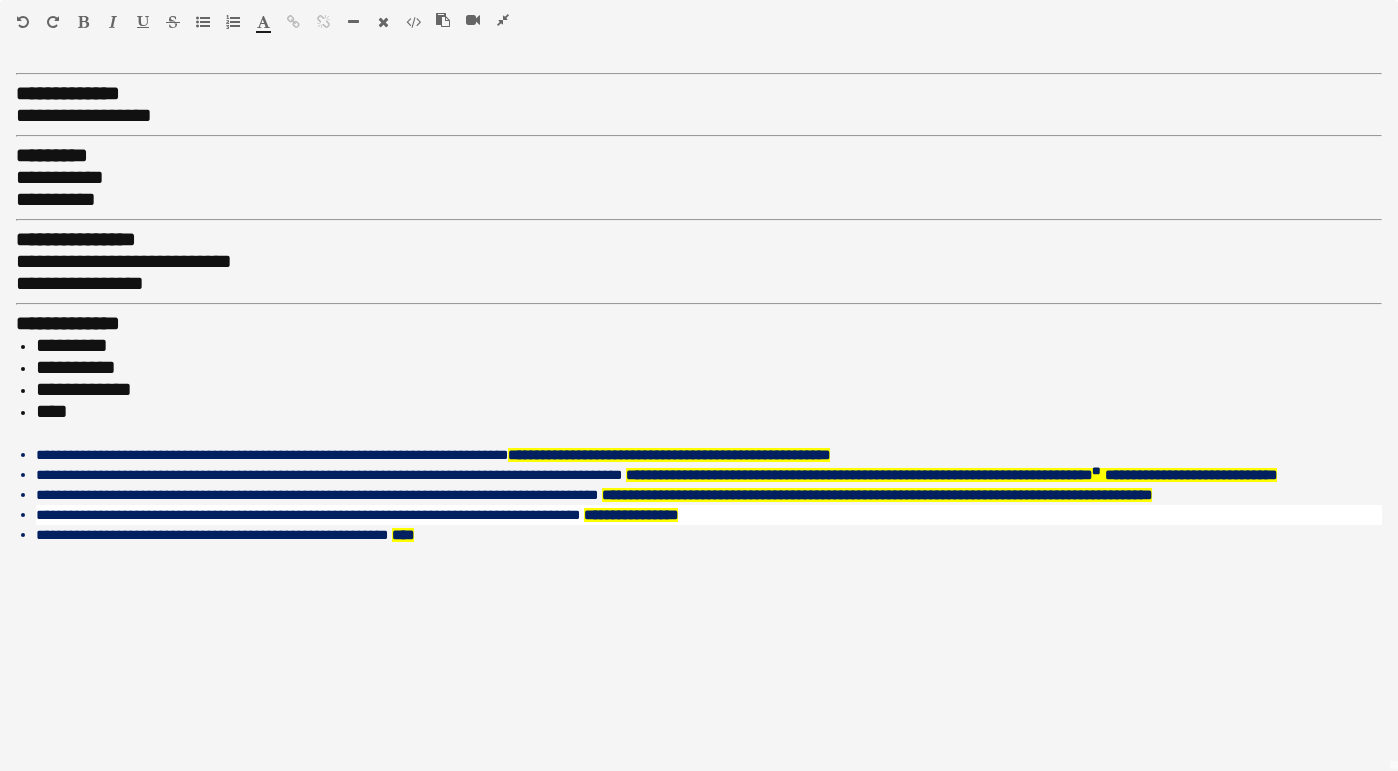 click at bounding box center (353, 22) 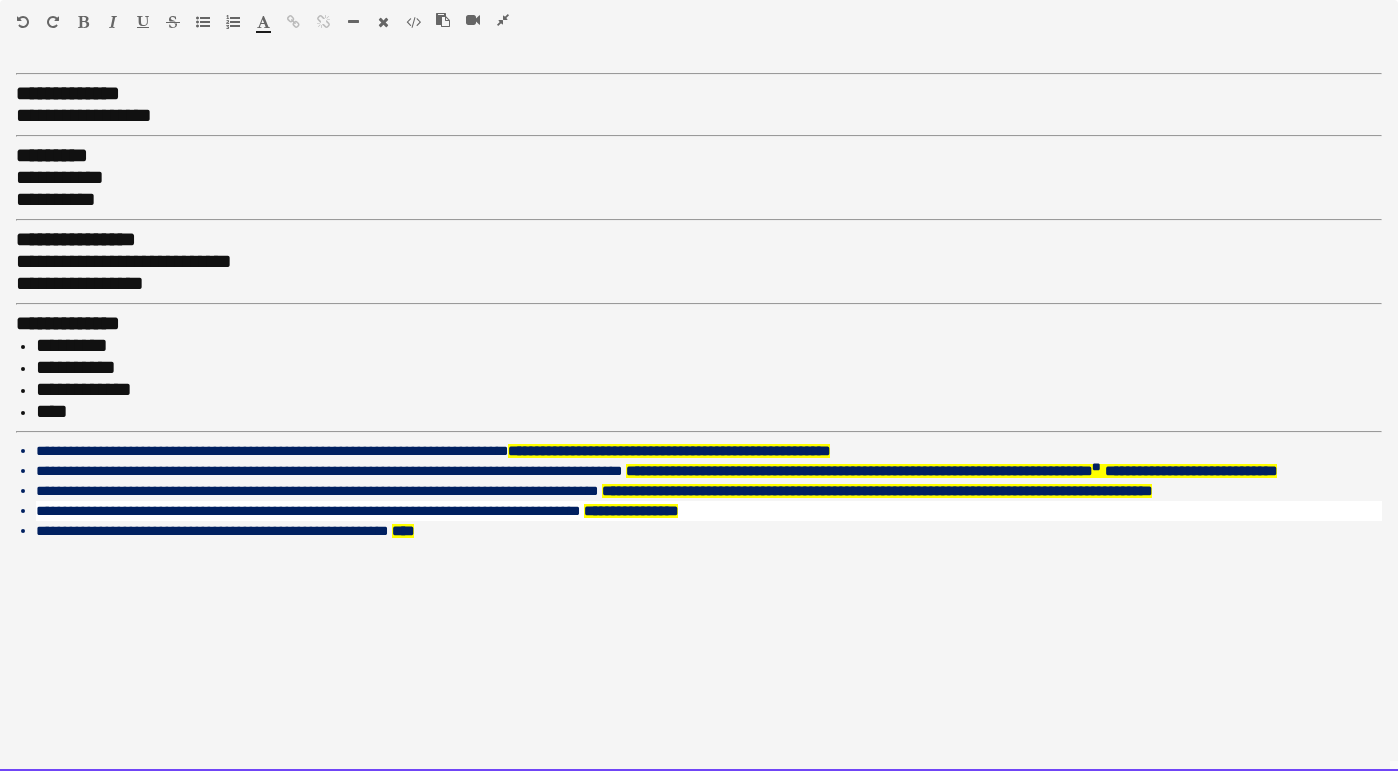 click on "**********" at bounding box center (699, 284) 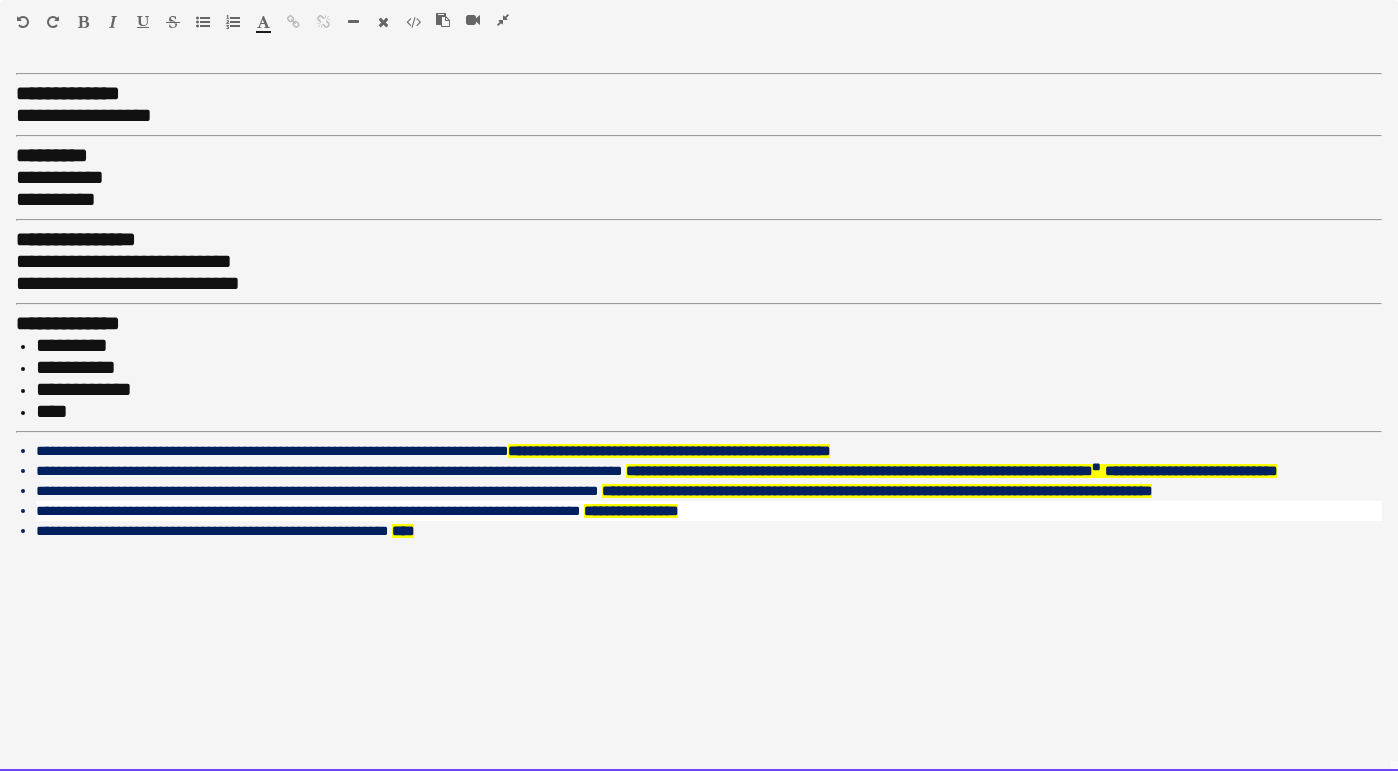 click on "**********" at bounding box center (709, 368) 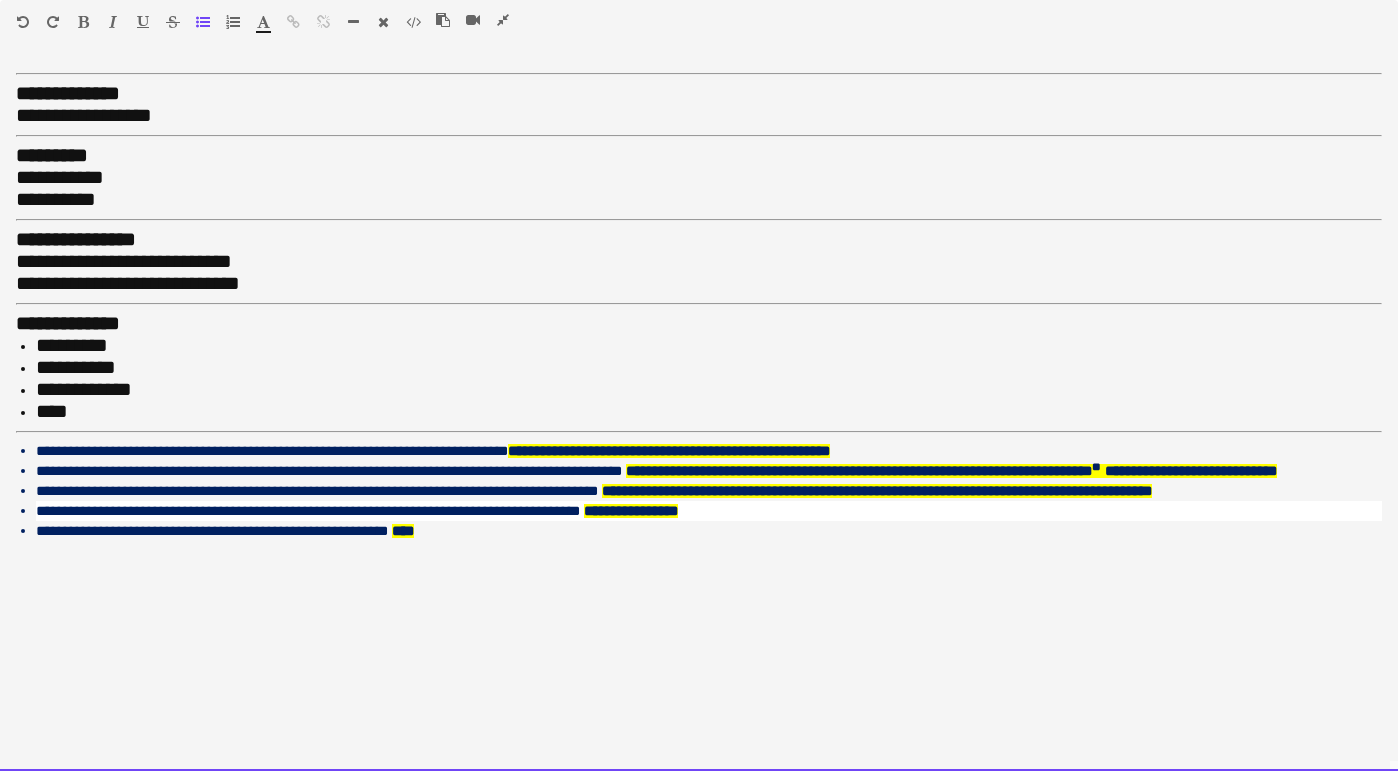 click on "*********" at bounding box center [709, 346] 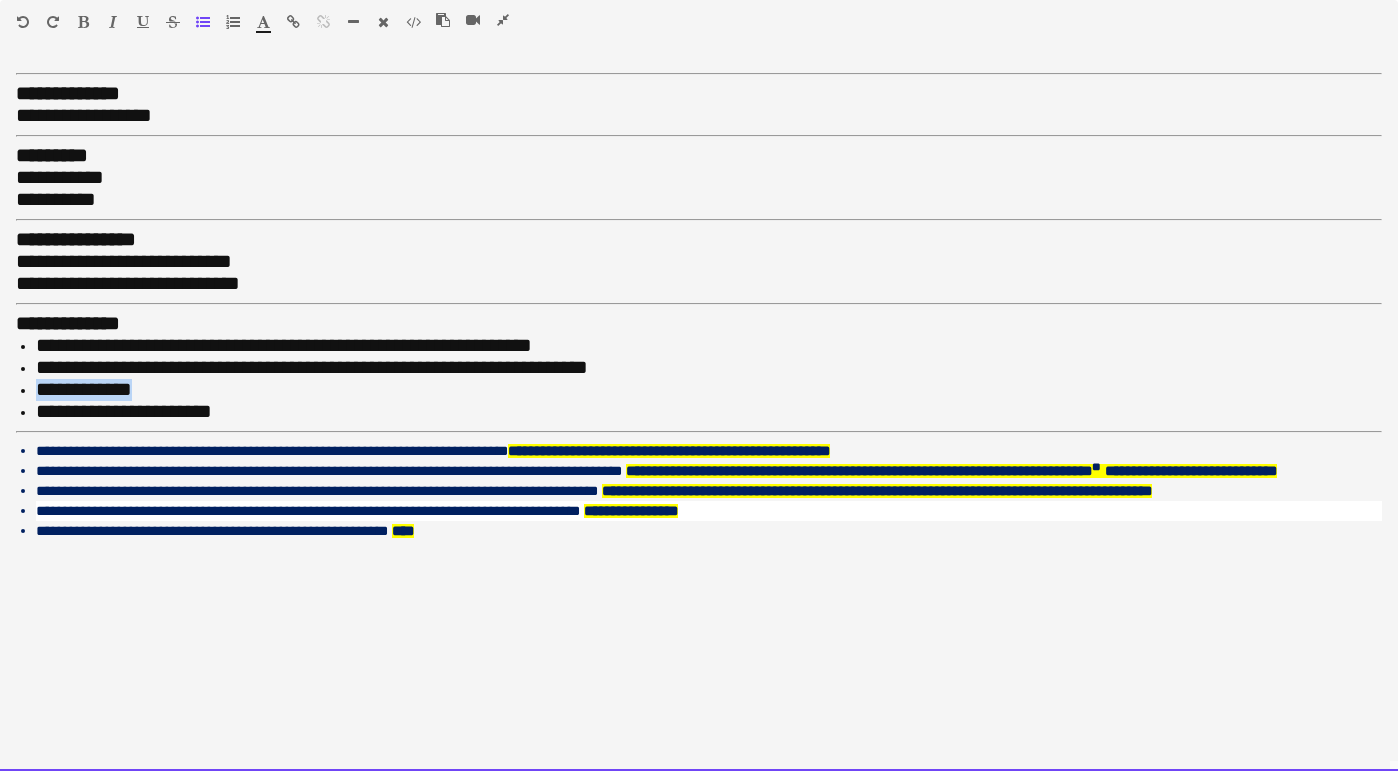 drag, startPoint x: 154, startPoint y: 381, endPoint x: -36, endPoint y: 377, distance: 190.0421 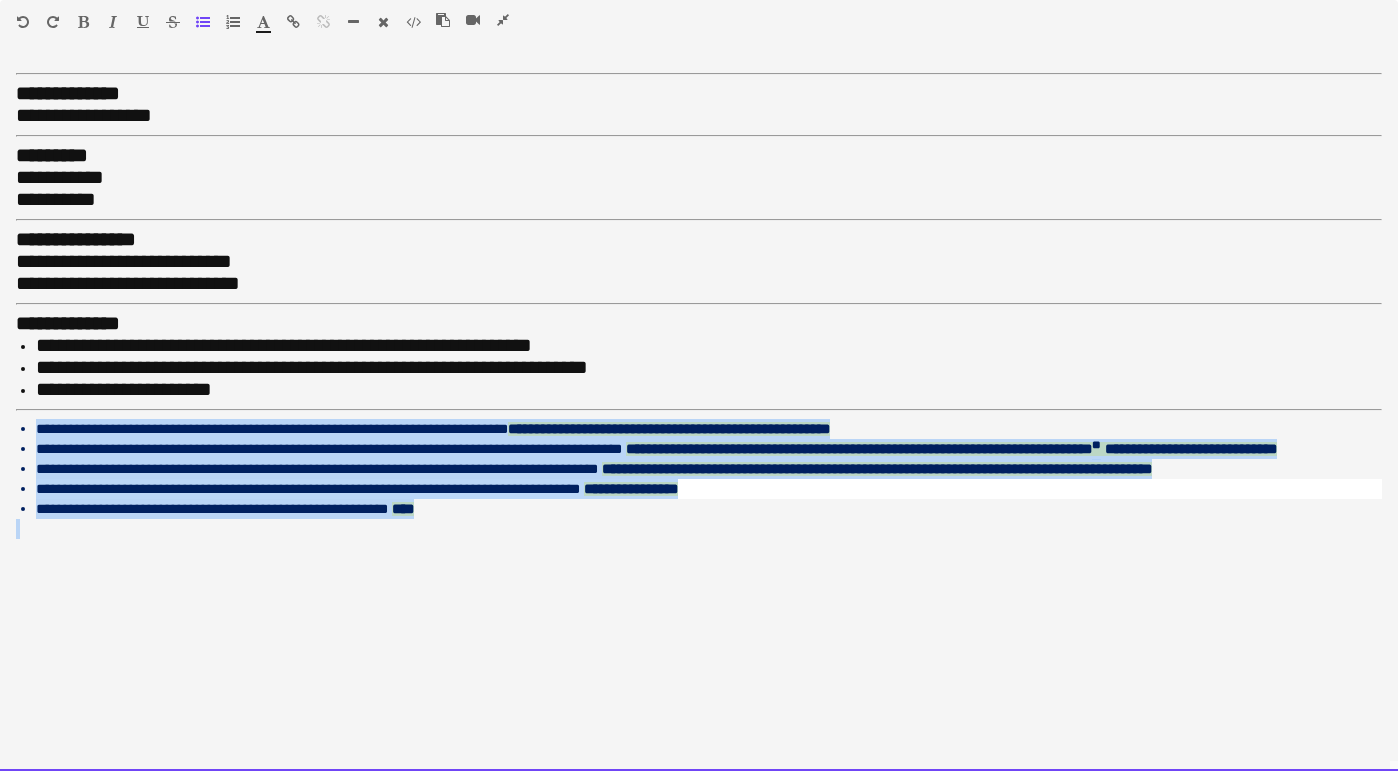 drag, startPoint x: 513, startPoint y: 529, endPoint x: -1, endPoint y: 417, distance: 526.06085 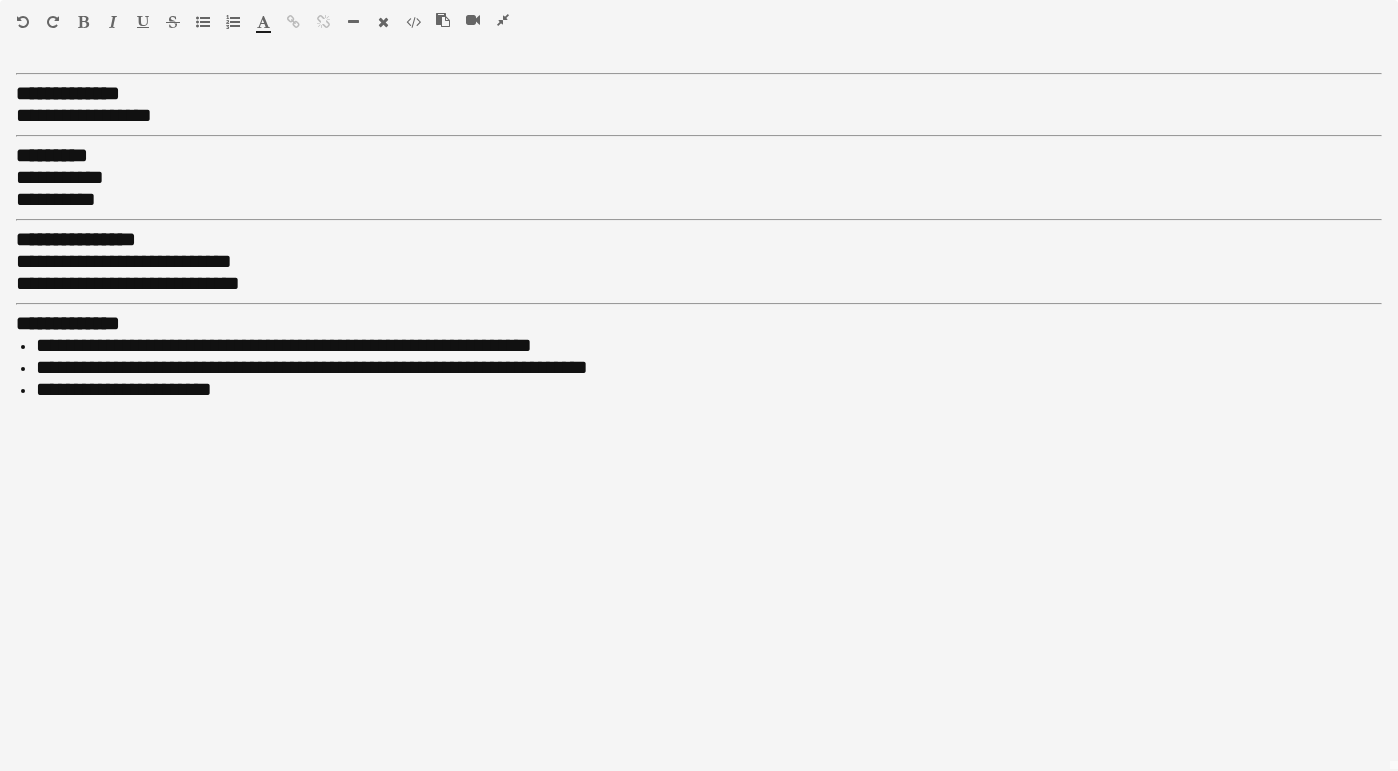 click at bounding box center (353, 22) 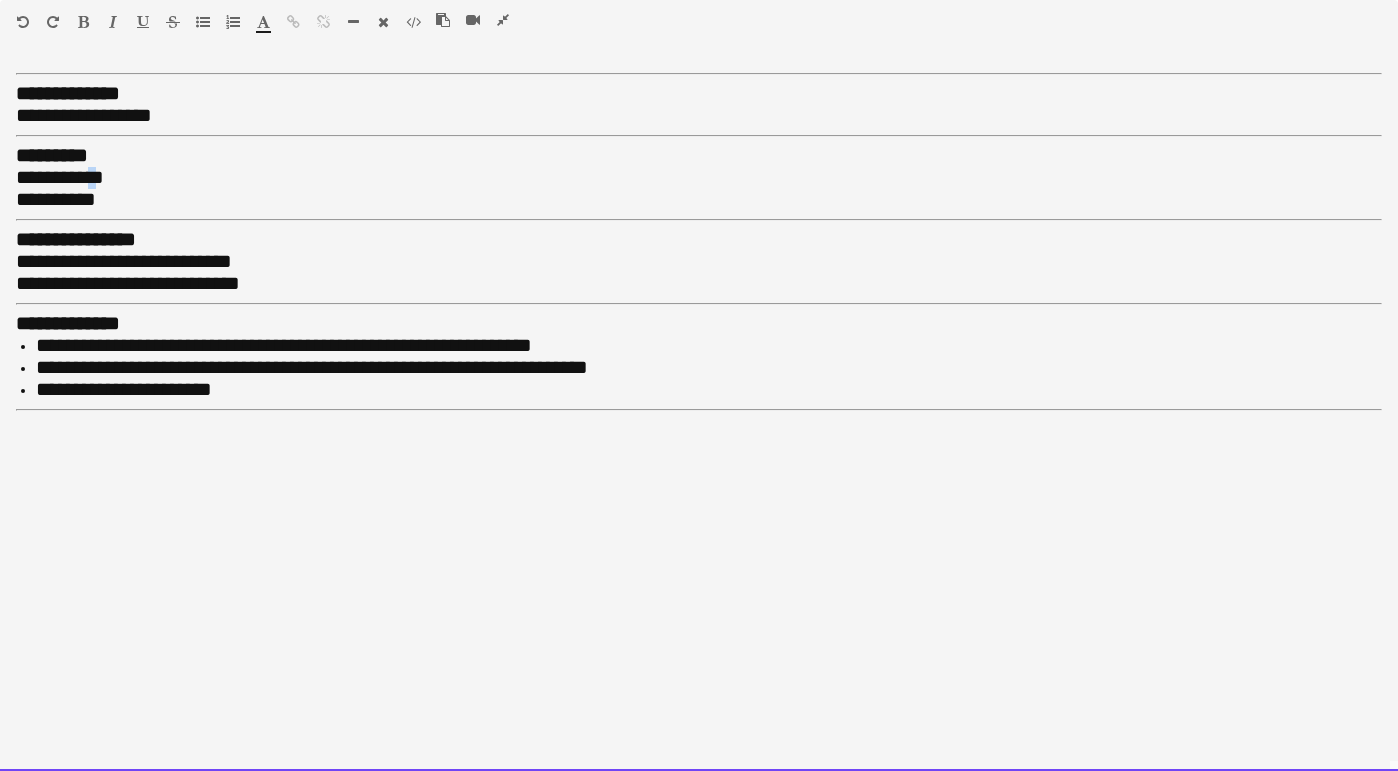 click on "**********" at bounding box center [60, 177] 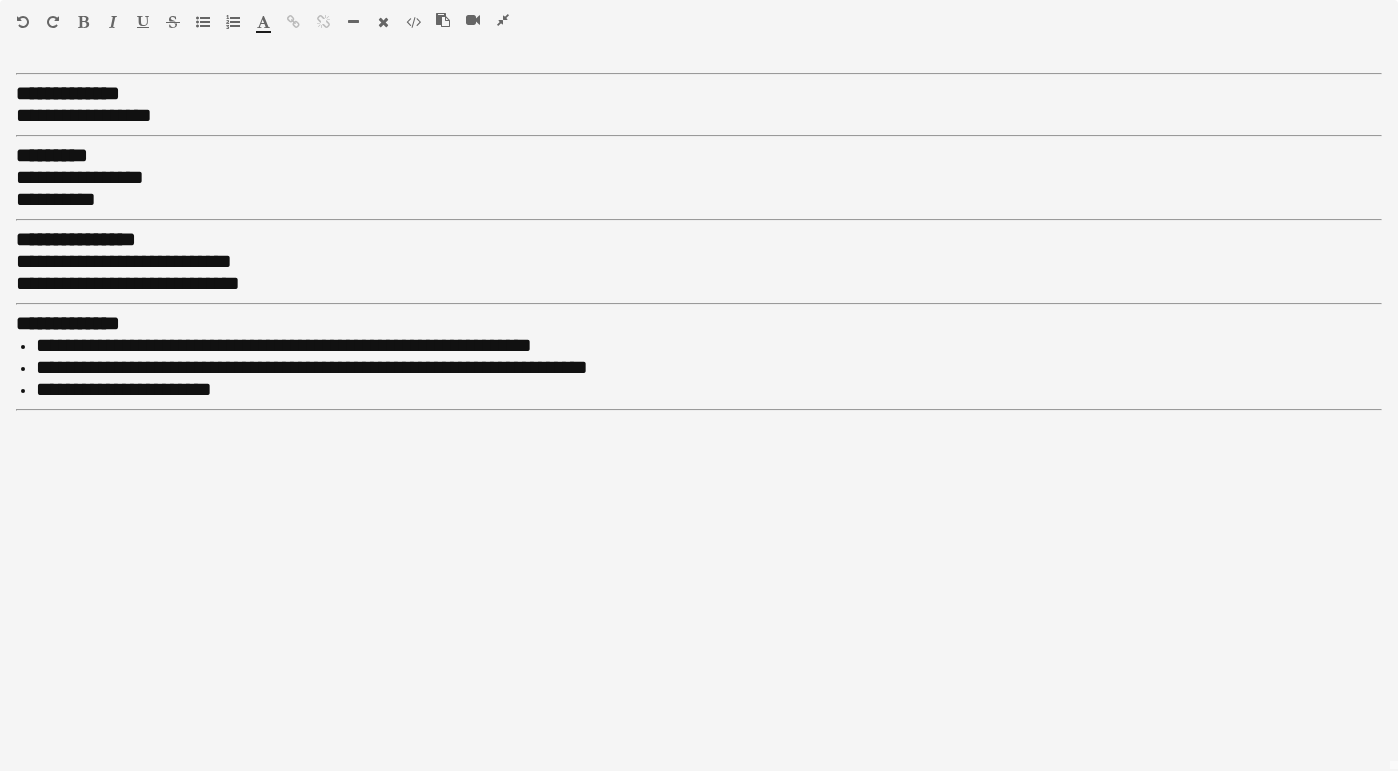 click at bounding box center [503, 20] 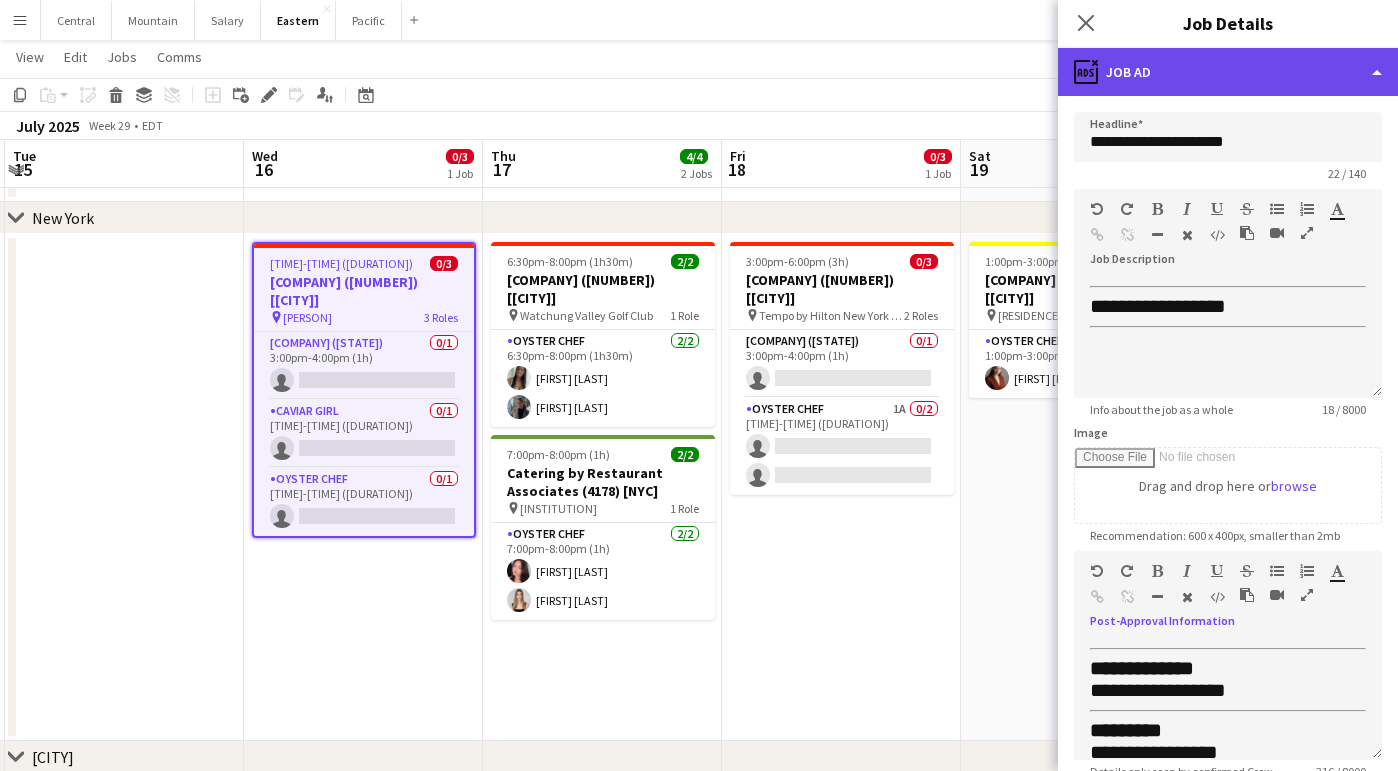 click on "ads-window
Job Ad" 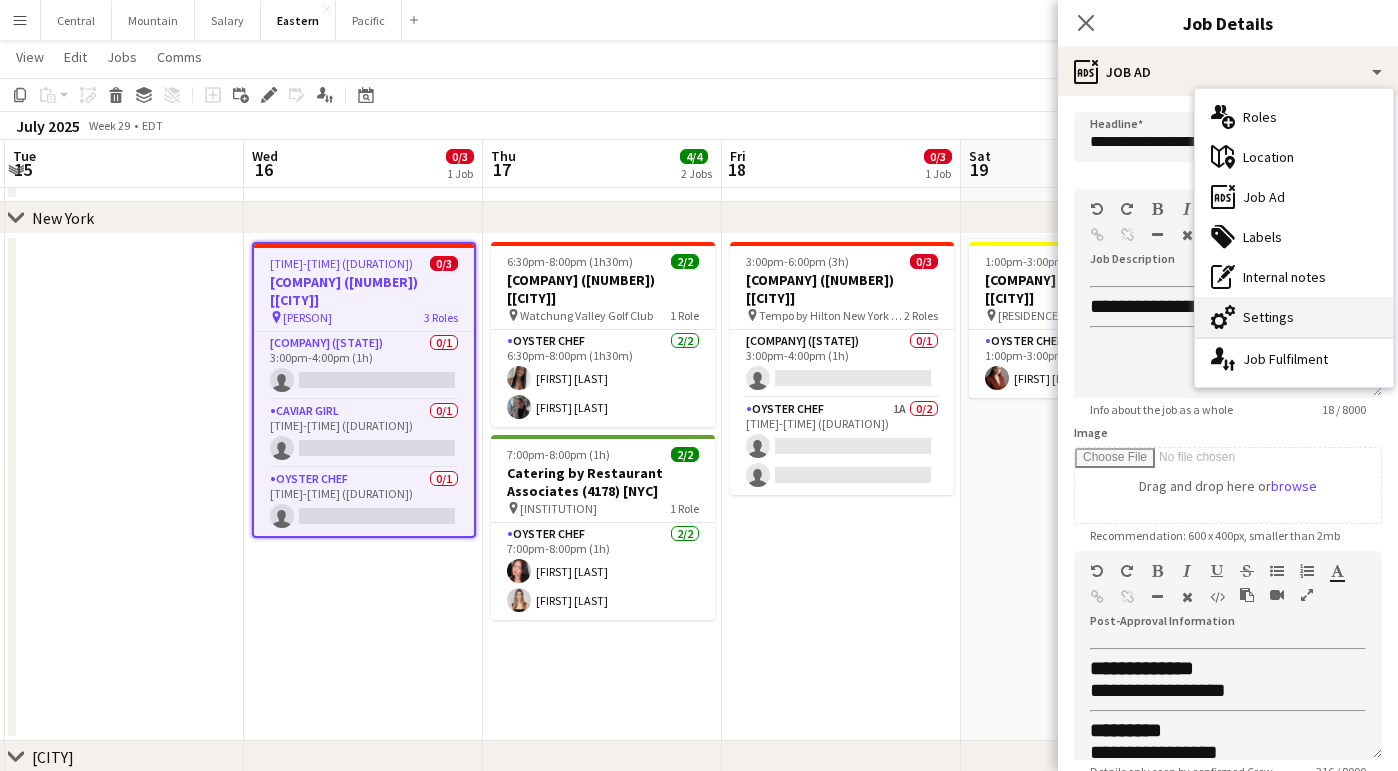 click on "cog-double-3
Settings" at bounding box center (1294, 317) 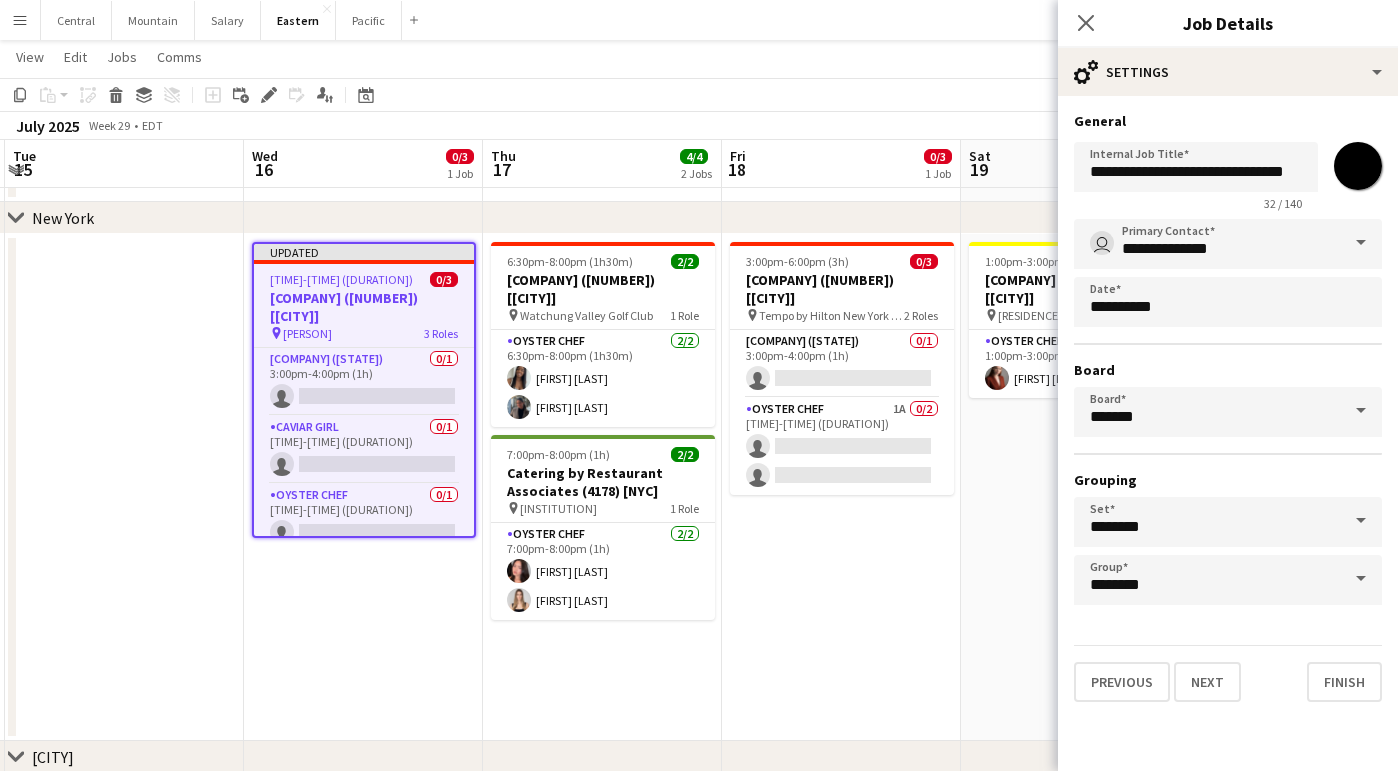 click on "*******" at bounding box center (1358, 166) 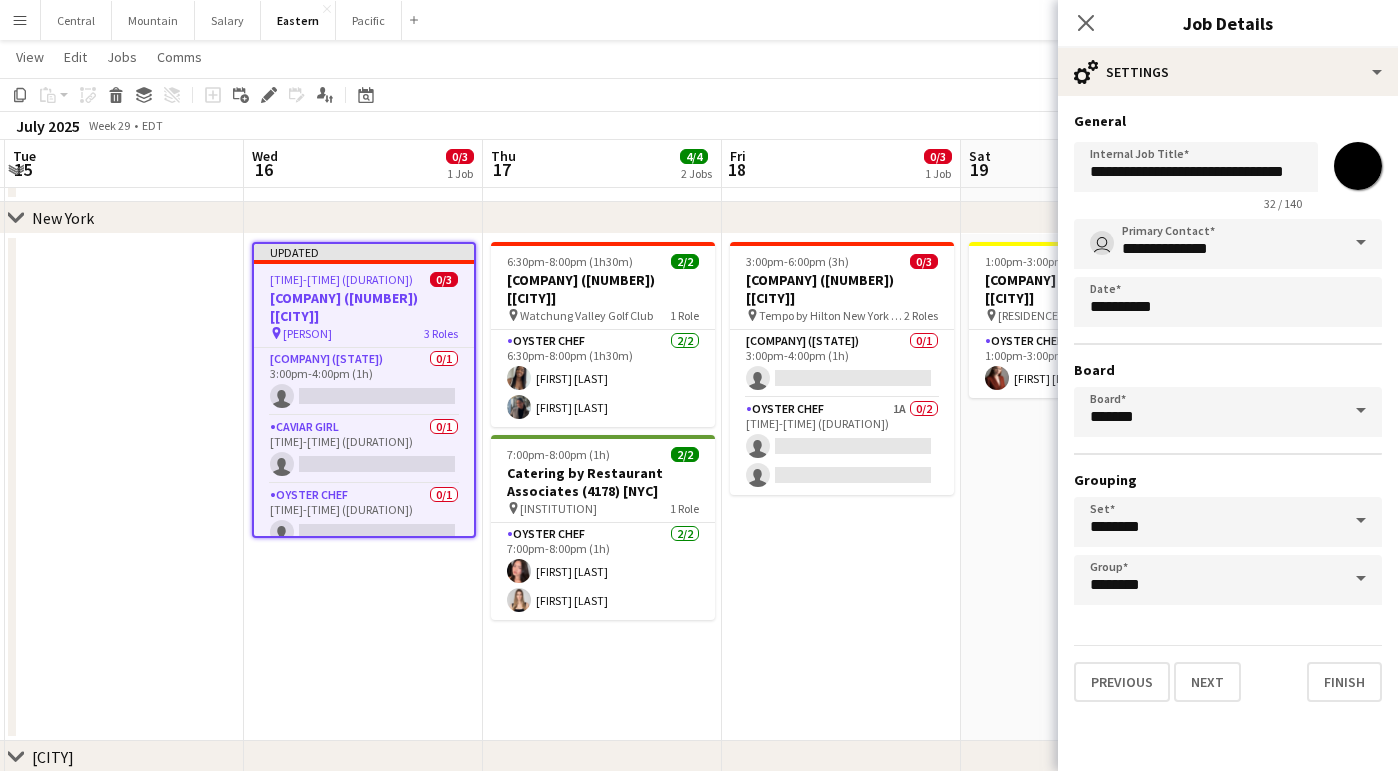 type on "*******" 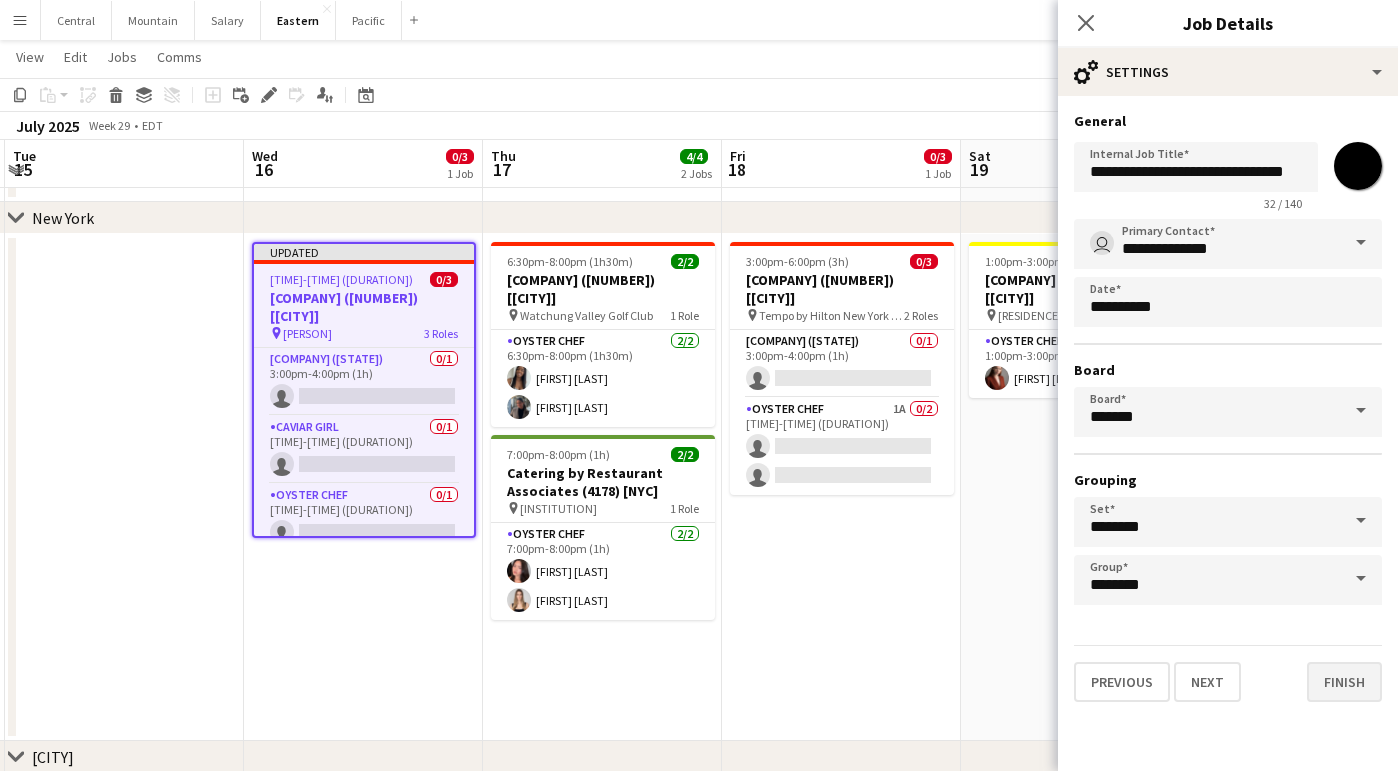 click on "Finish" at bounding box center (1344, 682) 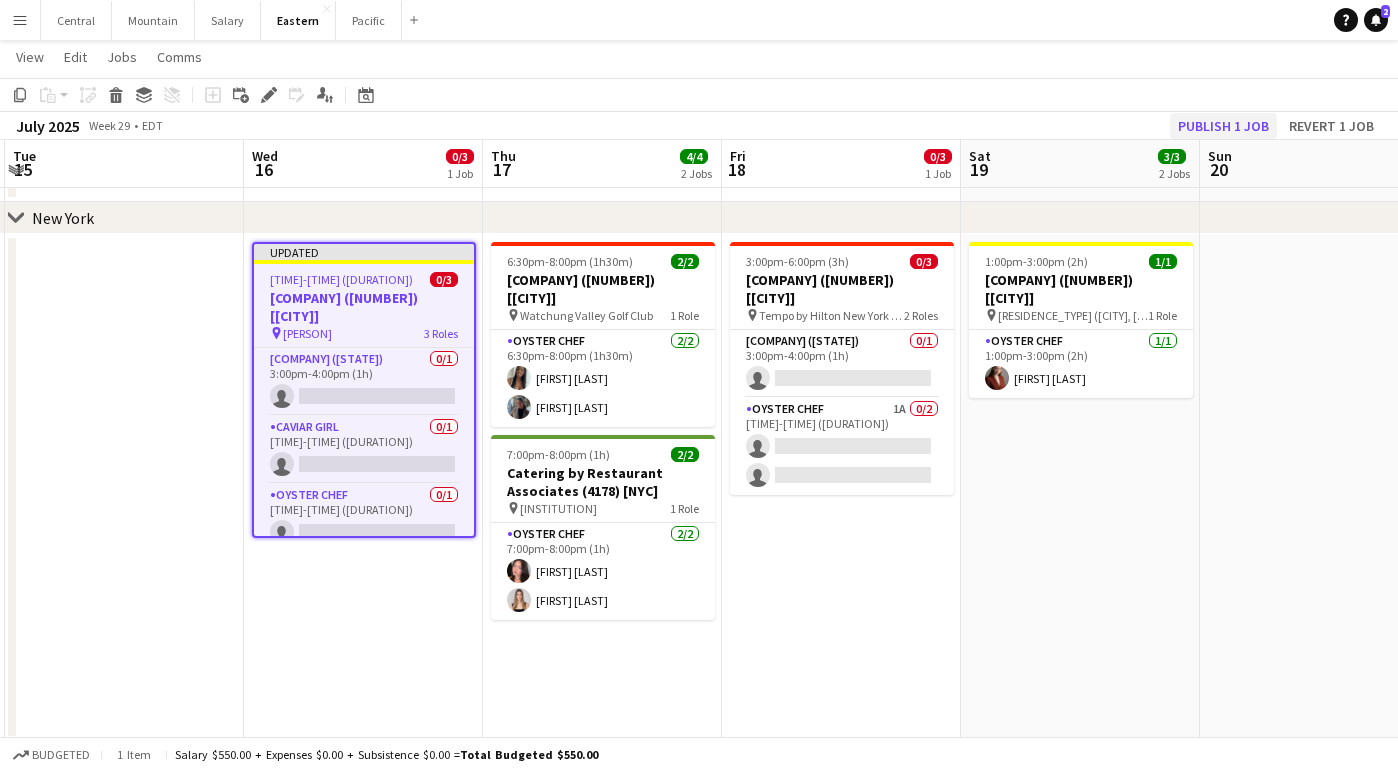 click on "Publish 1 job" 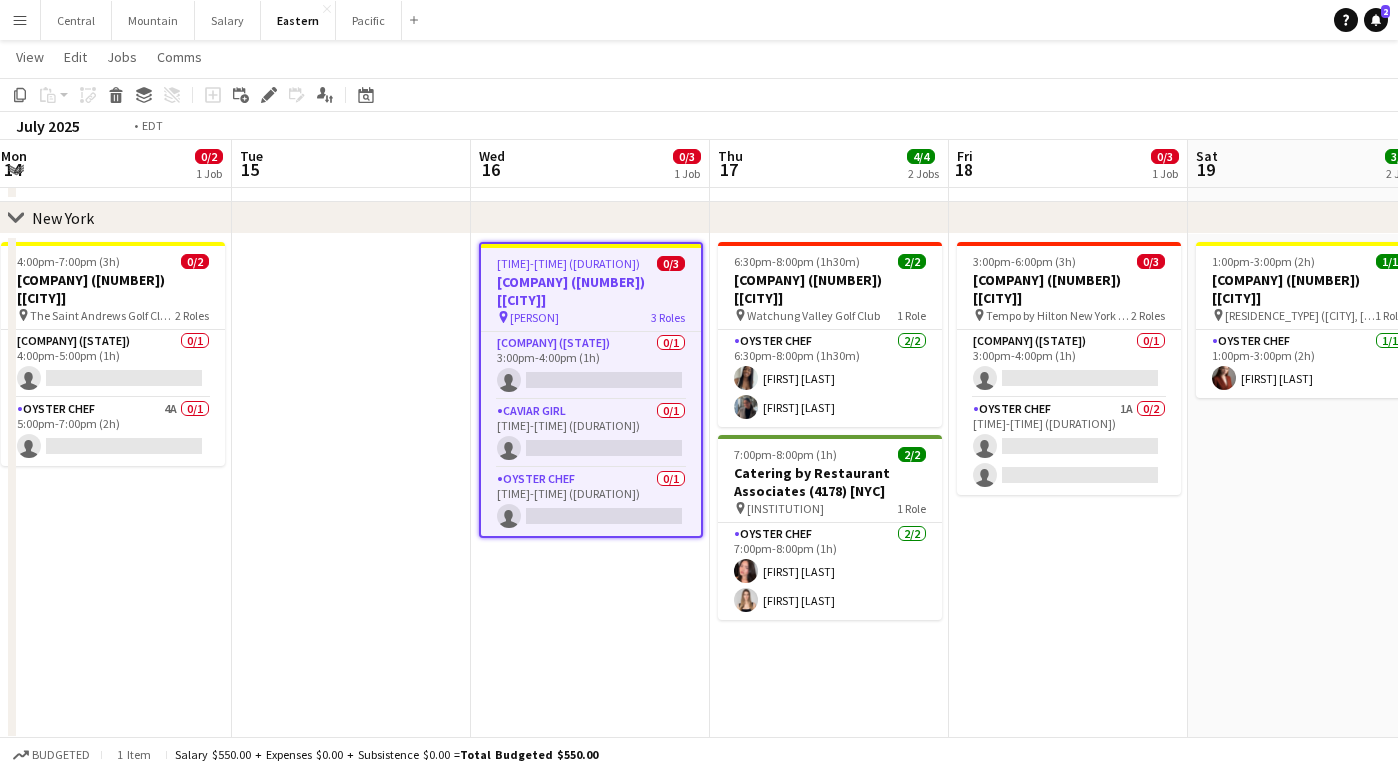 scroll, scrollTop: 0, scrollLeft: 477, axis: horizontal 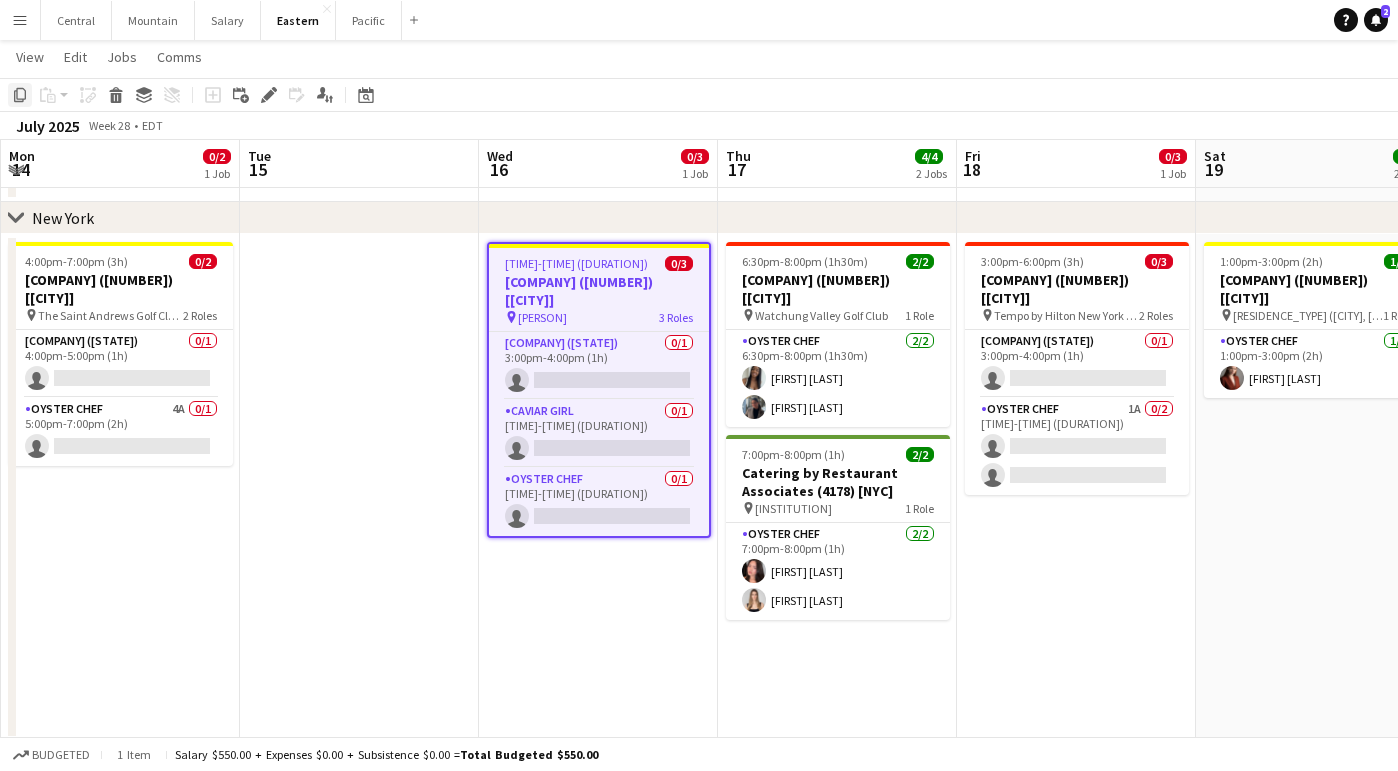 click on "Copy" 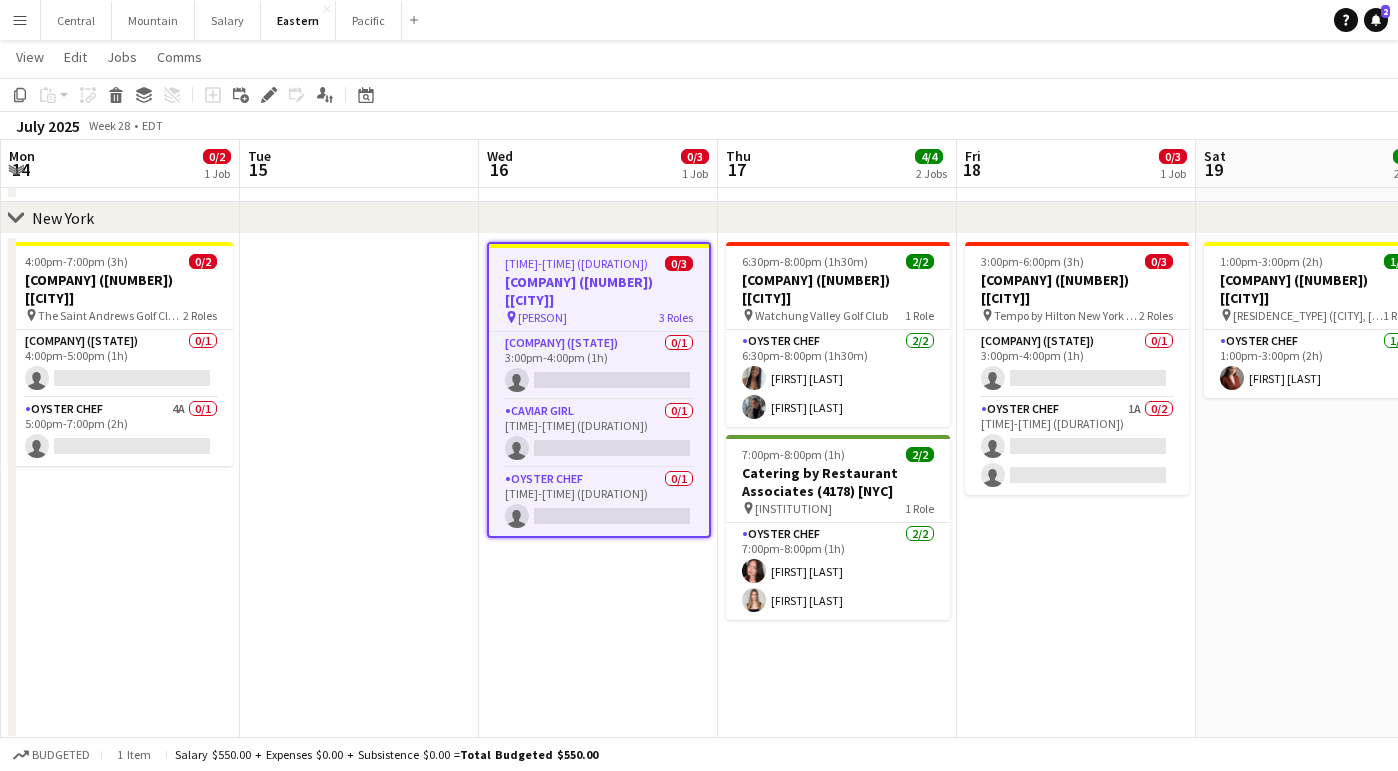 click at bounding box center (359, 487) 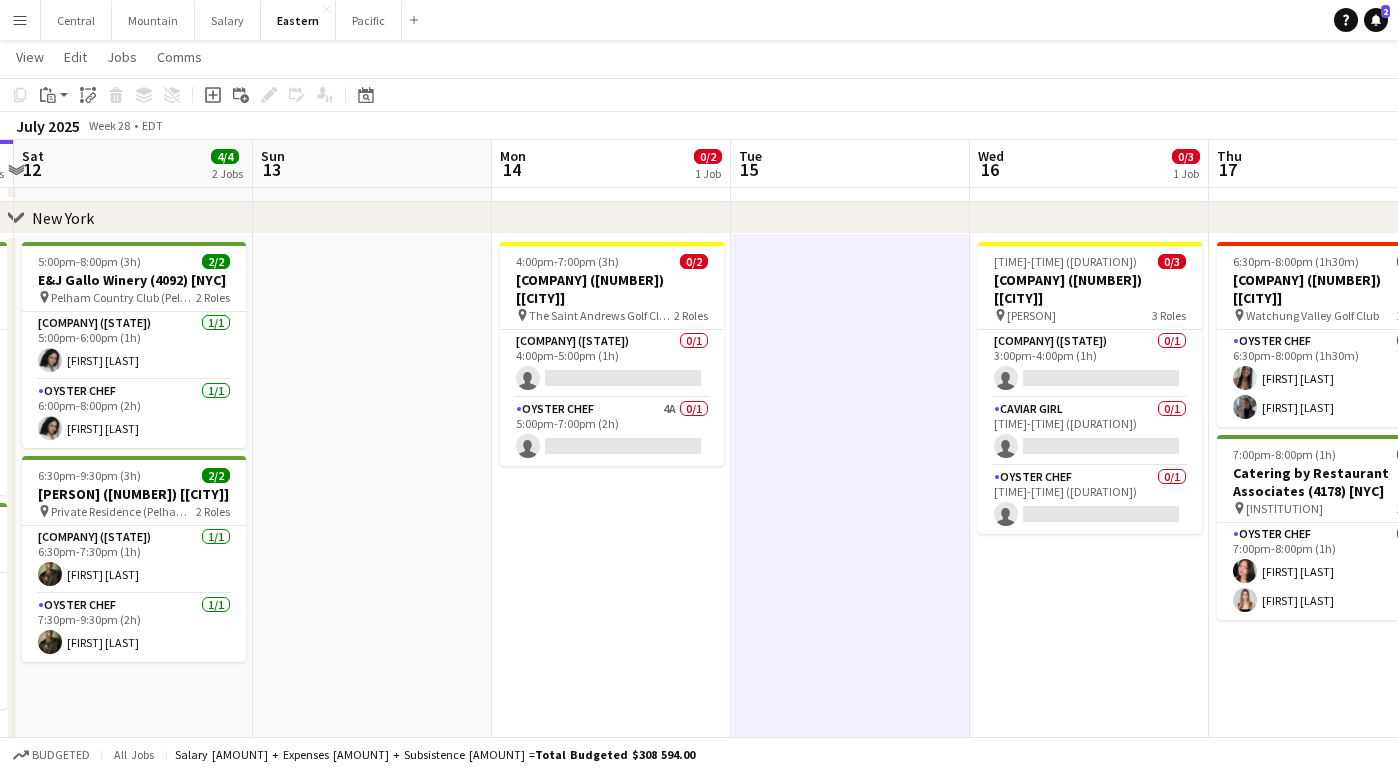 click at bounding box center (372, 516) 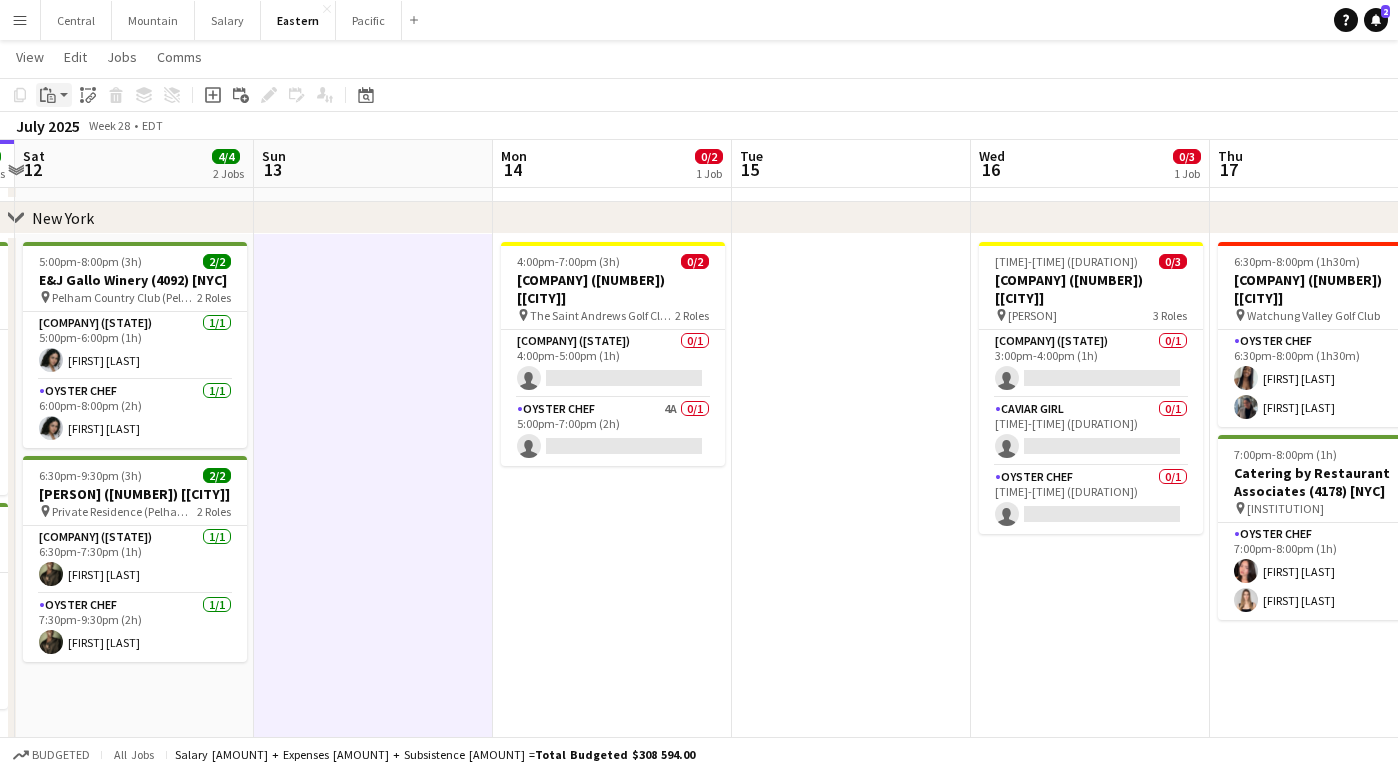 click on "Paste" at bounding box center (48, 95) 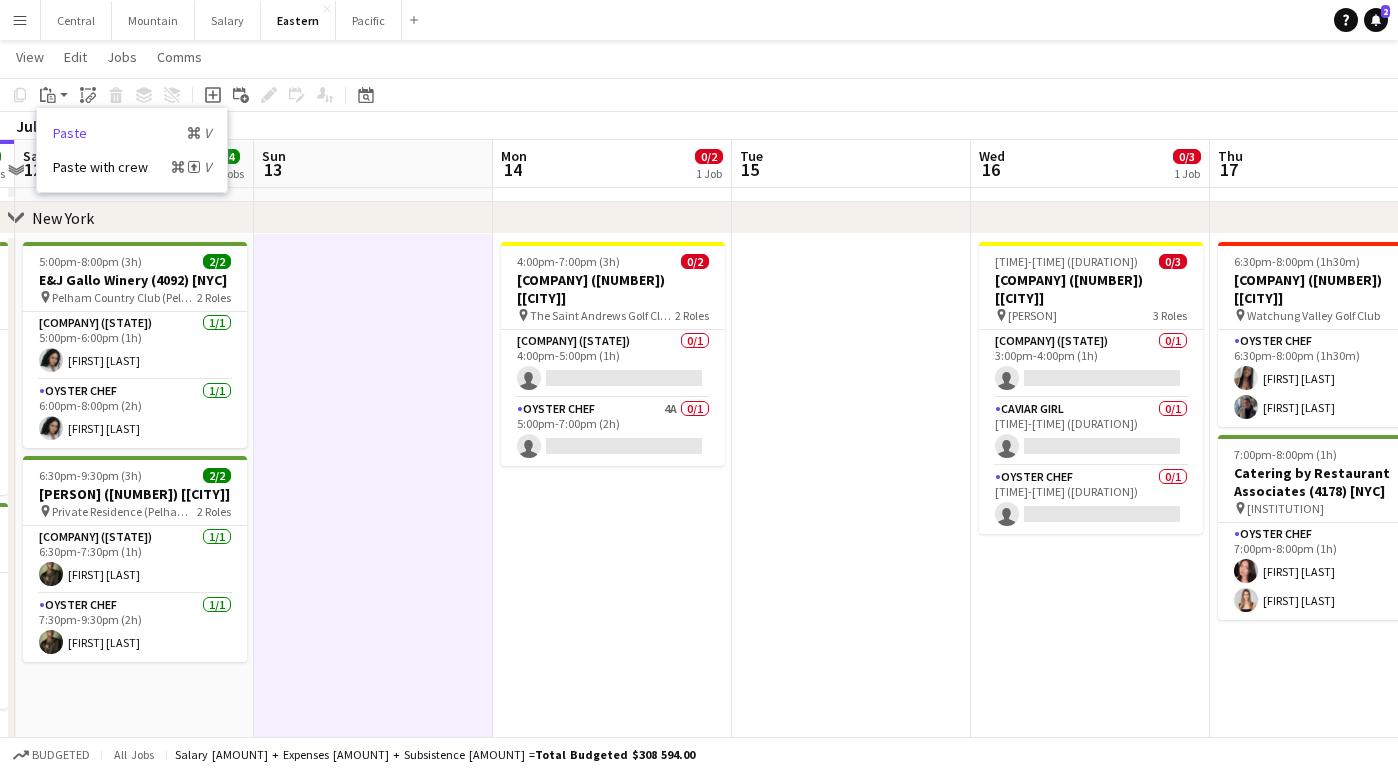 click on "Paste
Command
V" at bounding box center [132, 133] 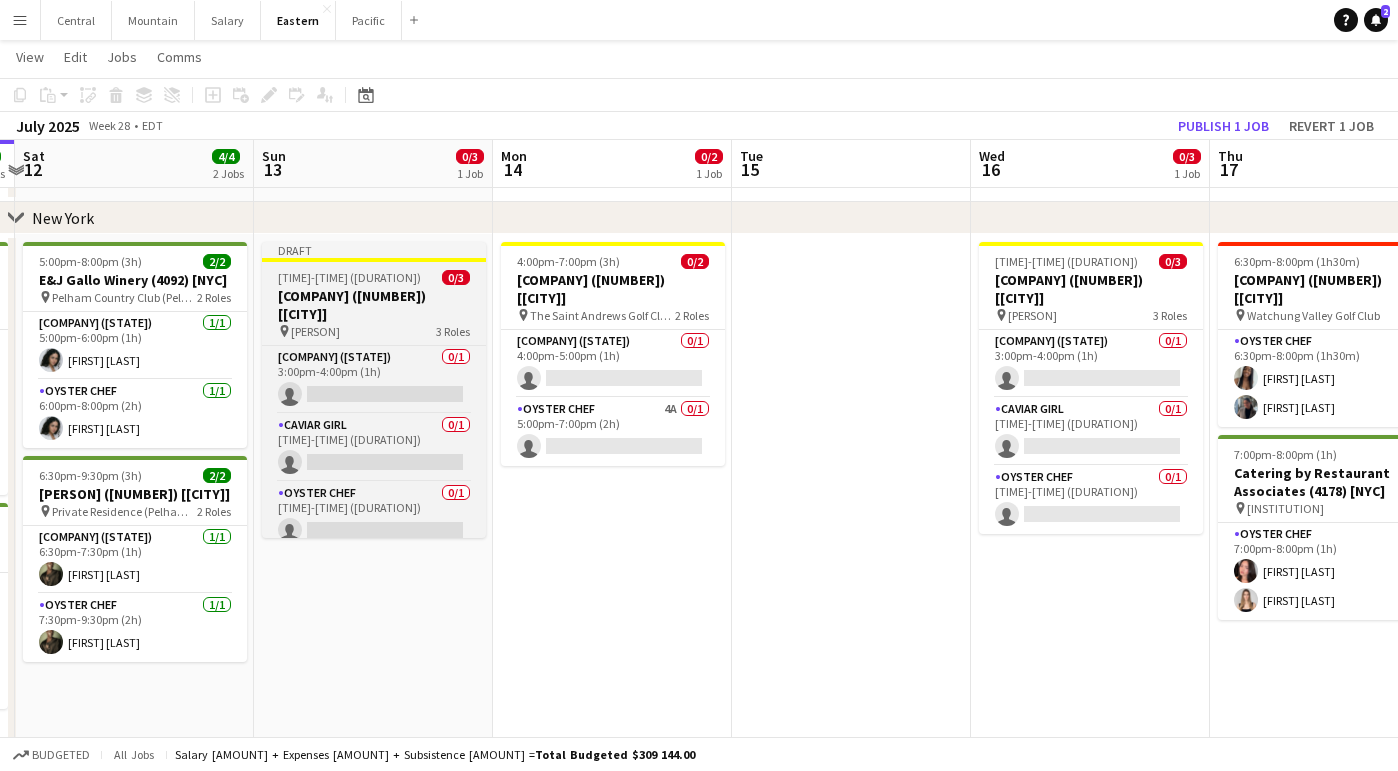 click on "Draft   [TIME]-[TIME] ([DURATION])    [NUMBER]/[NUMBER]   [COMPANY] ([NUMBER]) [[CITY]]
pin
[PERSON]   [NUMBER] Roles   [COMPANY] ([STATE])   [NUMBER]/[NUMBER]   [TIME]-[TIME] ([DURATION])
single-neutral-actions
[PERSON]   [NUMBER]/[NUMBER]   [TIME]-[TIME] ([DURATION])
single-neutral-actions
[PERSON]   [NUMBER]/[NUMBER]   [TIME]-[TIME] ([DURATION])
single-neutral-actions" at bounding box center [374, 390] 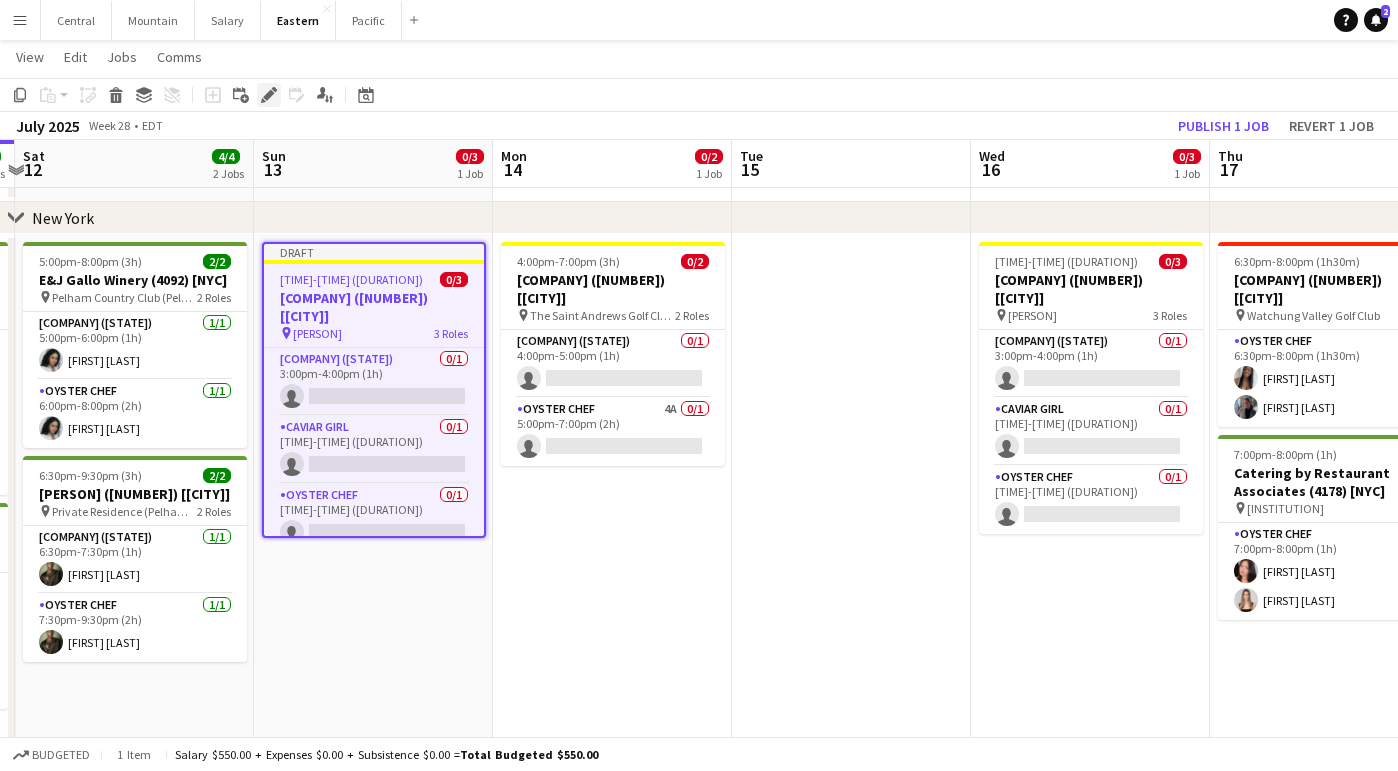click on "Edit" 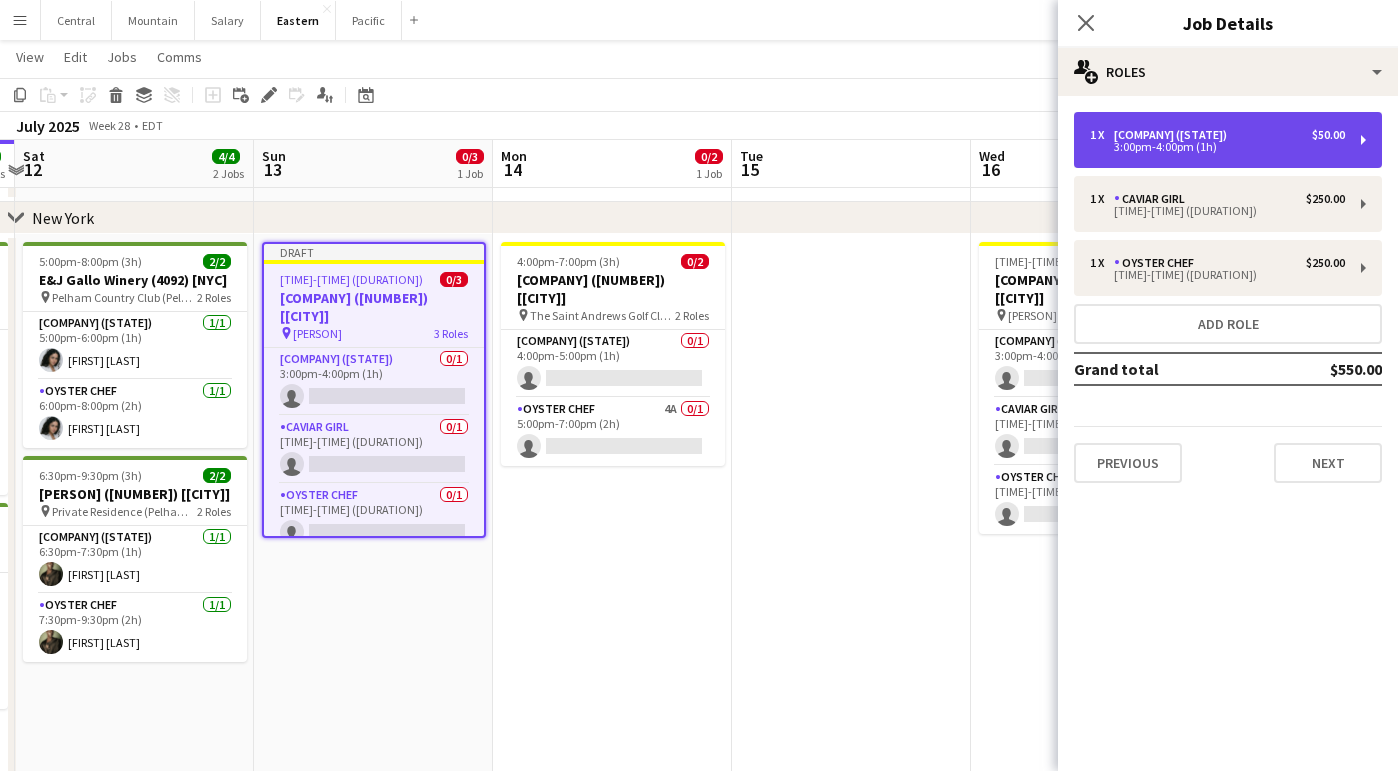 click on "[NUMBER] x   [COMPANY] ([STATE])   [AMOUNT]   [TIME]-[TIME] ([DURATION])" at bounding box center [1228, 140] 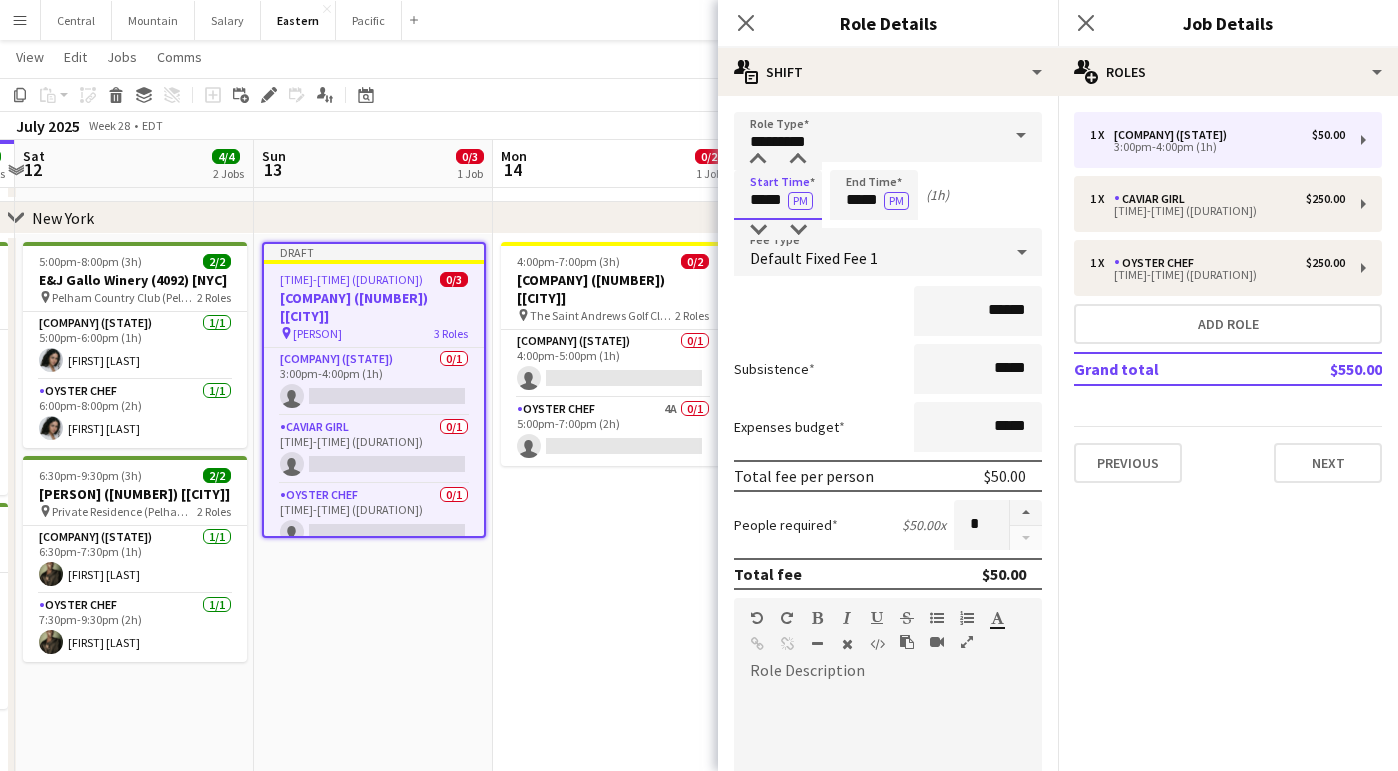 click on "*****" at bounding box center (778, 195) 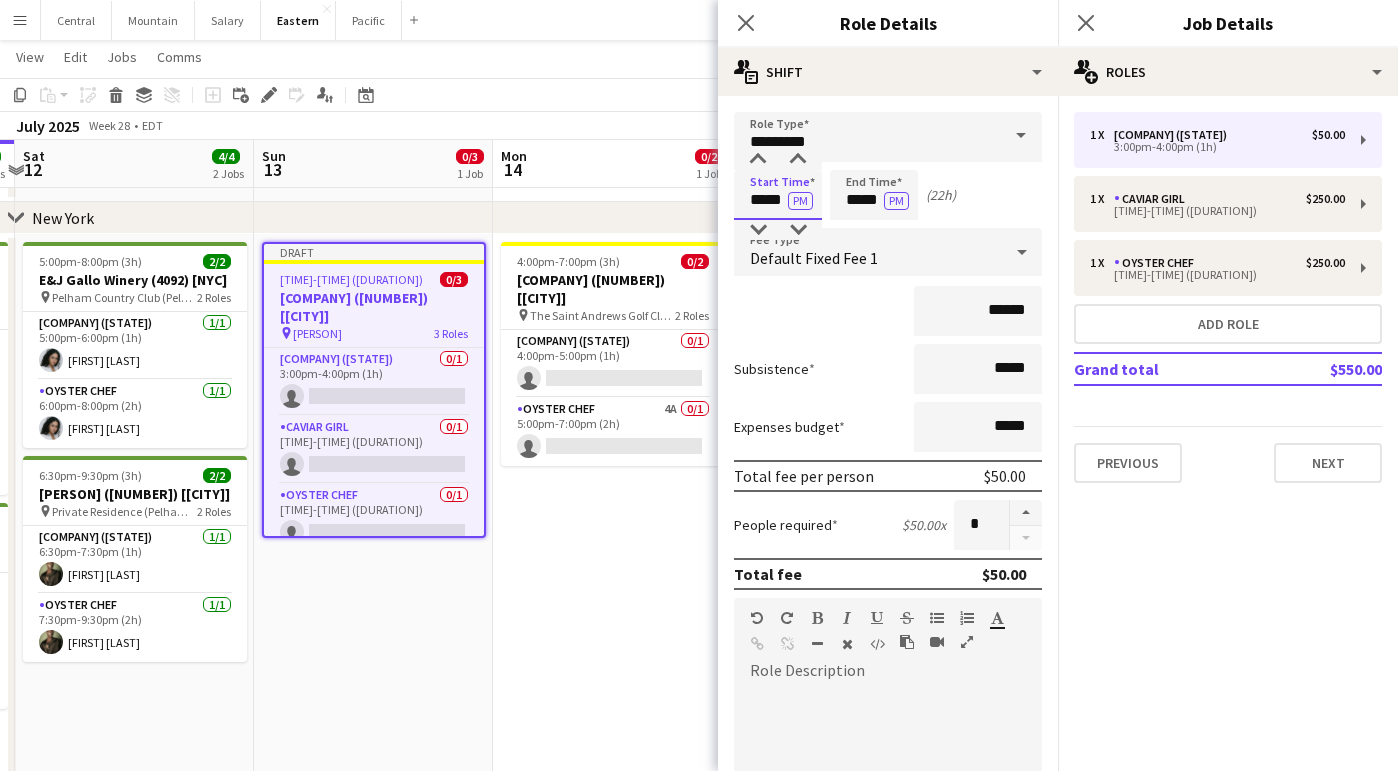 type on "*****" 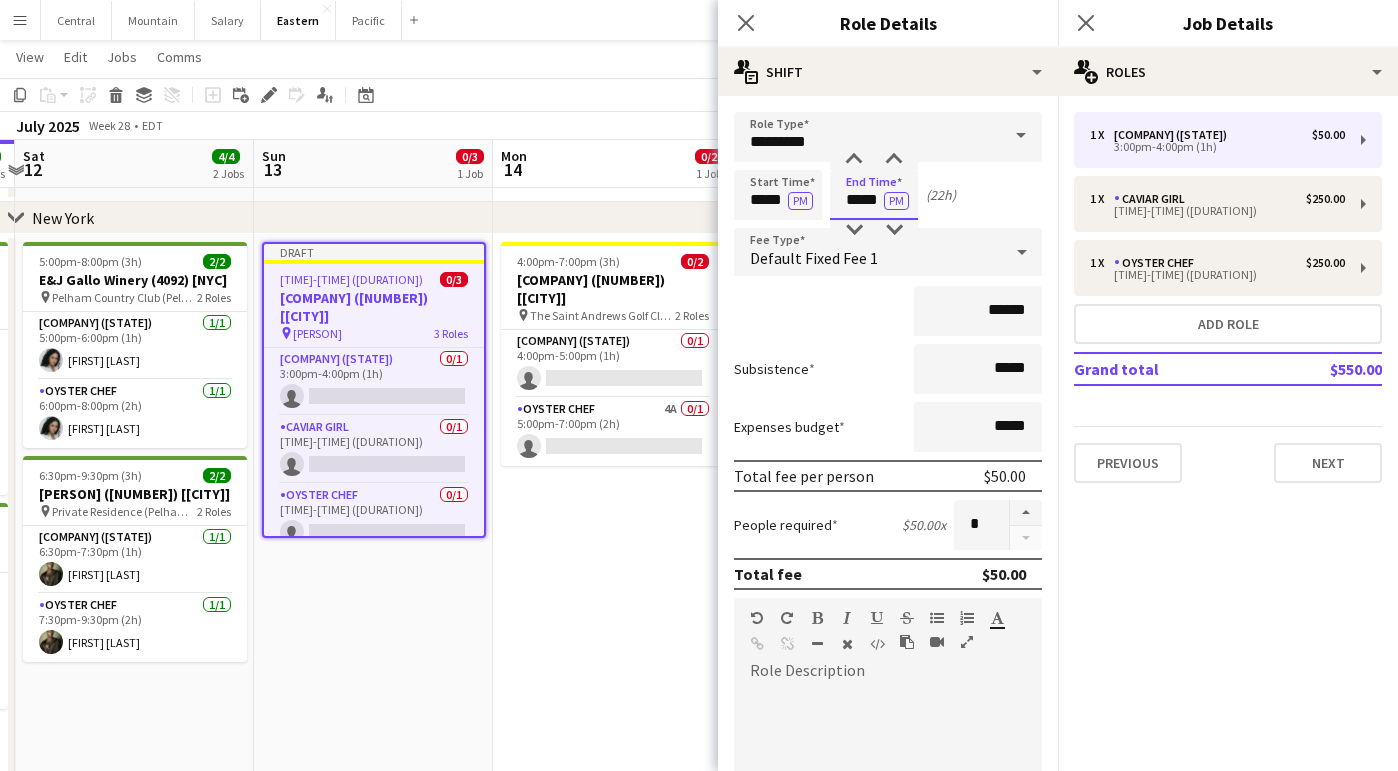 click on "*****" at bounding box center (874, 195) 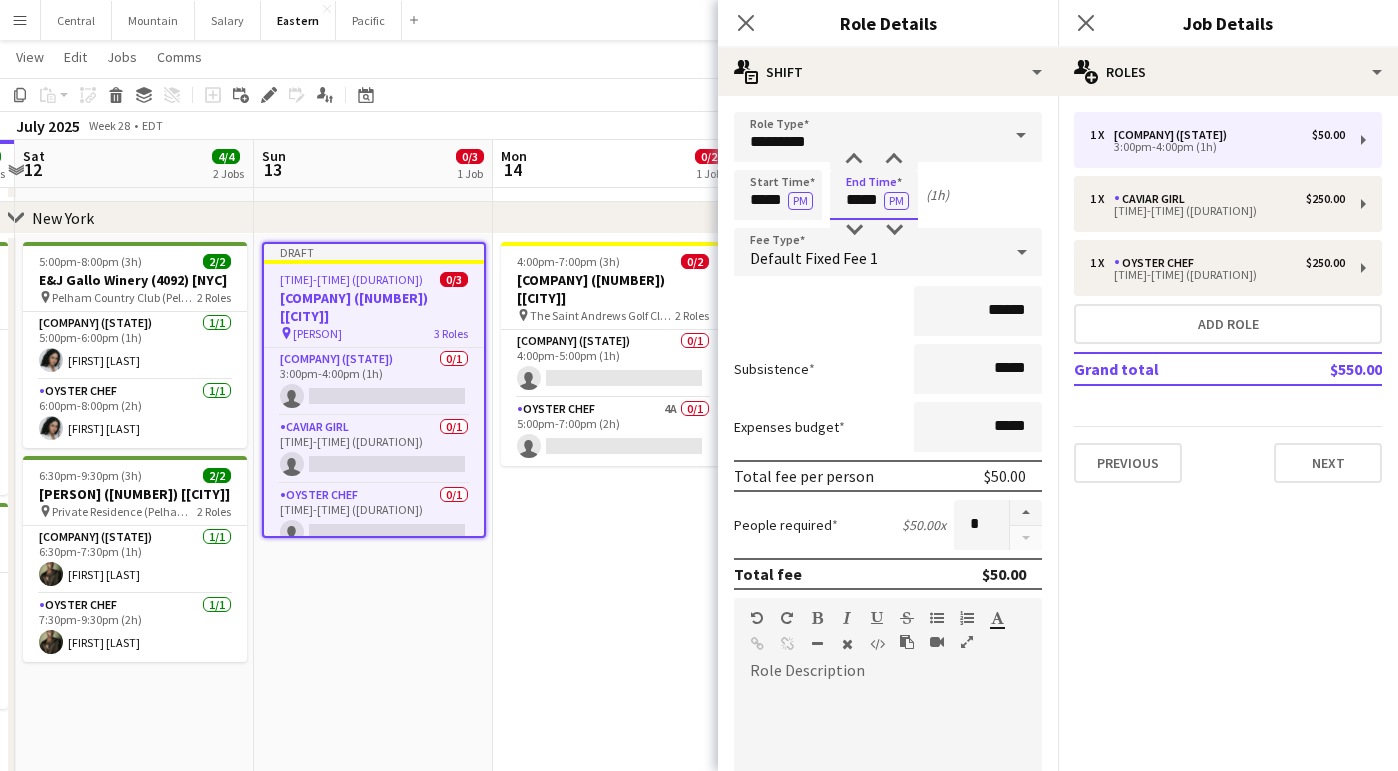 type on "*****" 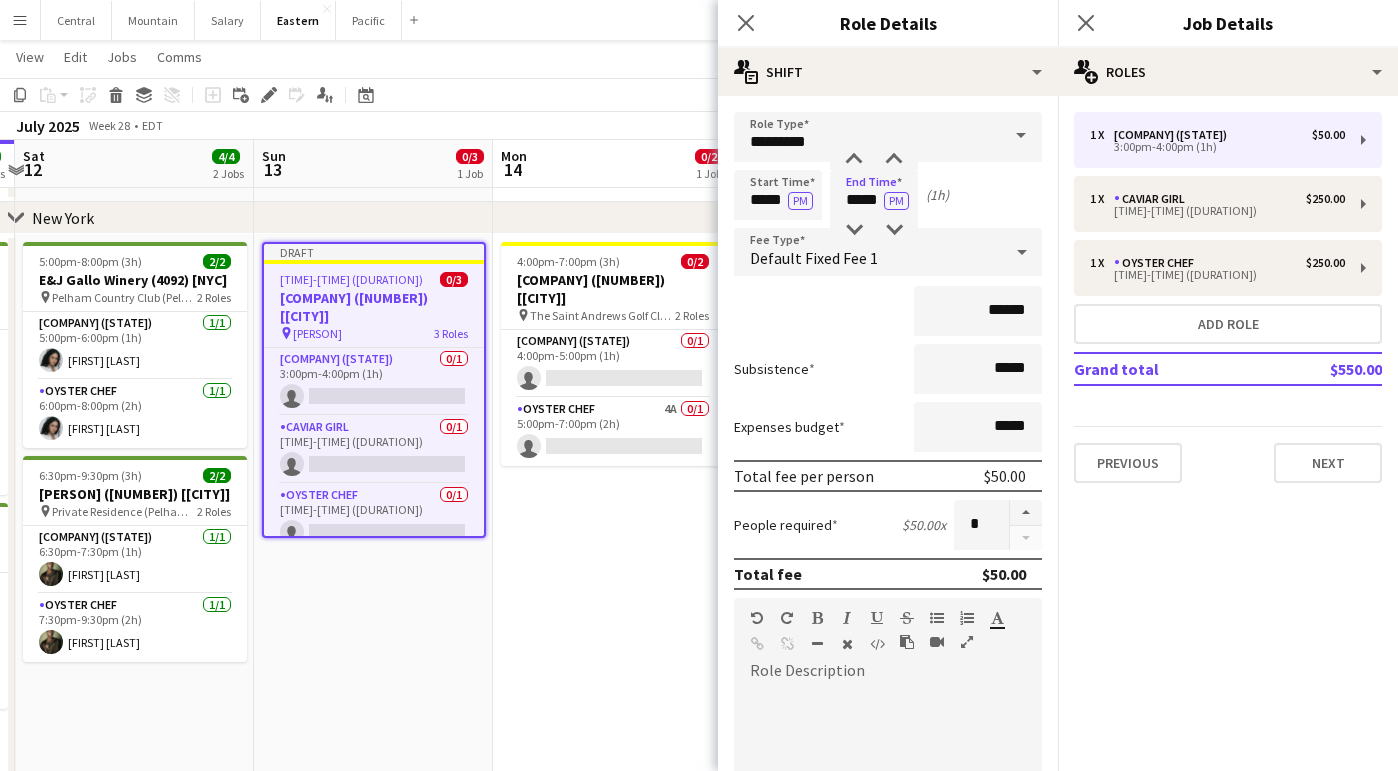 click on "******" at bounding box center [888, 311] 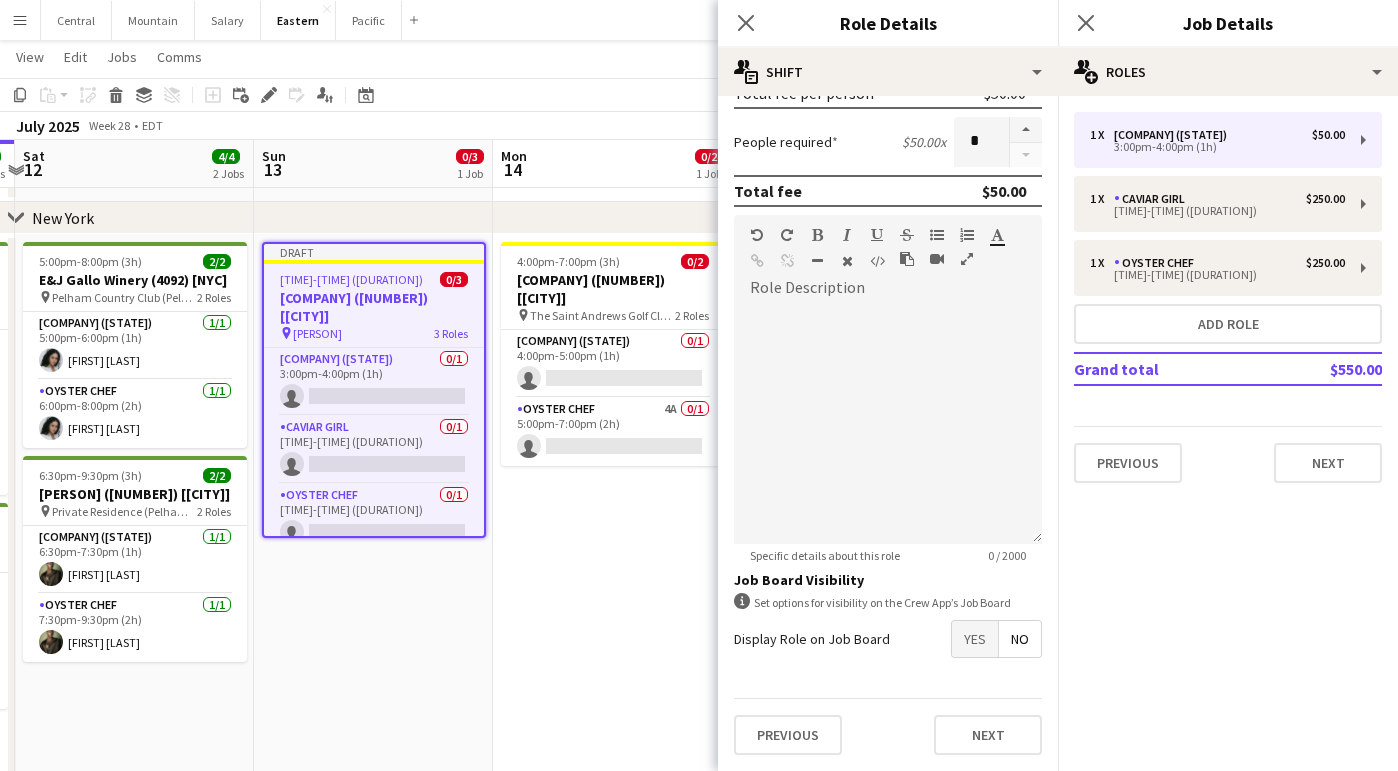 scroll, scrollTop: 383, scrollLeft: 0, axis: vertical 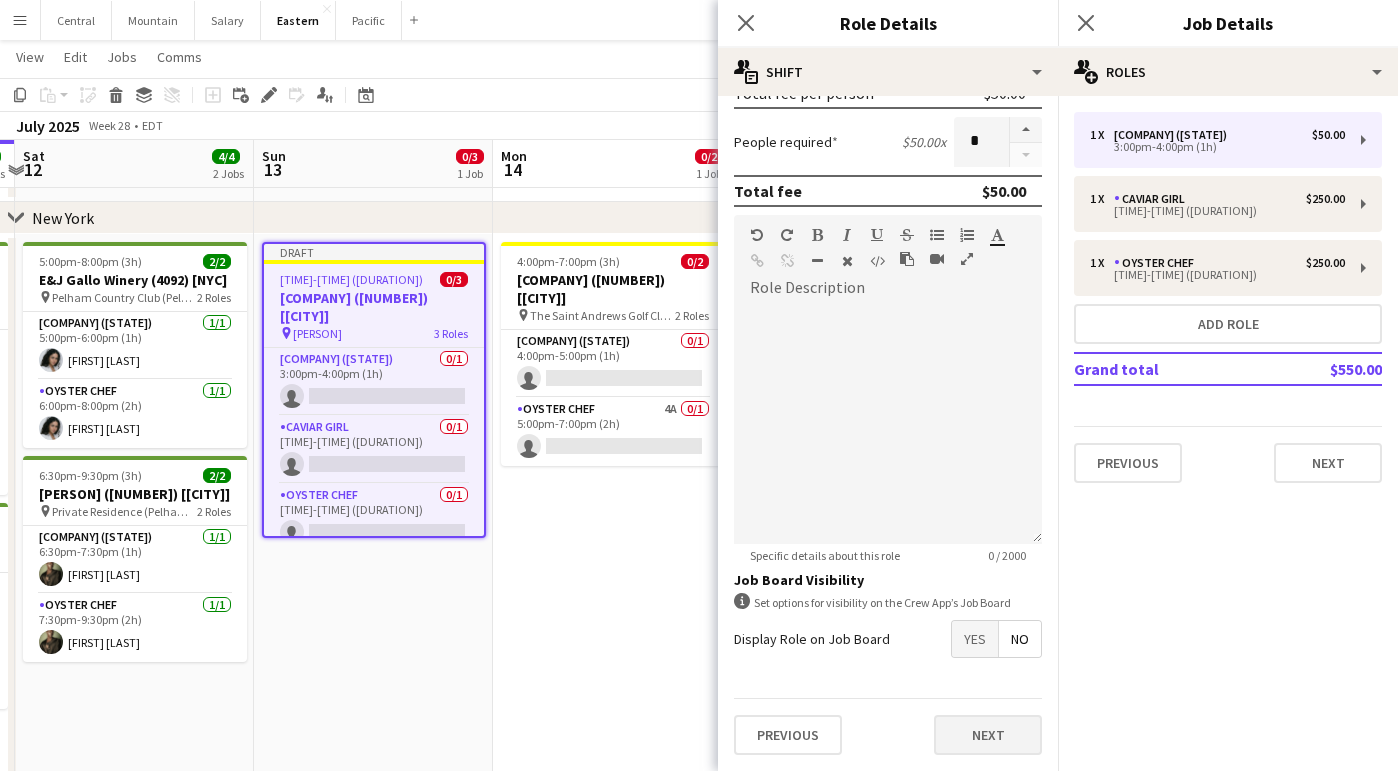 click on "Next" at bounding box center (988, 735) 